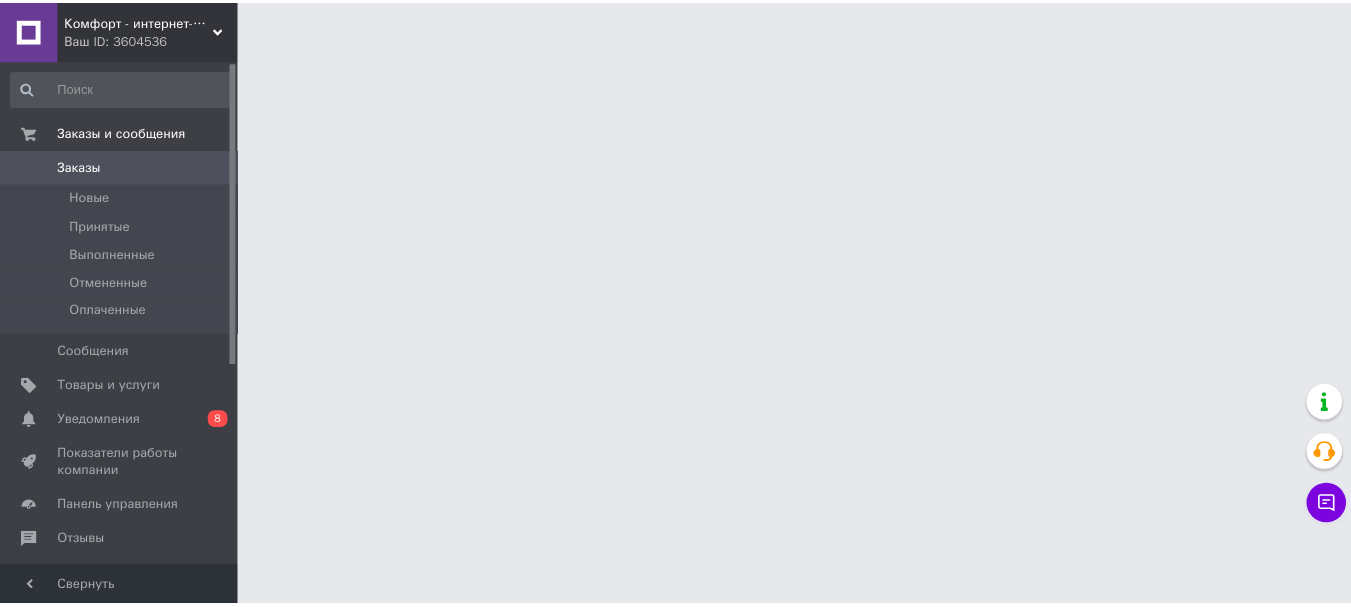 scroll, scrollTop: 0, scrollLeft: 0, axis: both 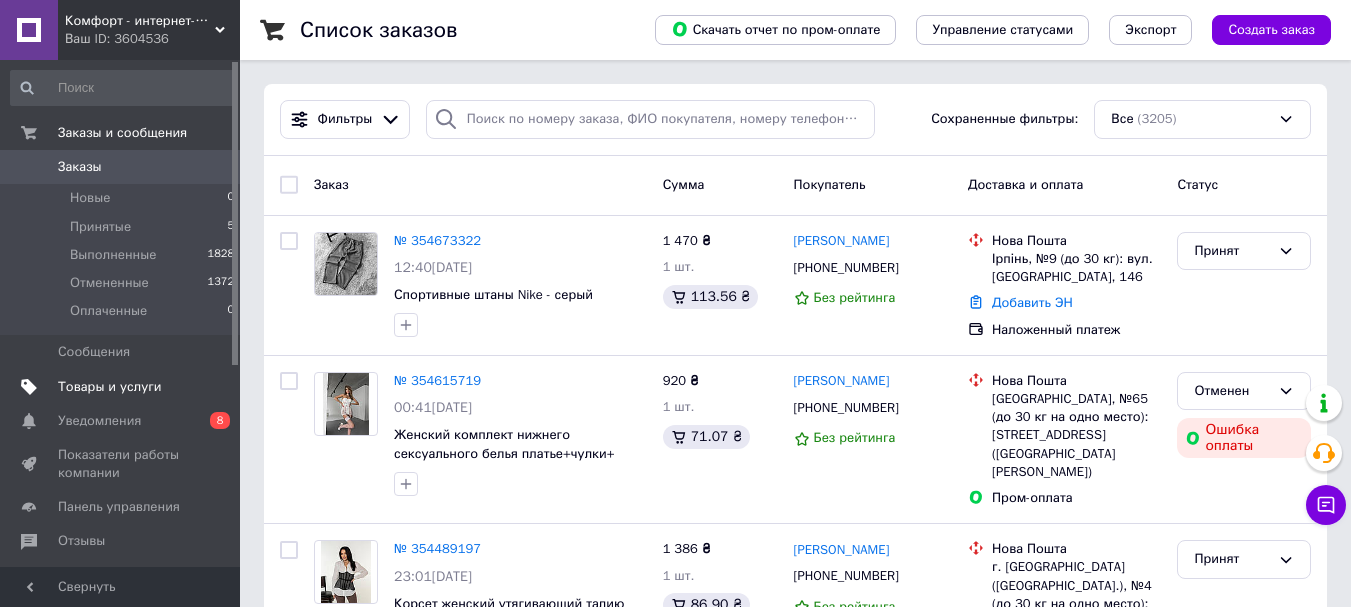 click on "Товары и услуги" at bounding box center [110, 387] 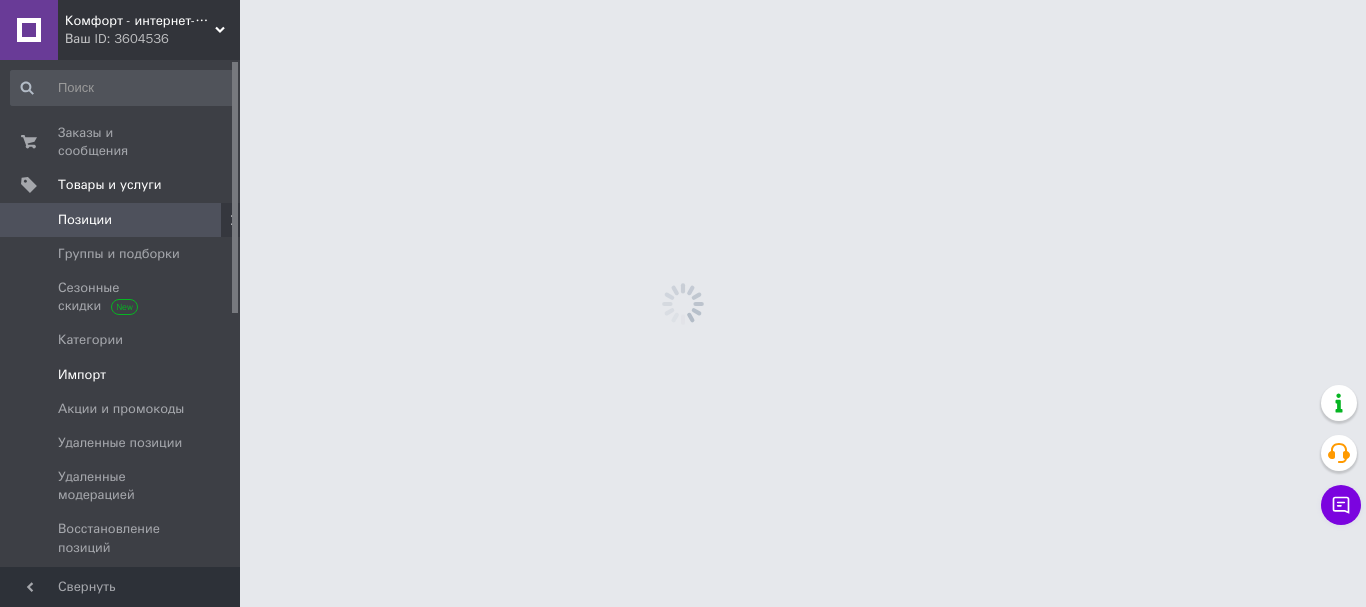 click on "Импорт" at bounding box center (82, 375) 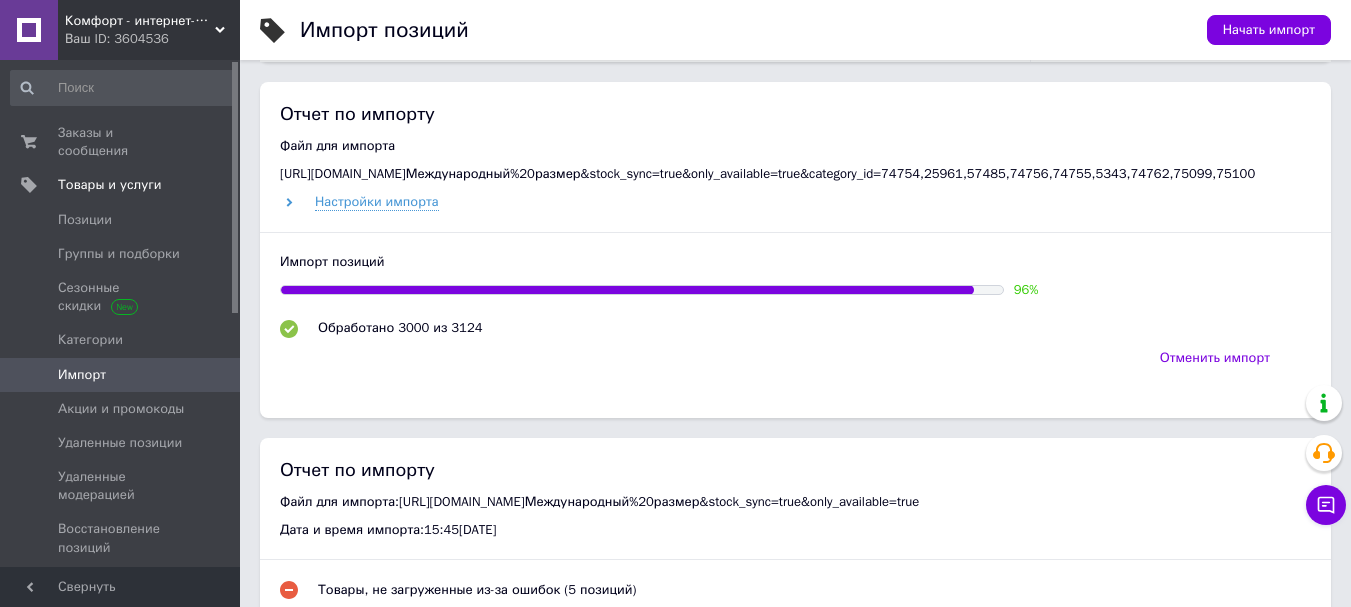 scroll, scrollTop: 900, scrollLeft: 0, axis: vertical 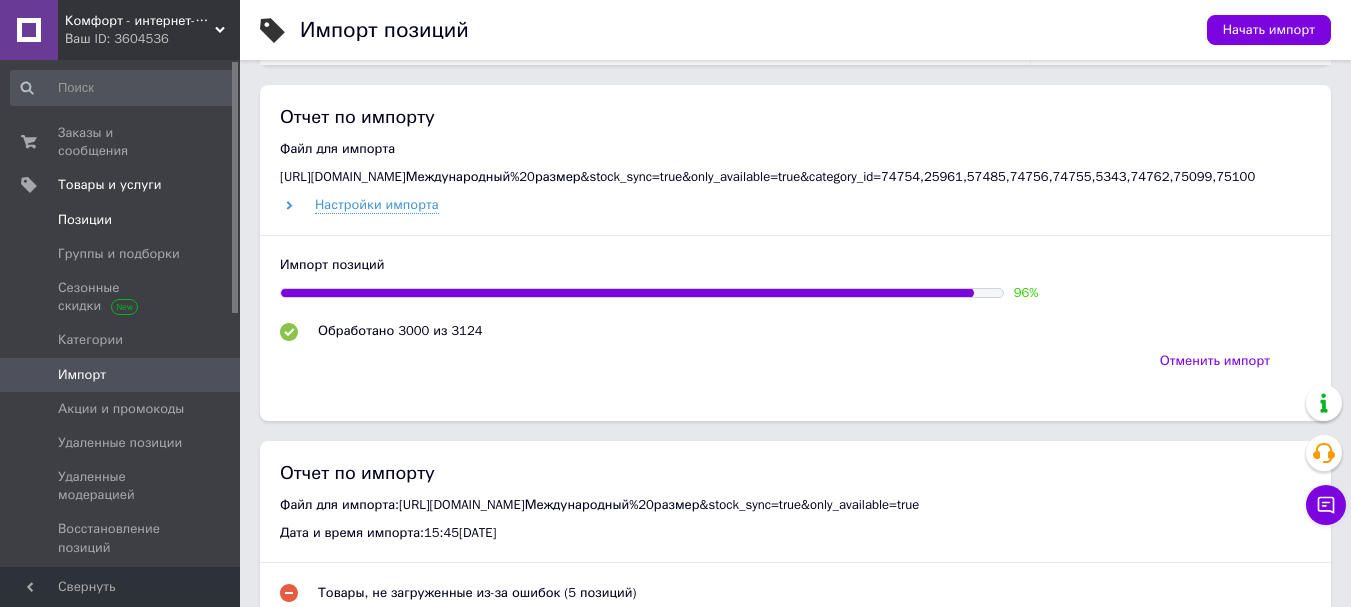 click on "Позиции" at bounding box center (85, 220) 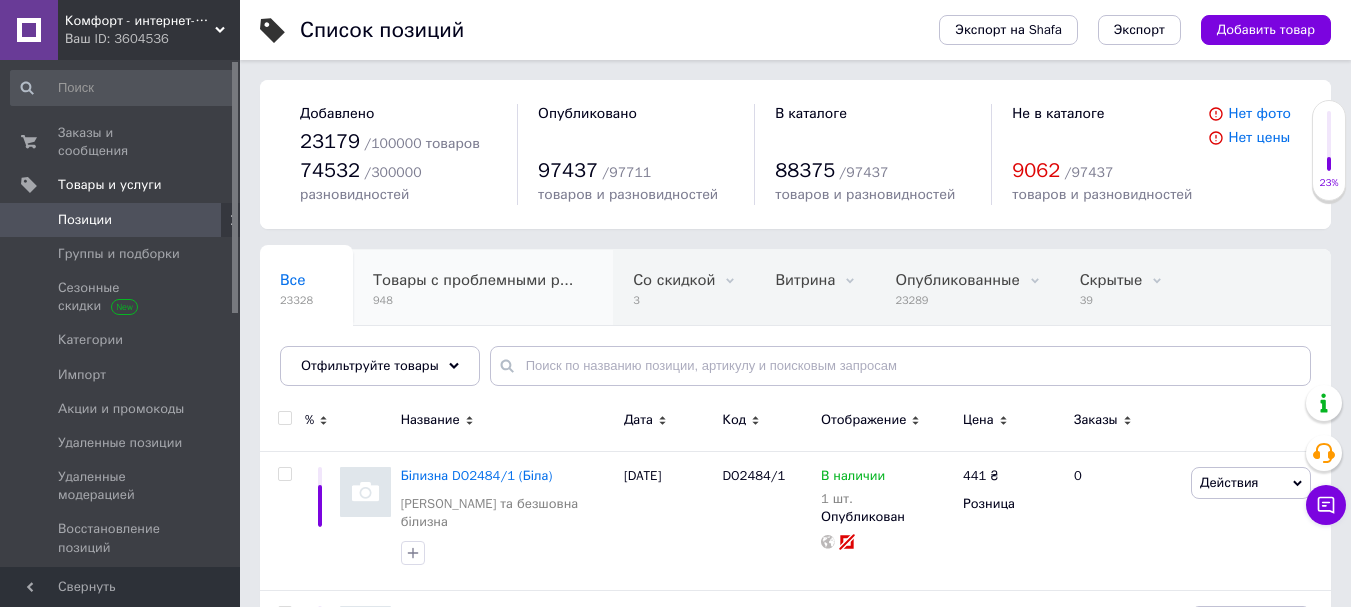scroll, scrollTop: 155, scrollLeft: 0, axis: vertical 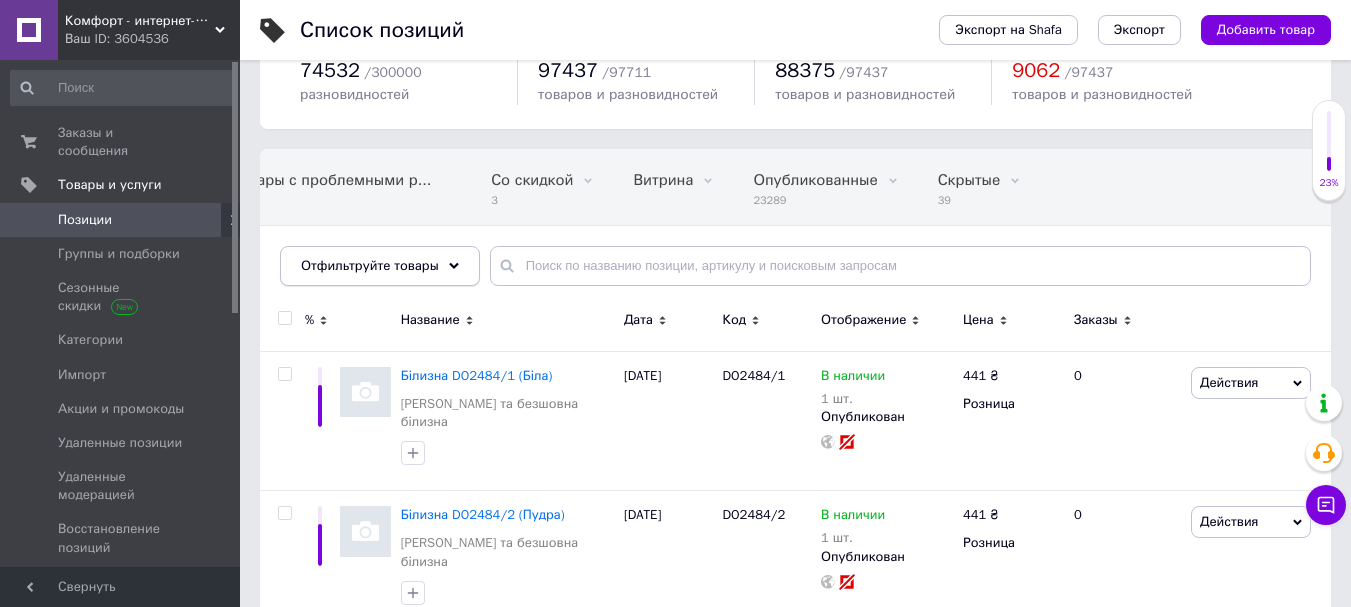 click on "Отфильтруйте товары" at bounding box center [370, 265] 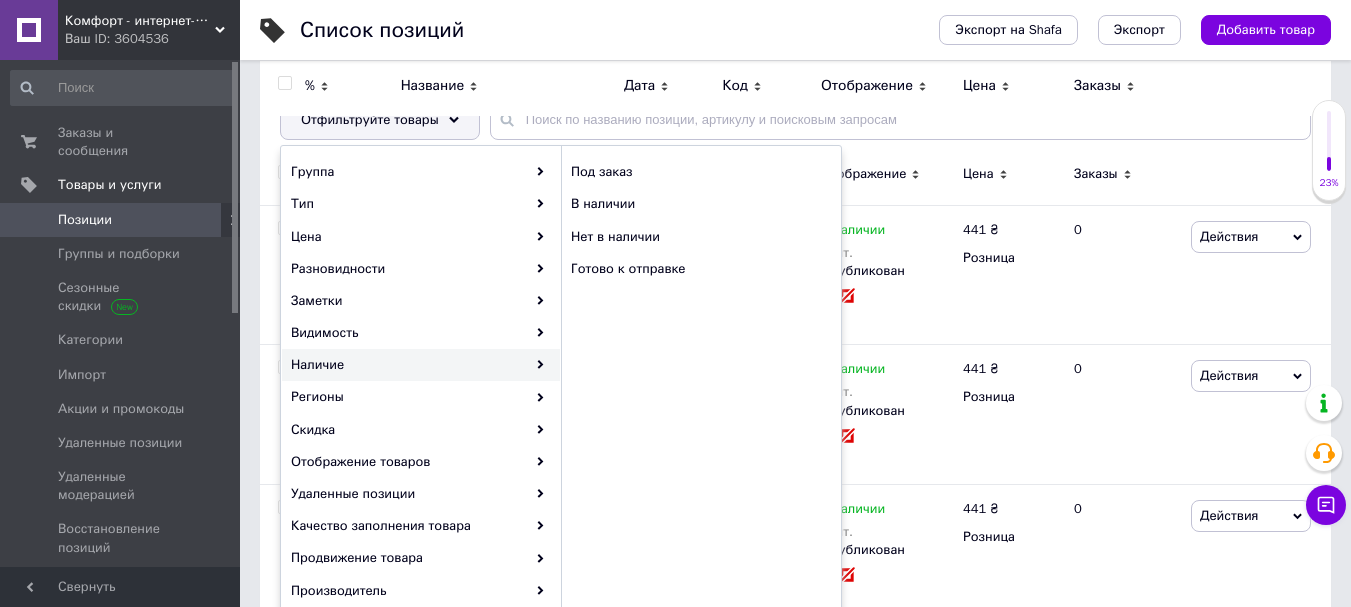 scroll, scrollTop: 200, scrollLeft: 0, axis: vertical 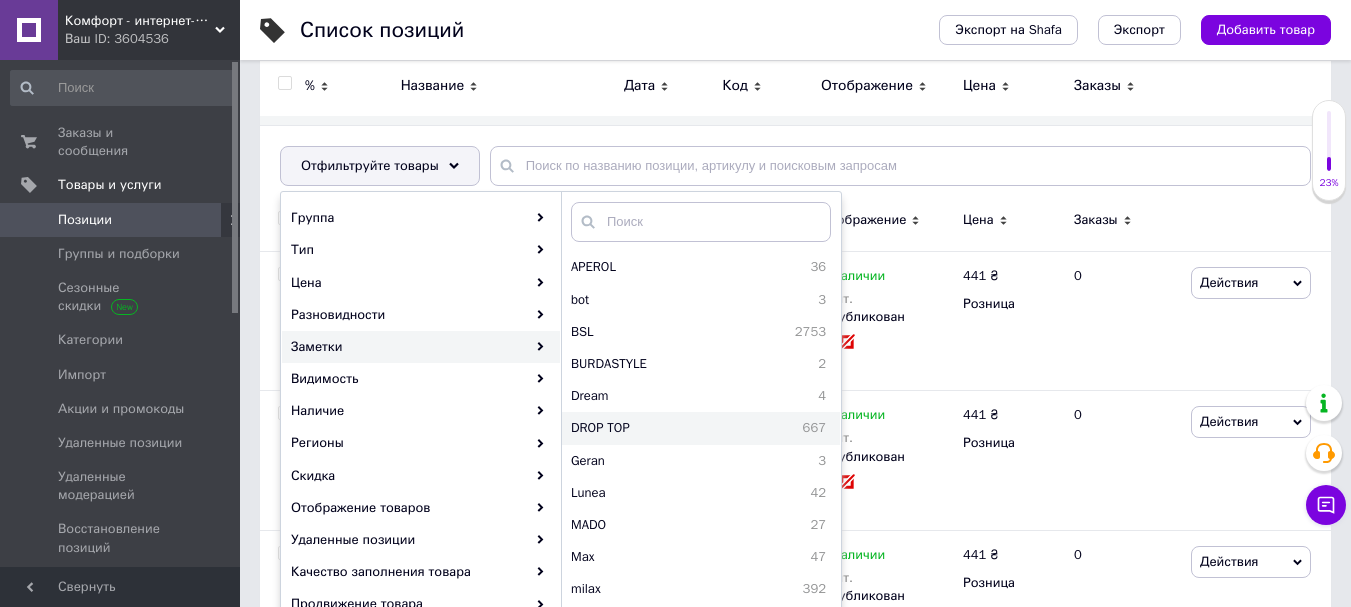 click on "DROP TOP" at bounding box center (652, 428) 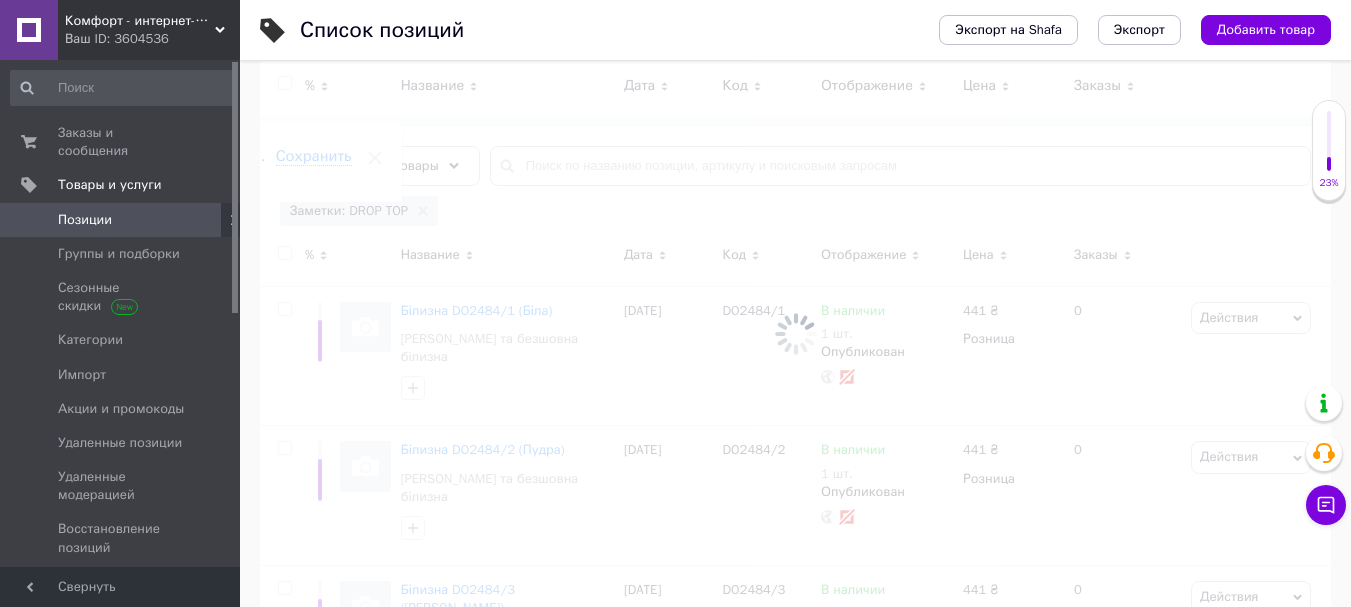 scroll, scrollTop: 0, scrollLeft: 417, axis: horizontal 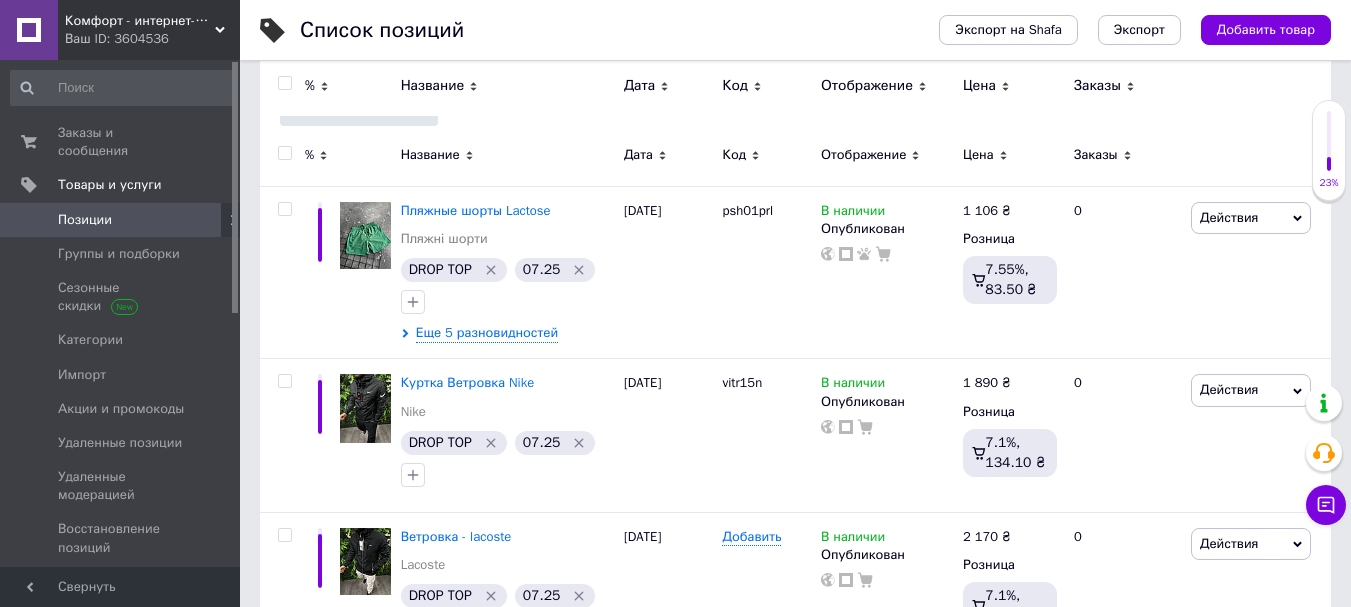 click at bounding box center (284, 83) 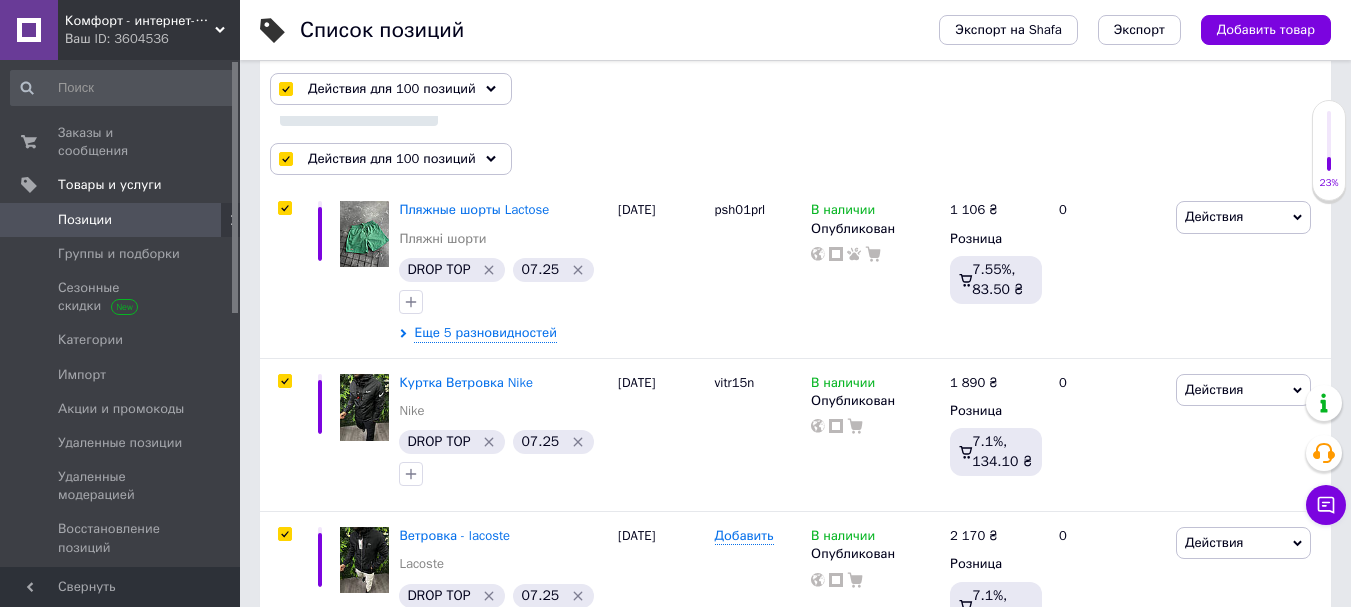 checkbox on "true" 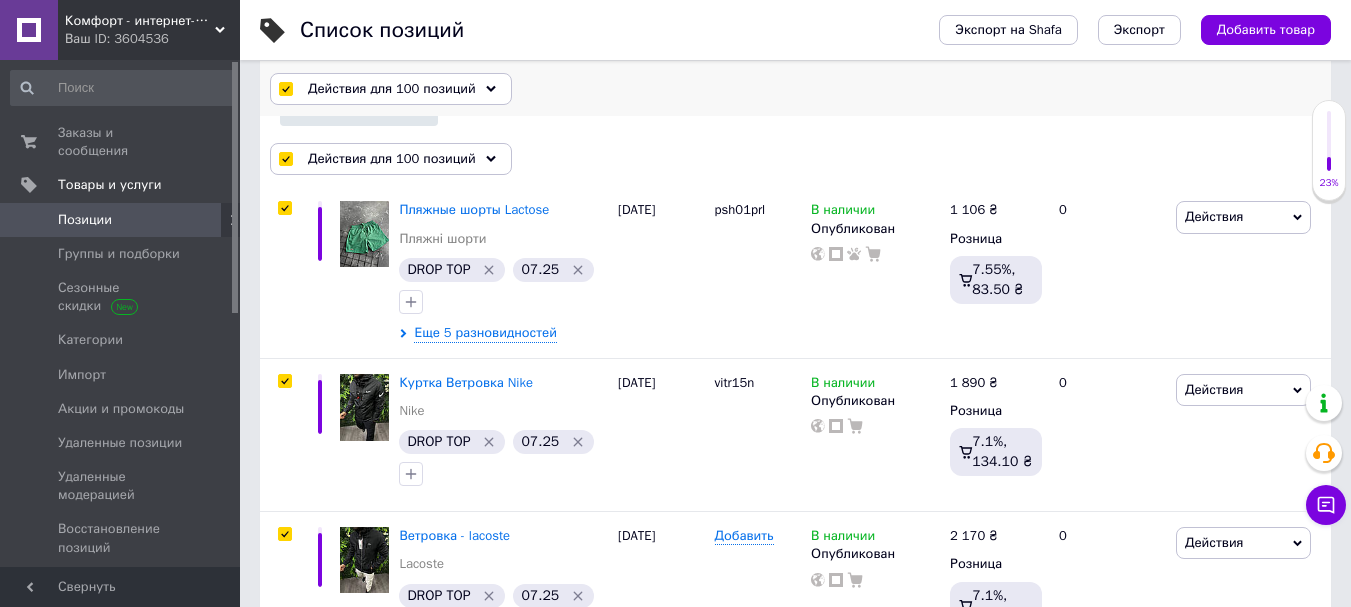 click on "Действия для 100 позиций" at bounding box center (392, 89) 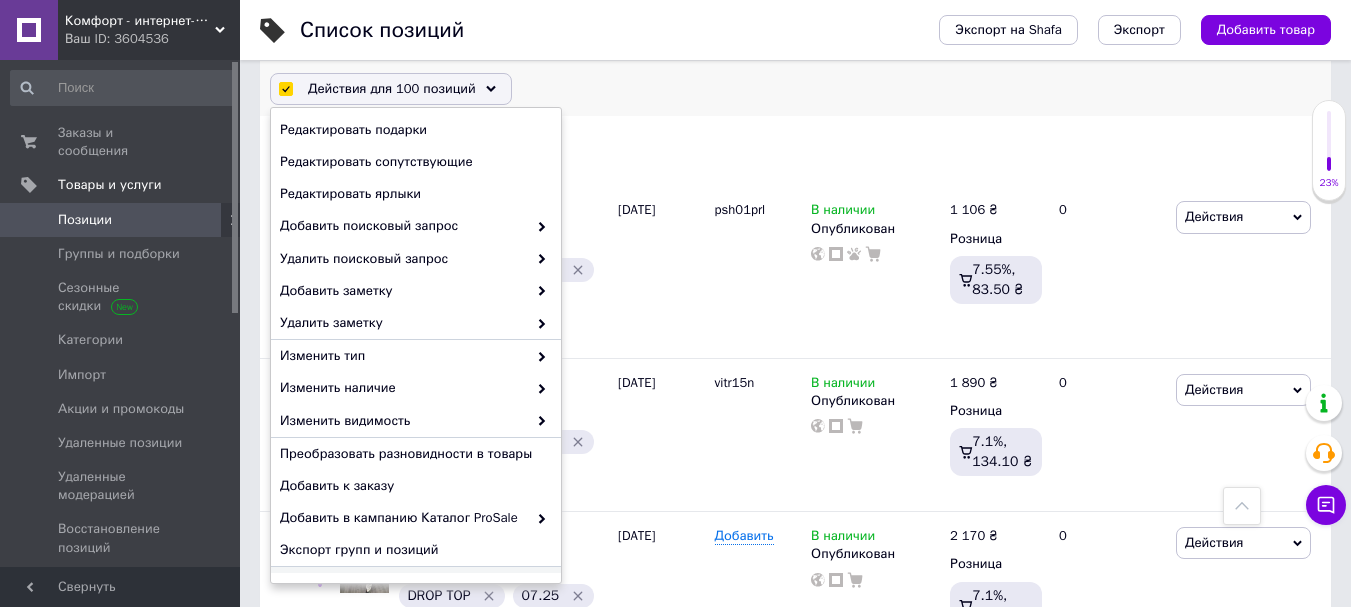 scroll, scrollTop: 257, scrollLeft: 0, axis: vertical 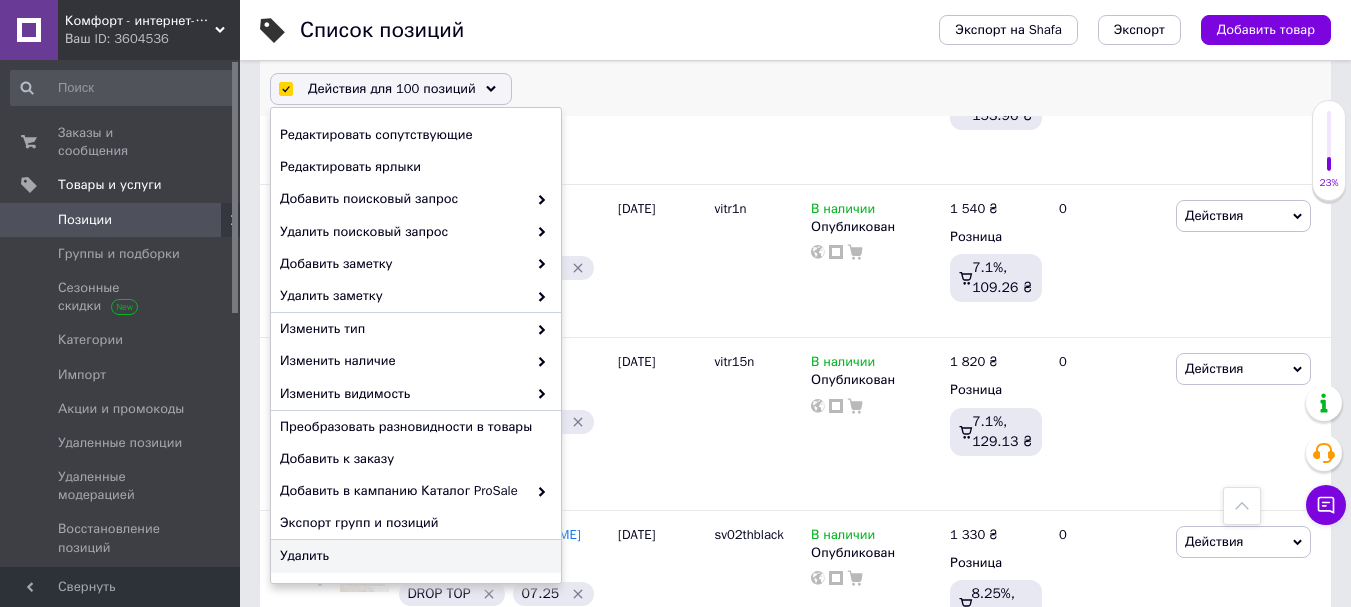 click on "Удалить" at bounding box center [413, 556] 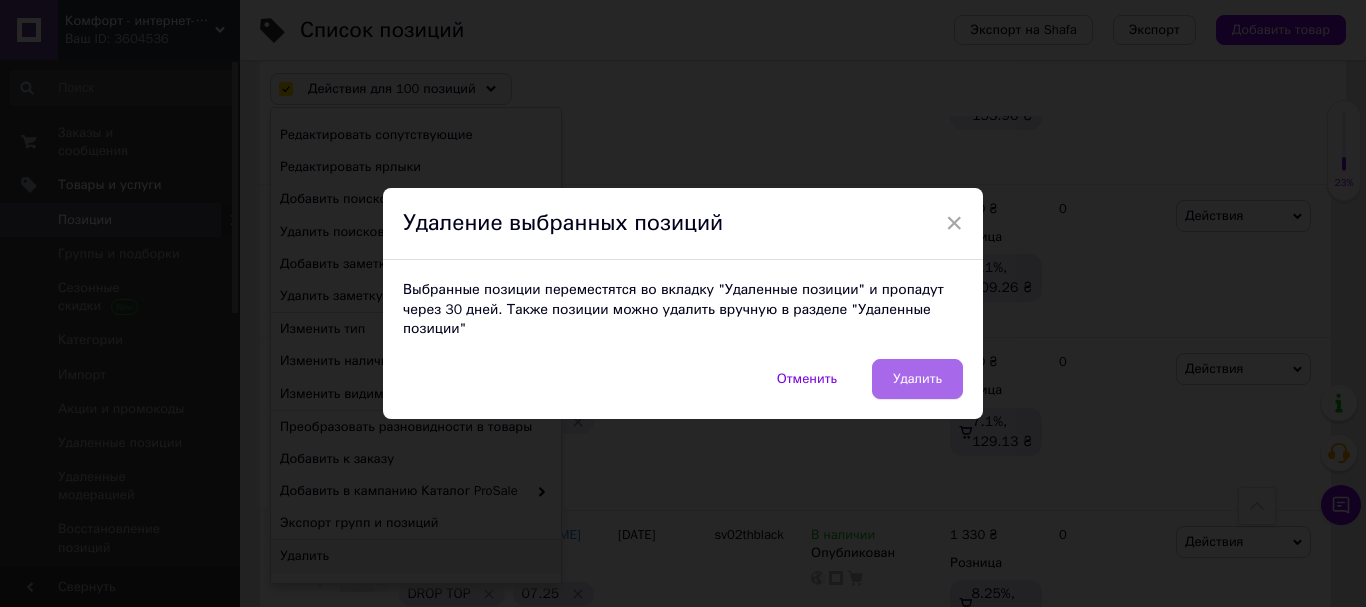 click on "Удалить" at bounding box center [917, 379] 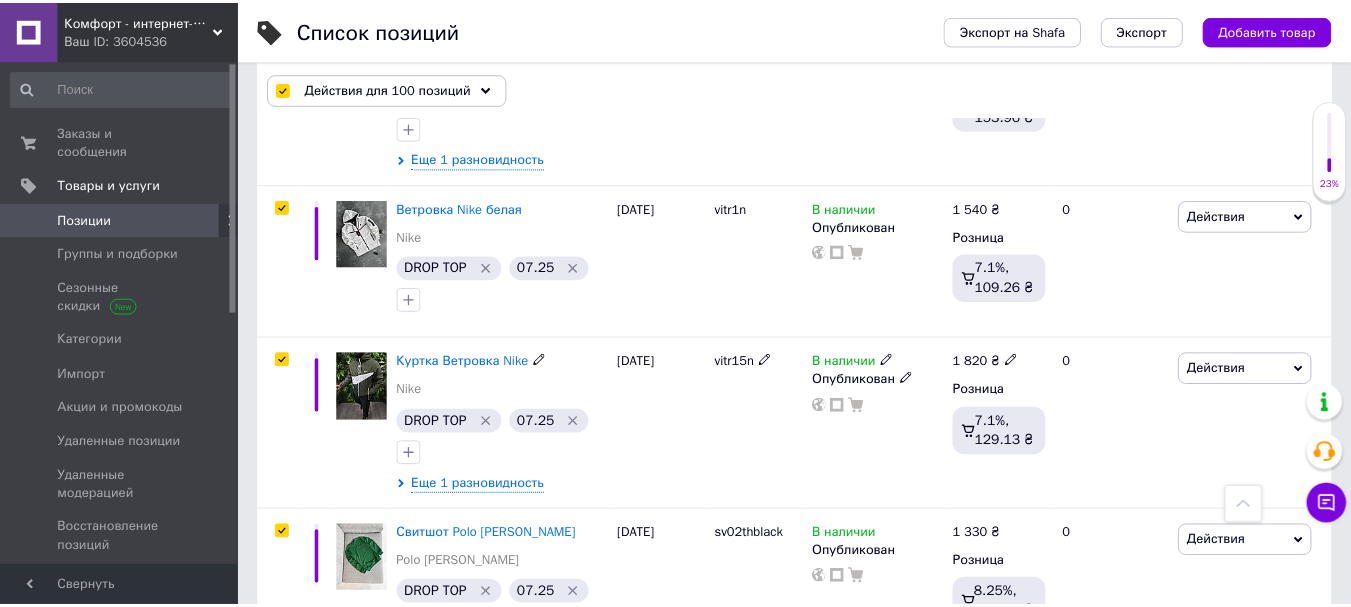 scroll, scrollTop: 0, scrollLeft: 417, axis: horizontal 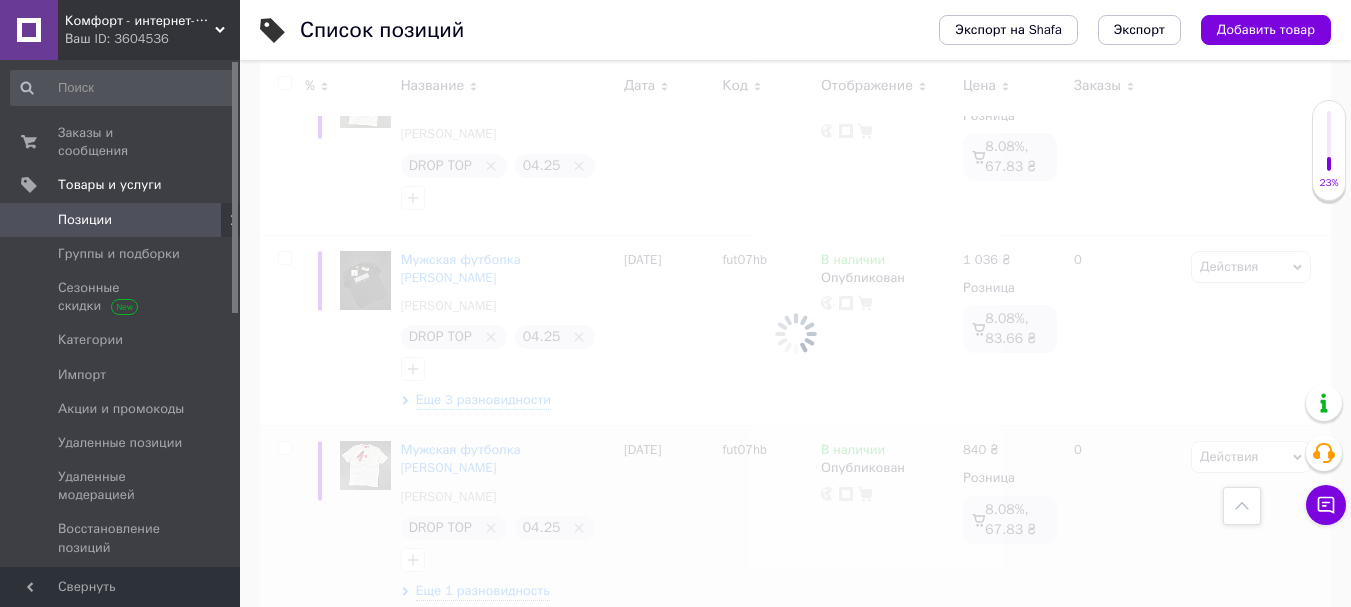 checkbox on "false" 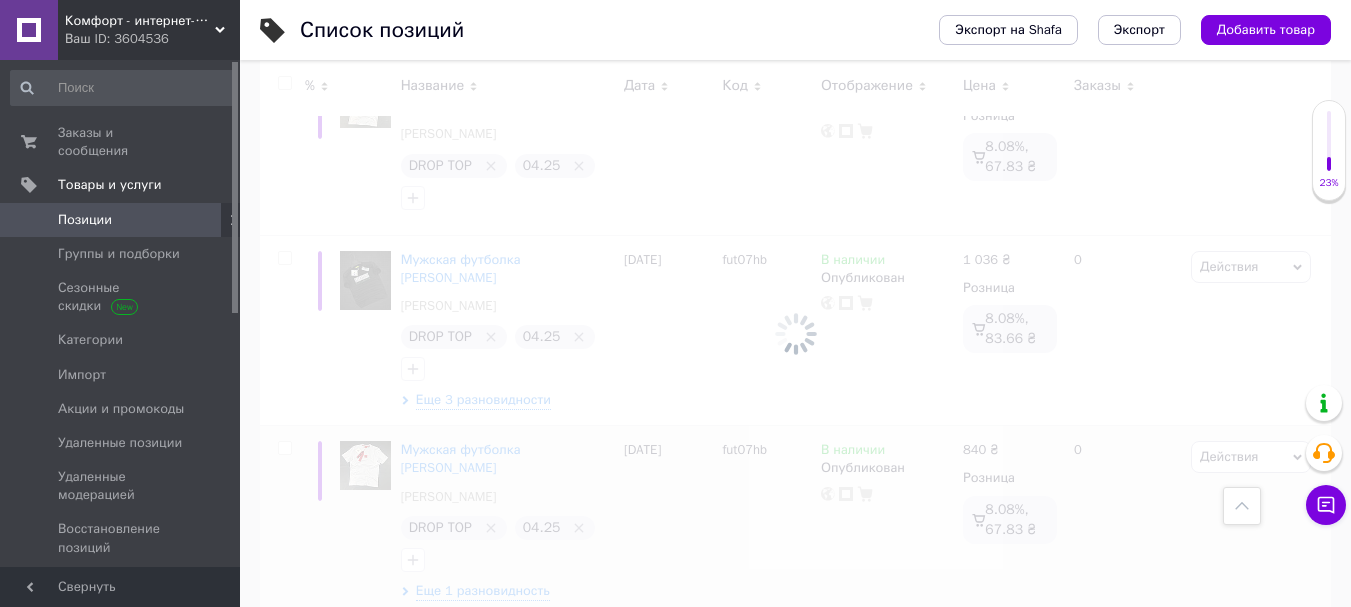 checkbox on "false" 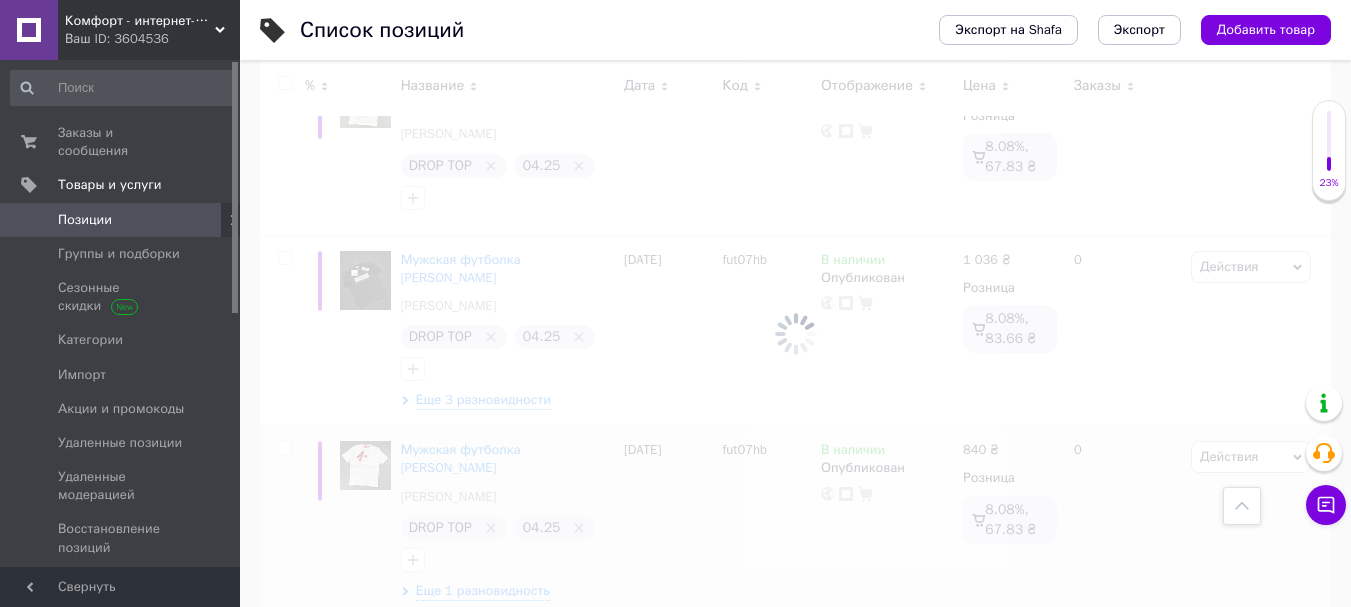checkbox on "false" 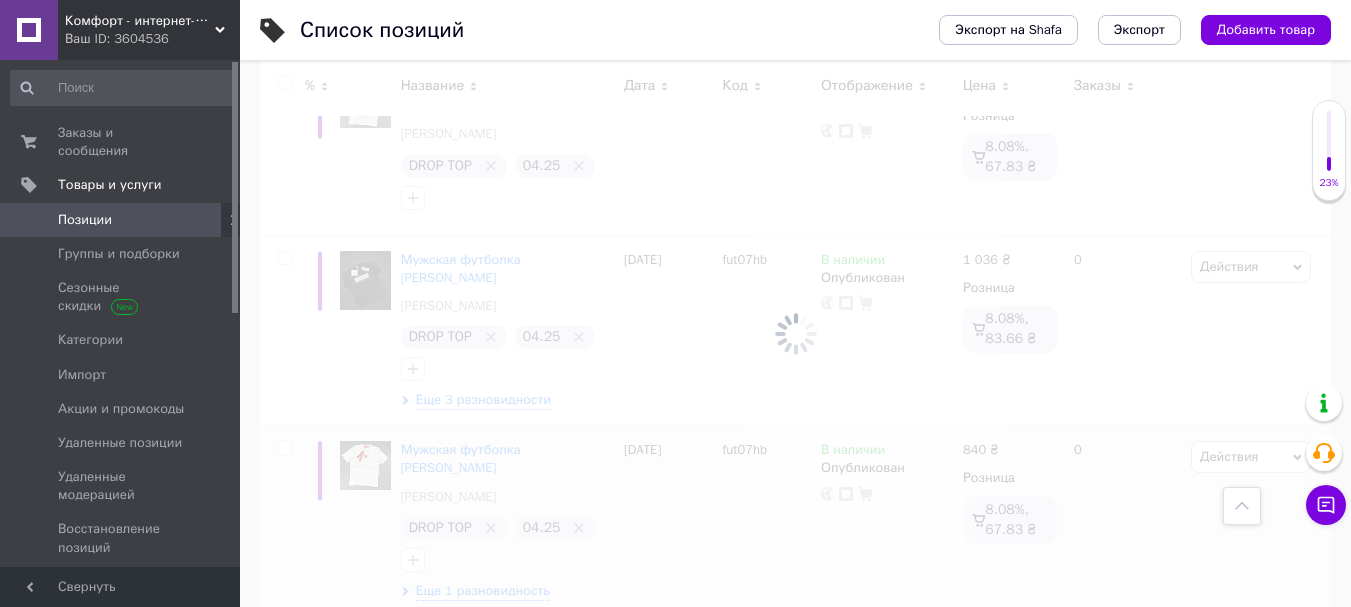 checkbox on "false" 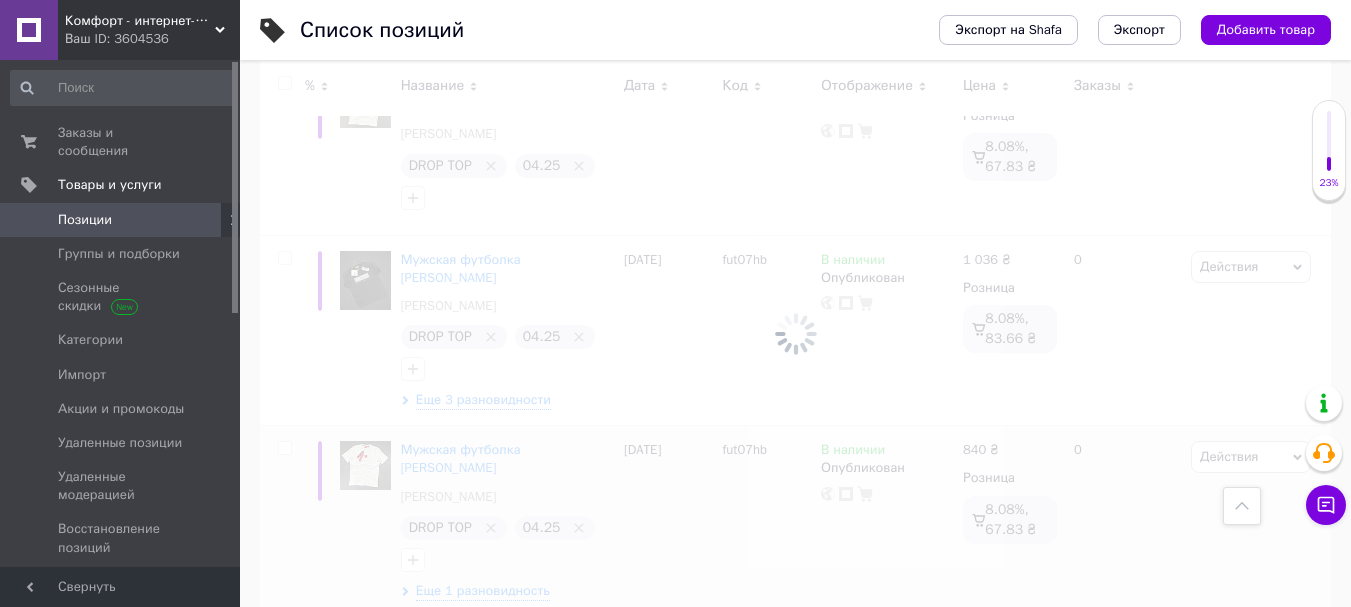 checkbox on "false" 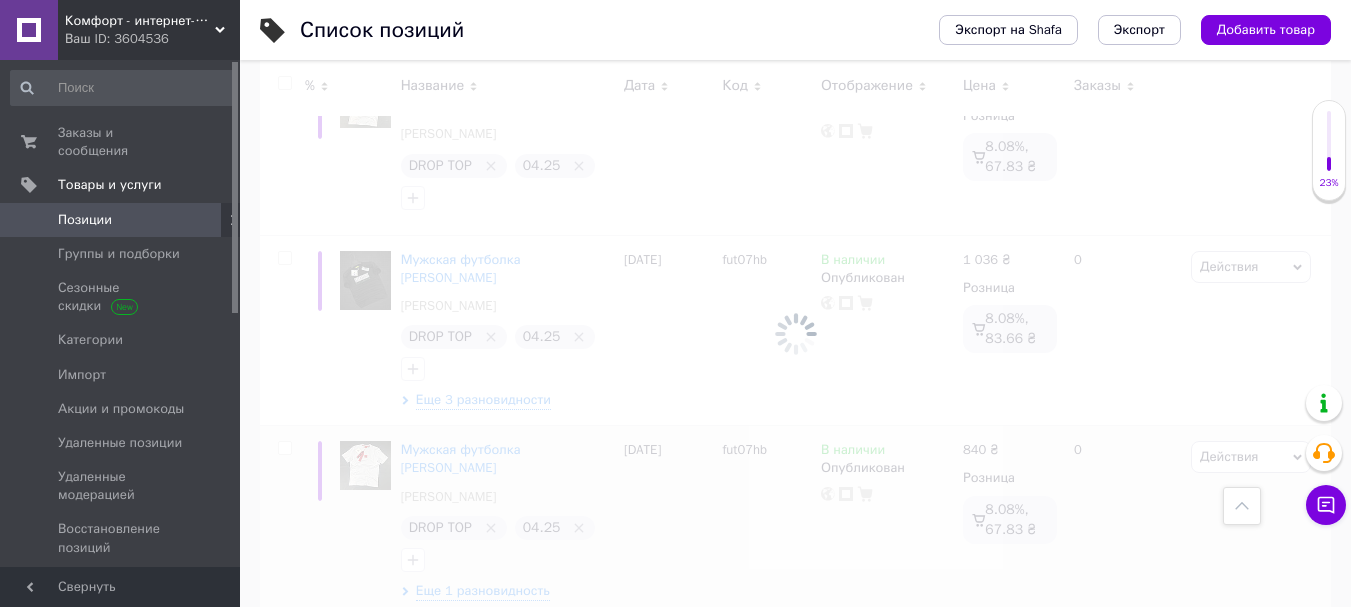 checkbox on "false" 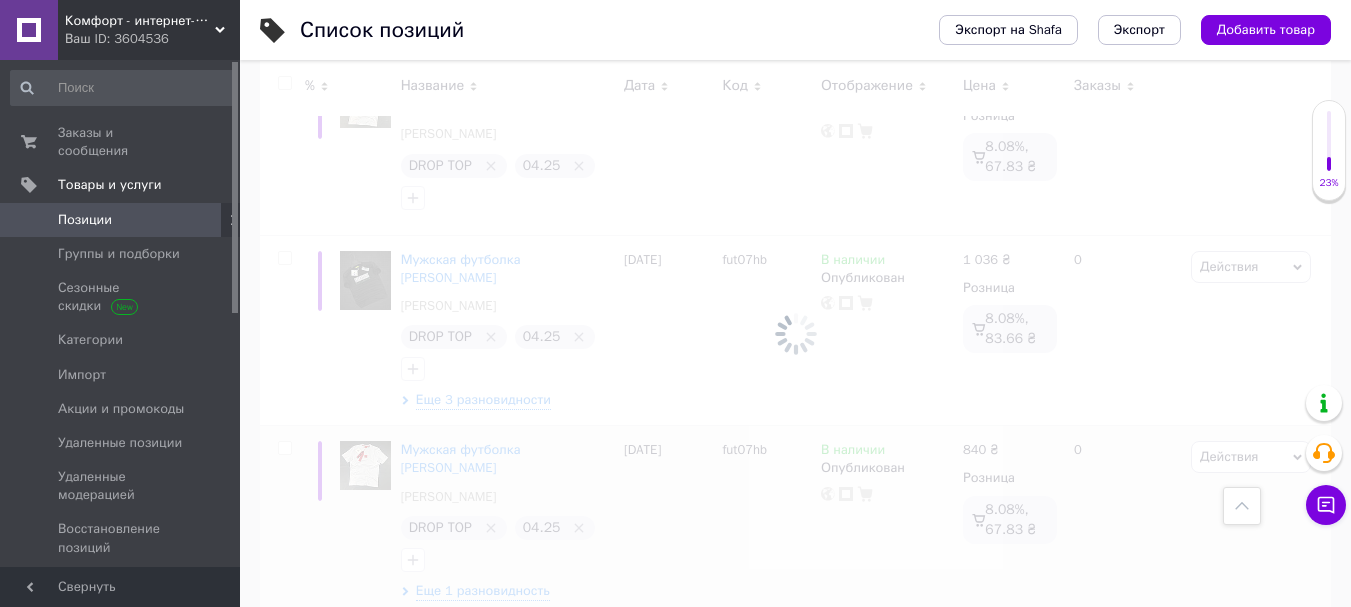 checkbox on "false" 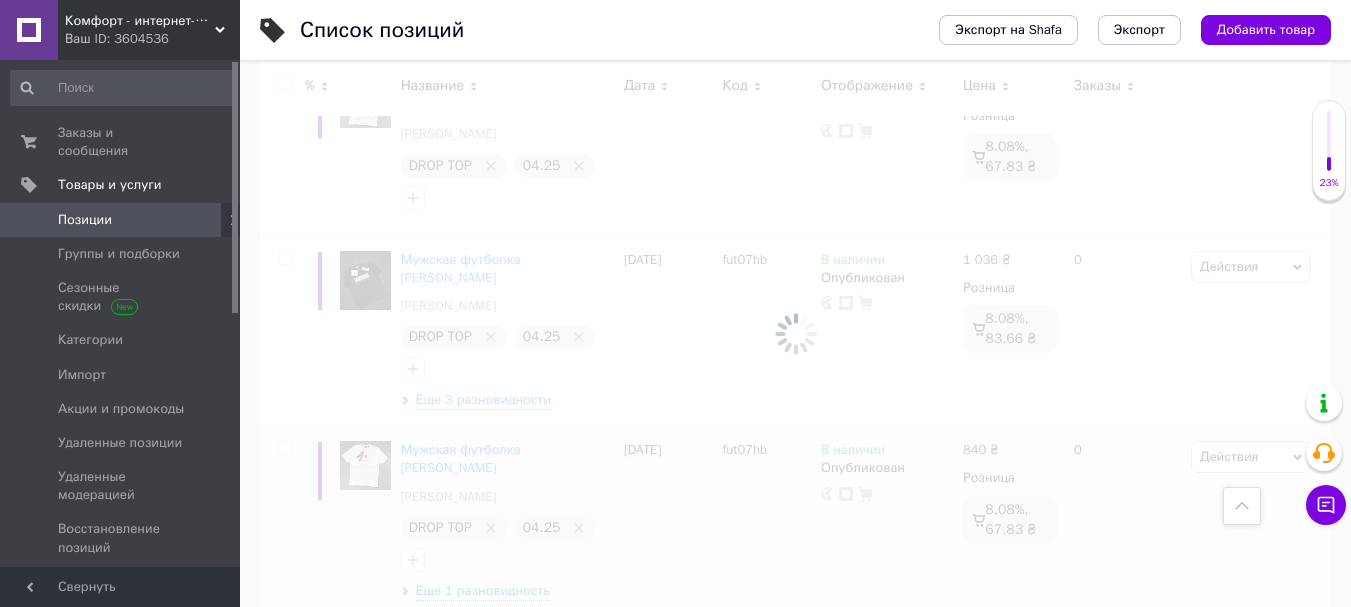 checkbox on "false" 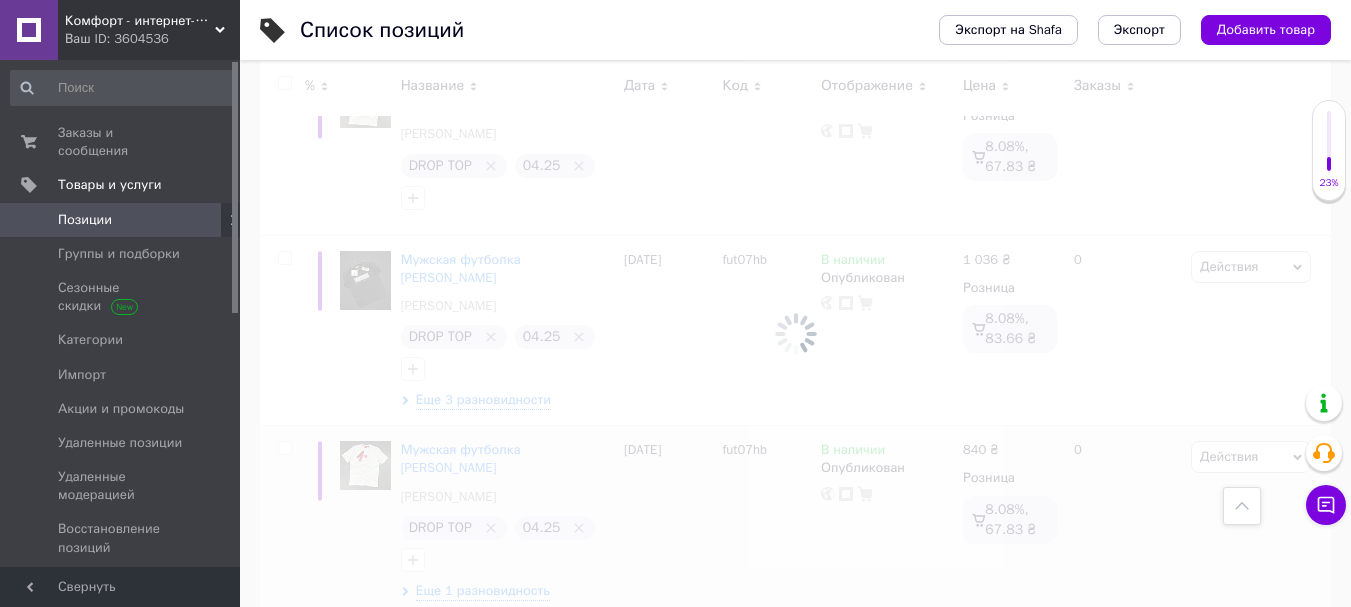 checkbox on "false" 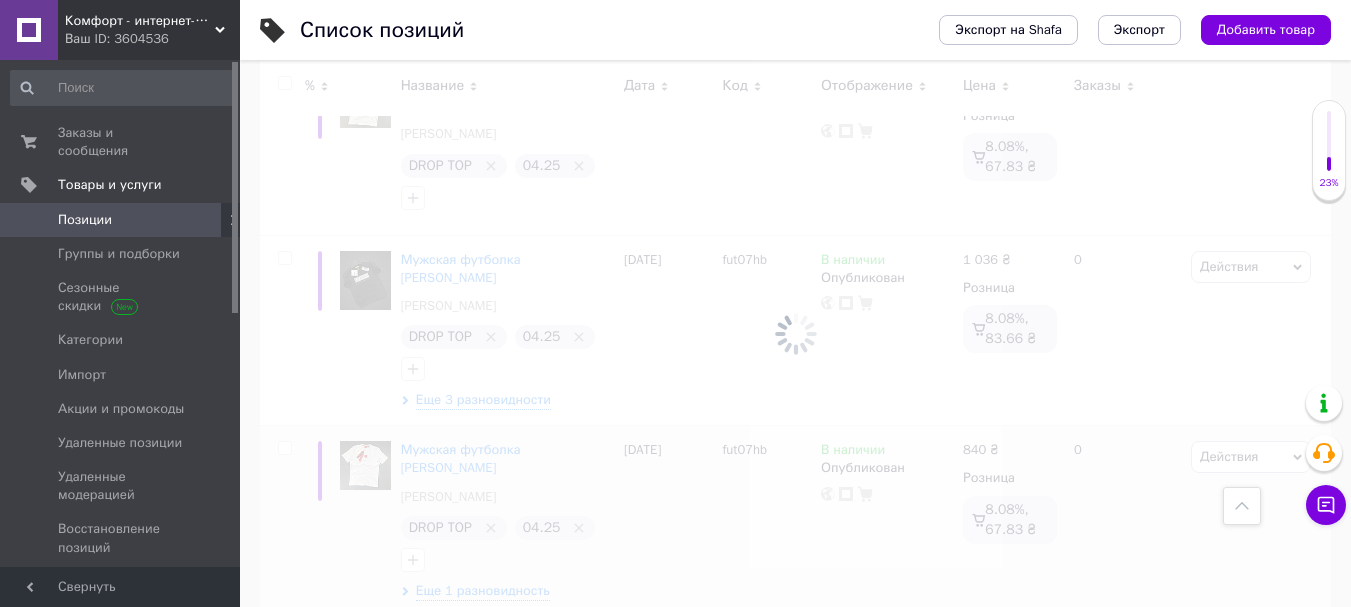 checkbox on "false" 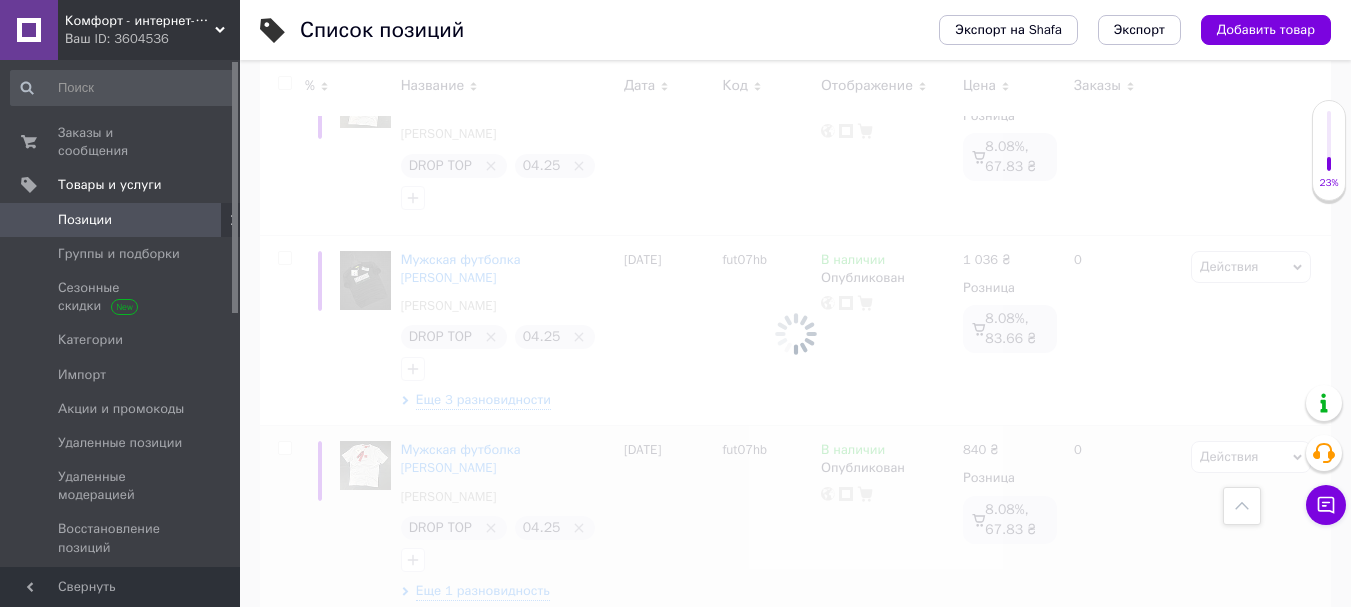 checkbox on "false" 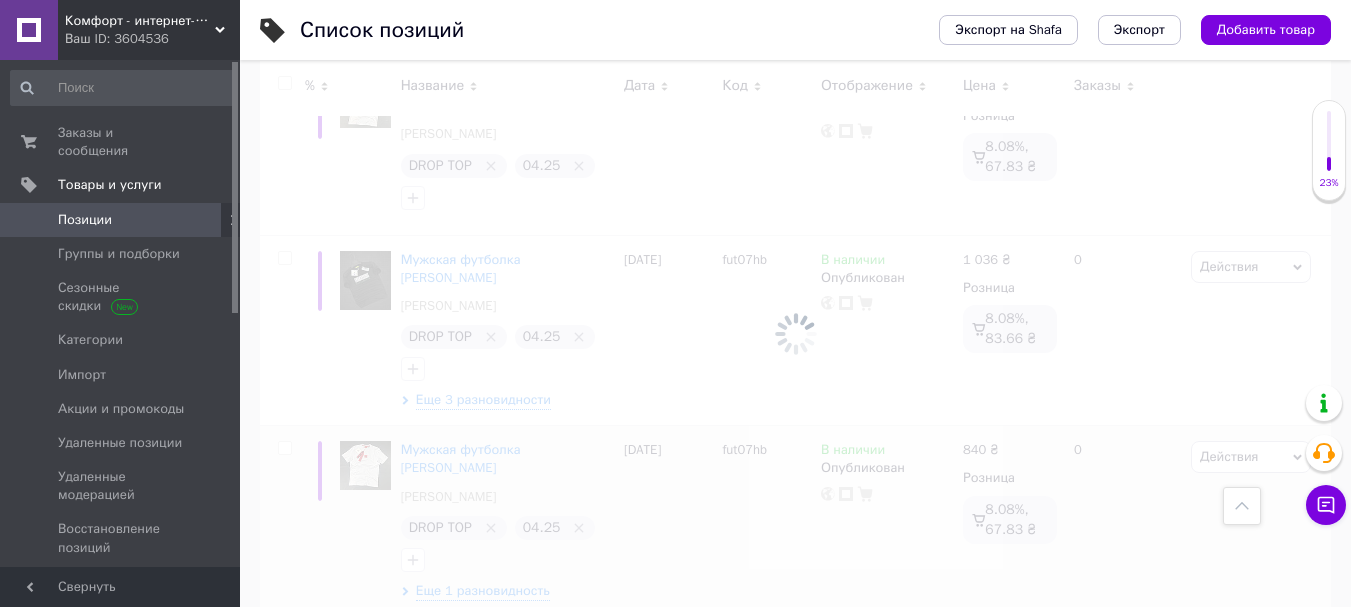 checkbox on "false" 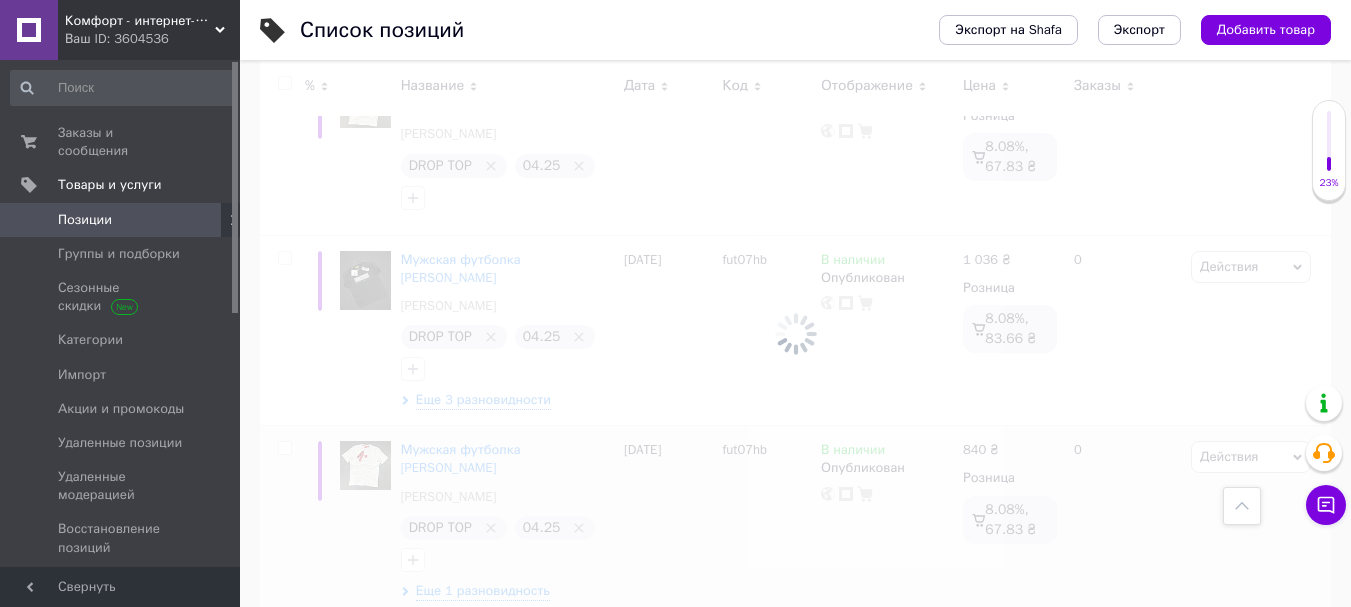 checkbox on "false" 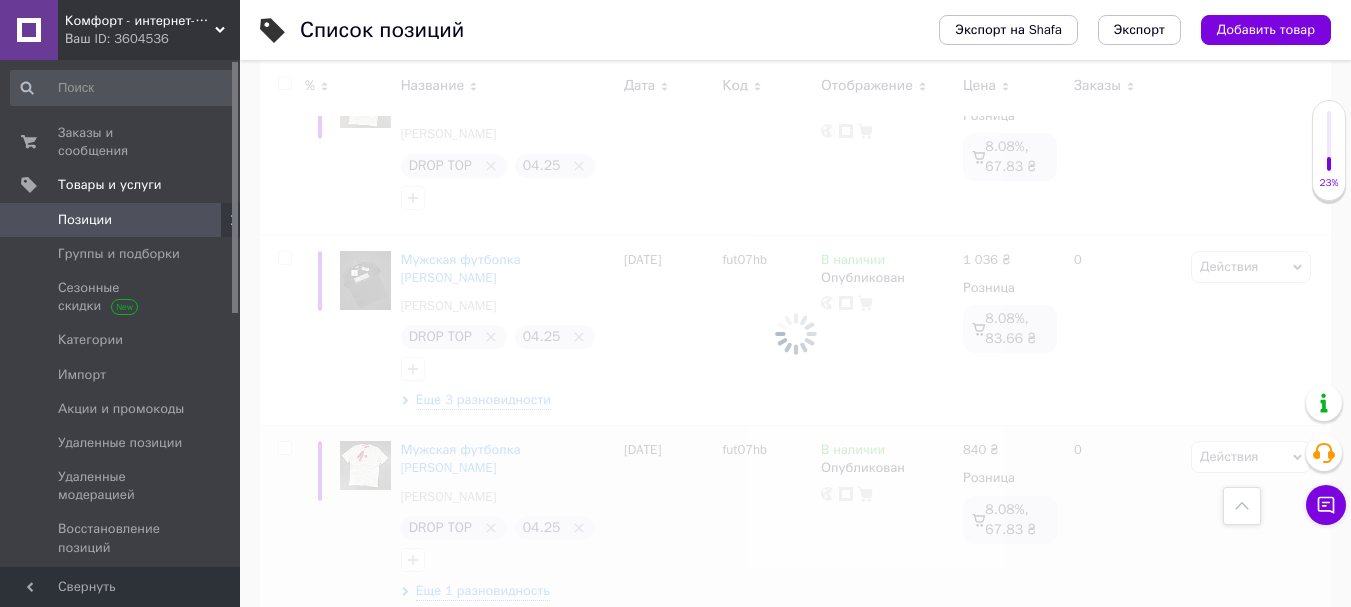 checkbox on "false" 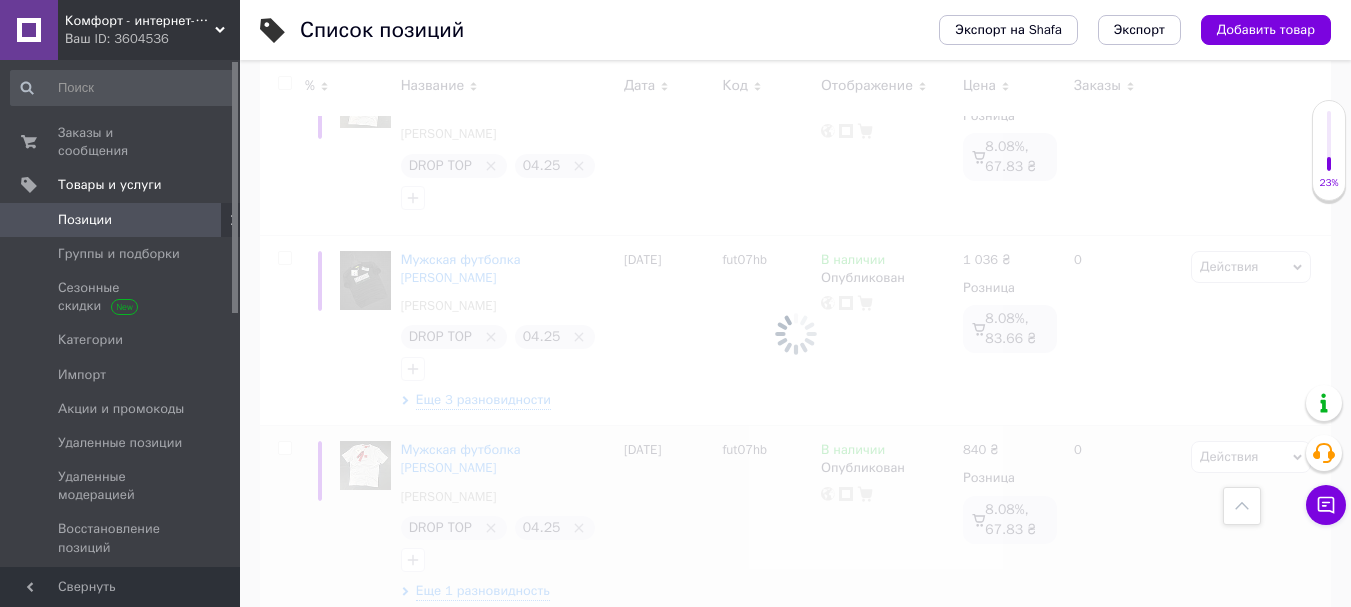 checkbox on "false" 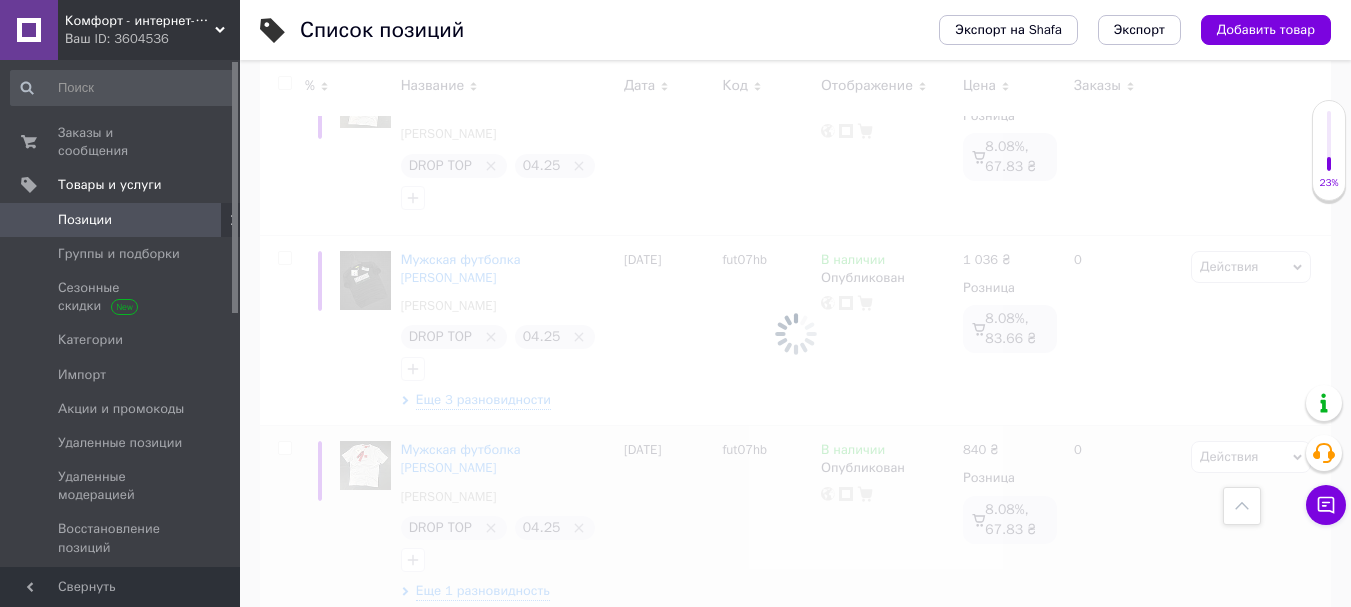 checkbox on "false" 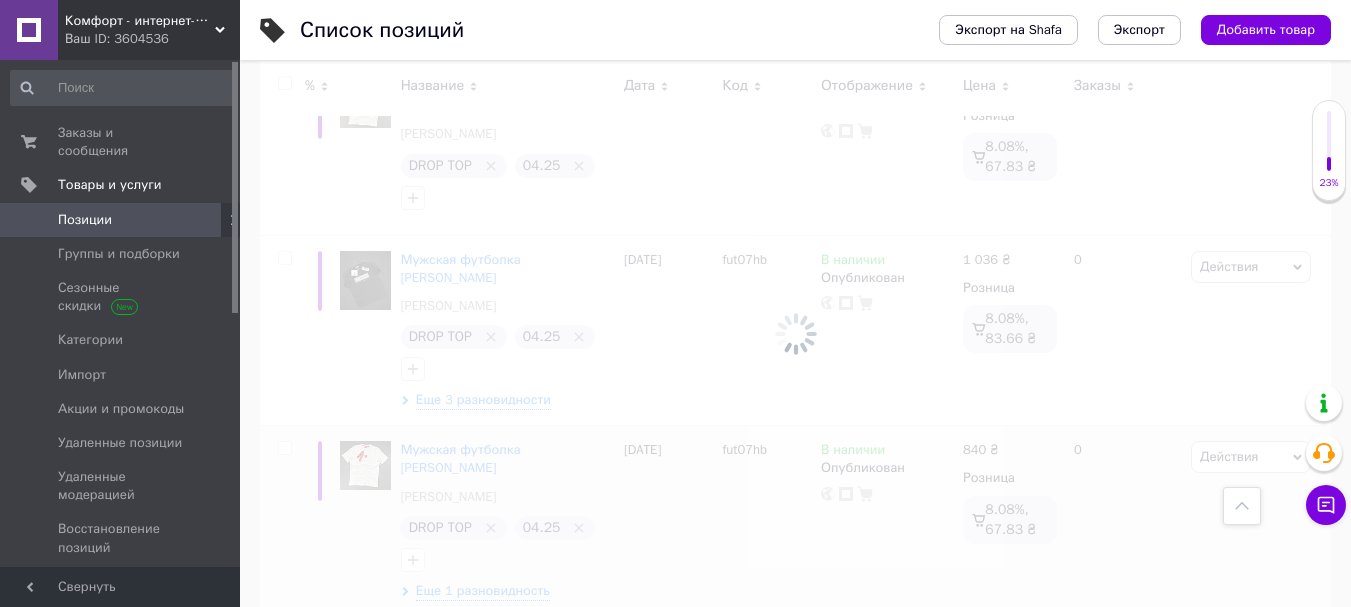 checkbox on "false" 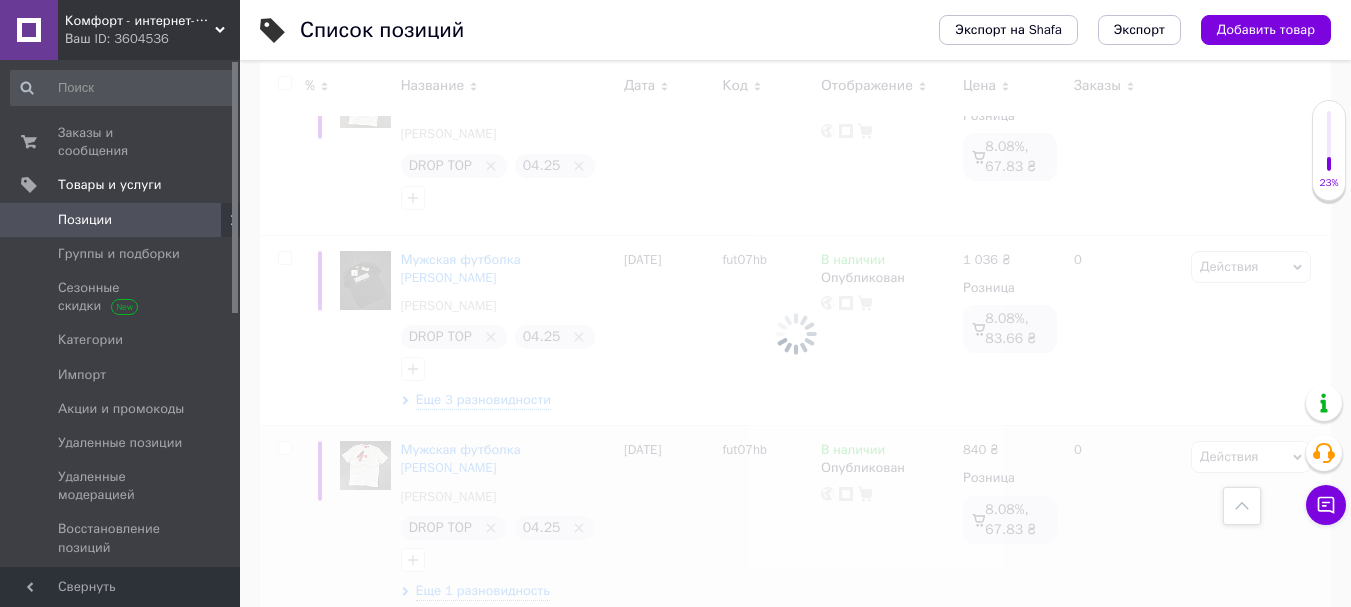 checkbox on "false" 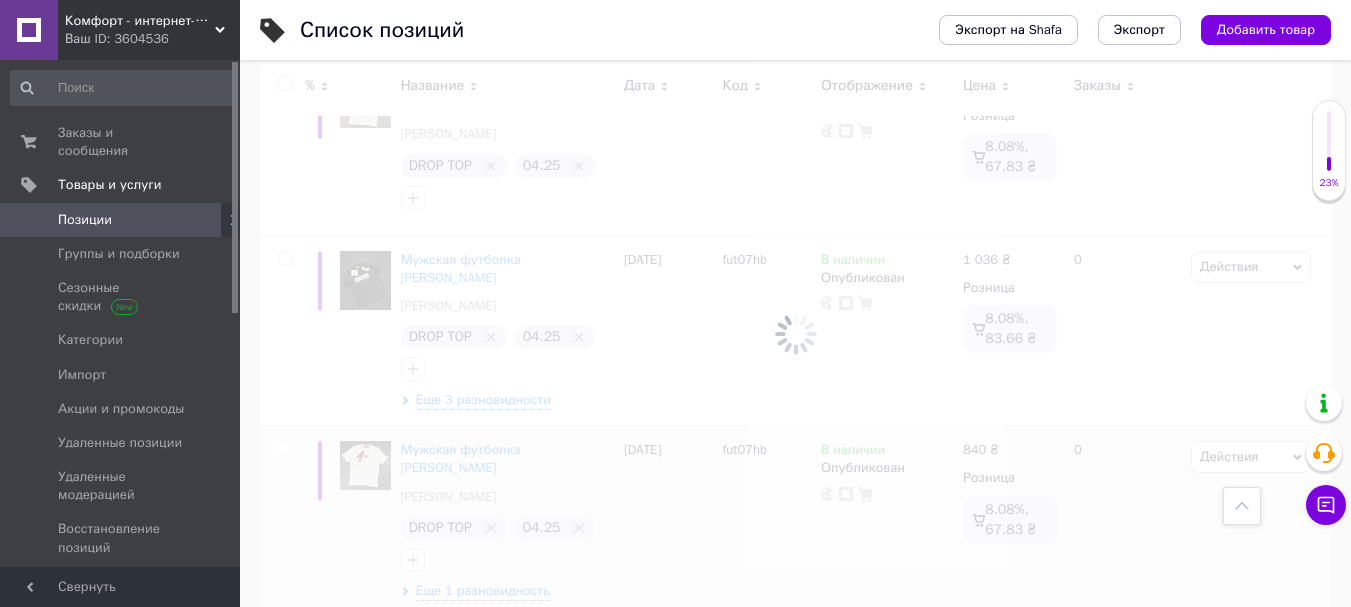 checkbox on "false" 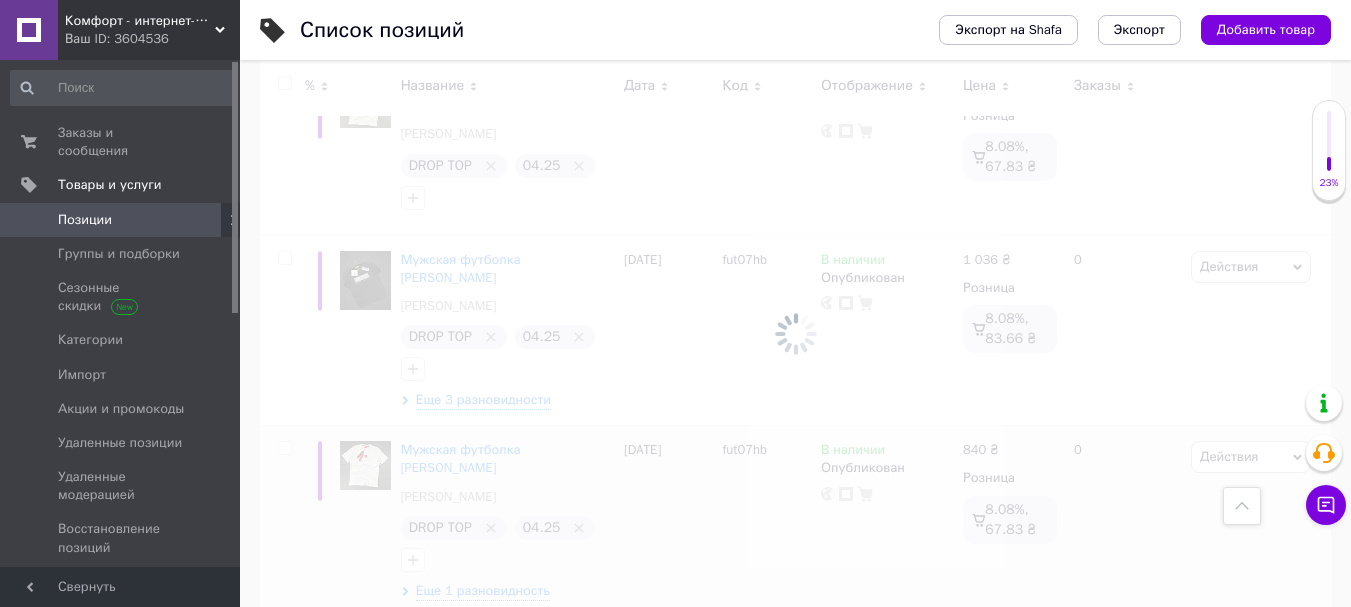 checkbox on "false" 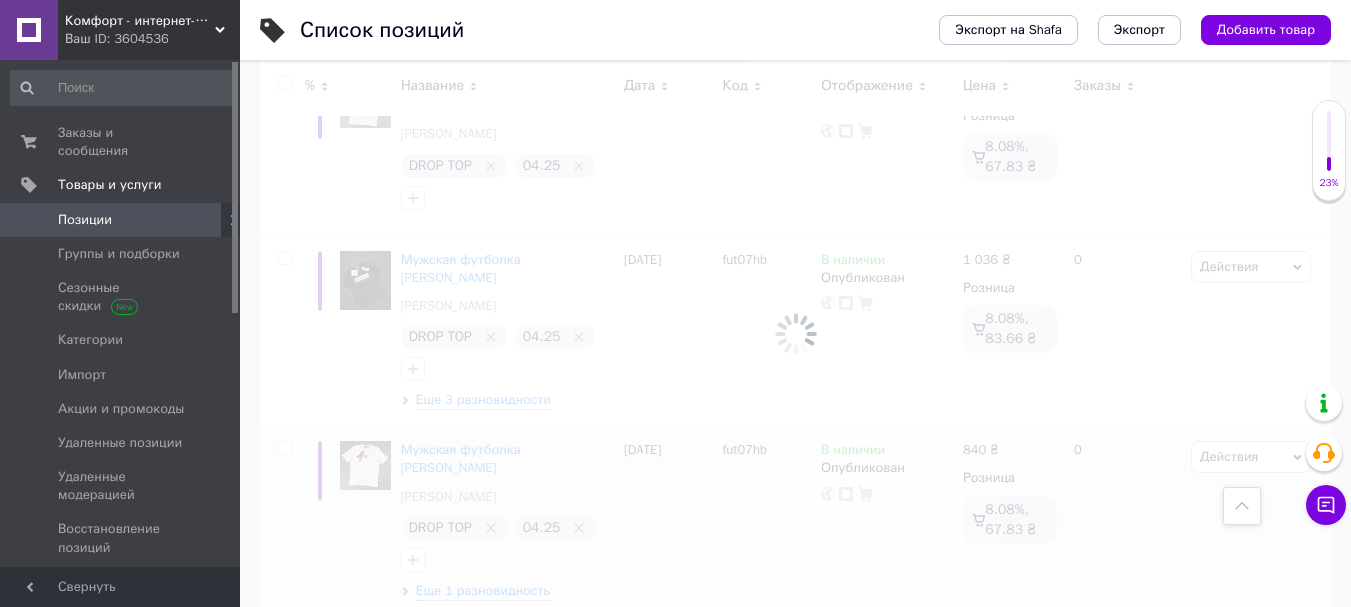 checkbox on "false" 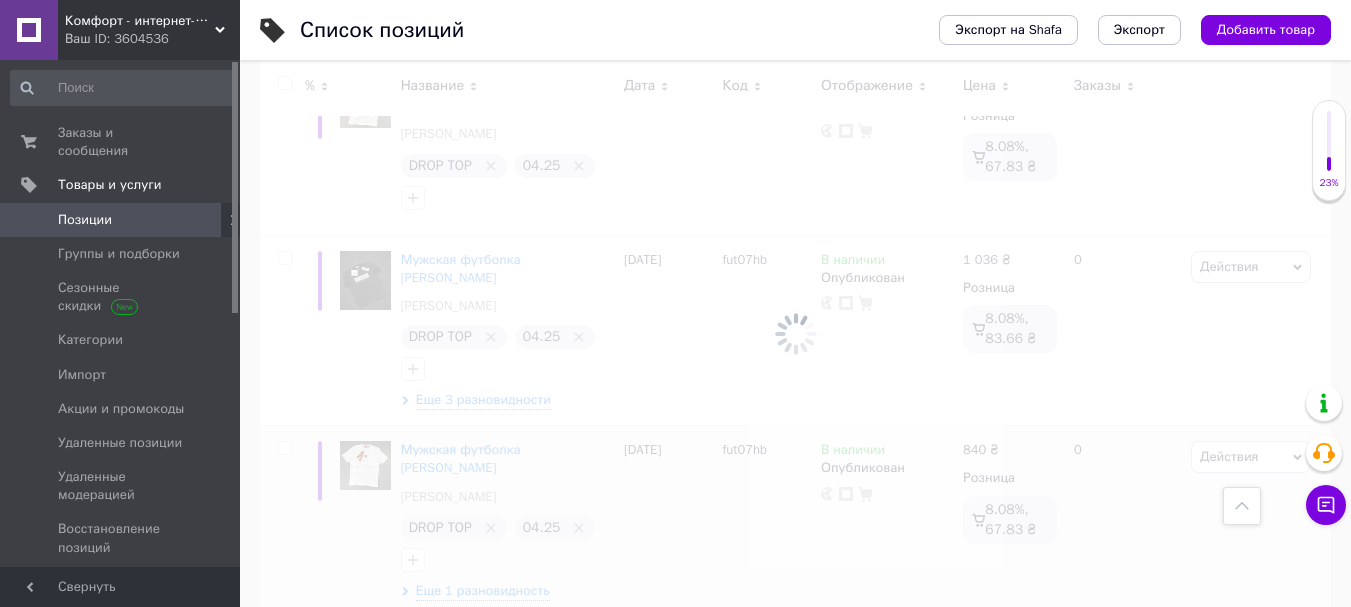 checkbox on "false" 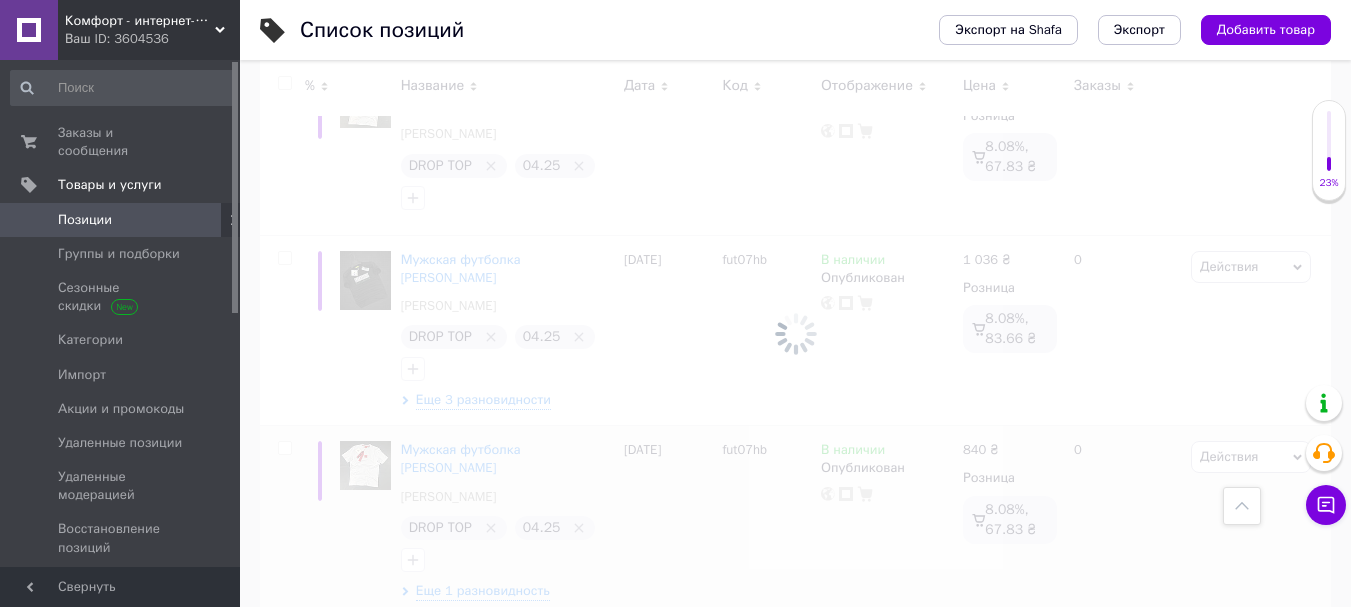 checkbox on "false" 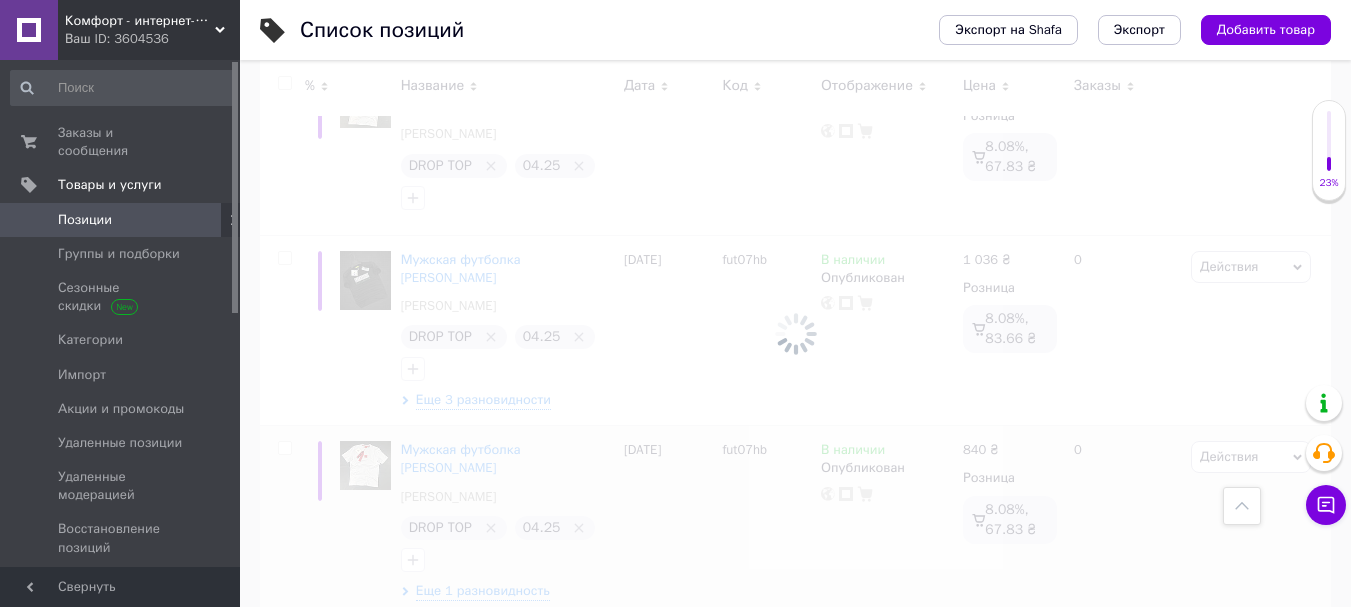 checkbox on "false" 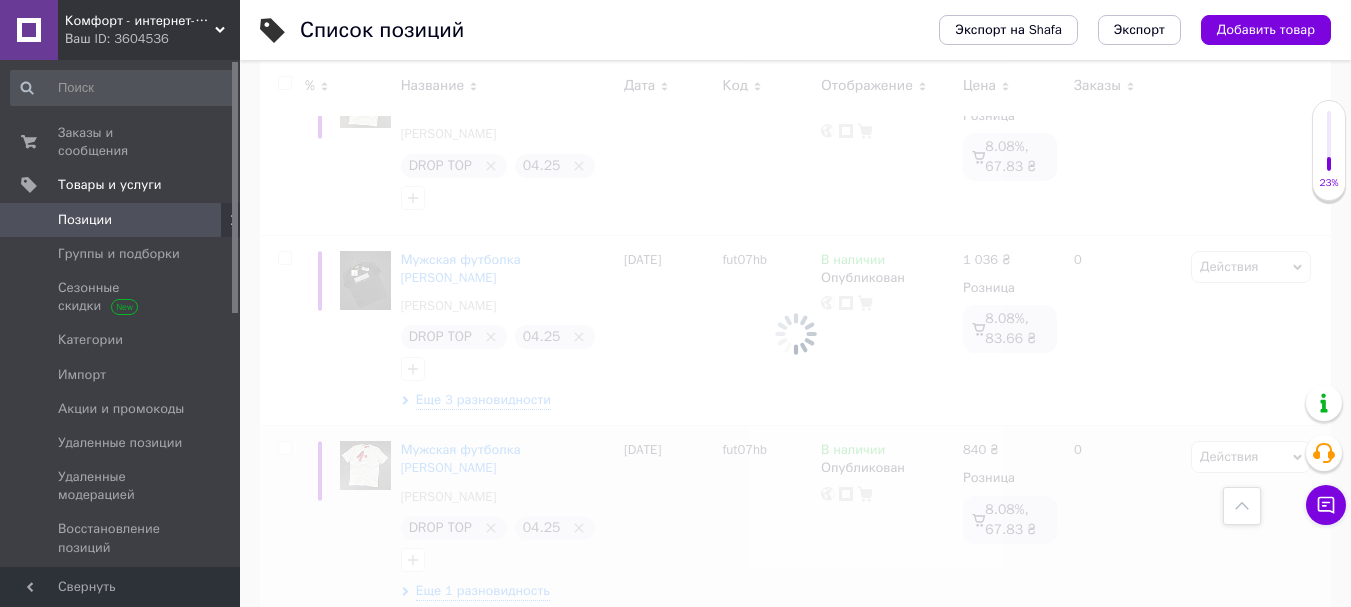 checkbox on "false" 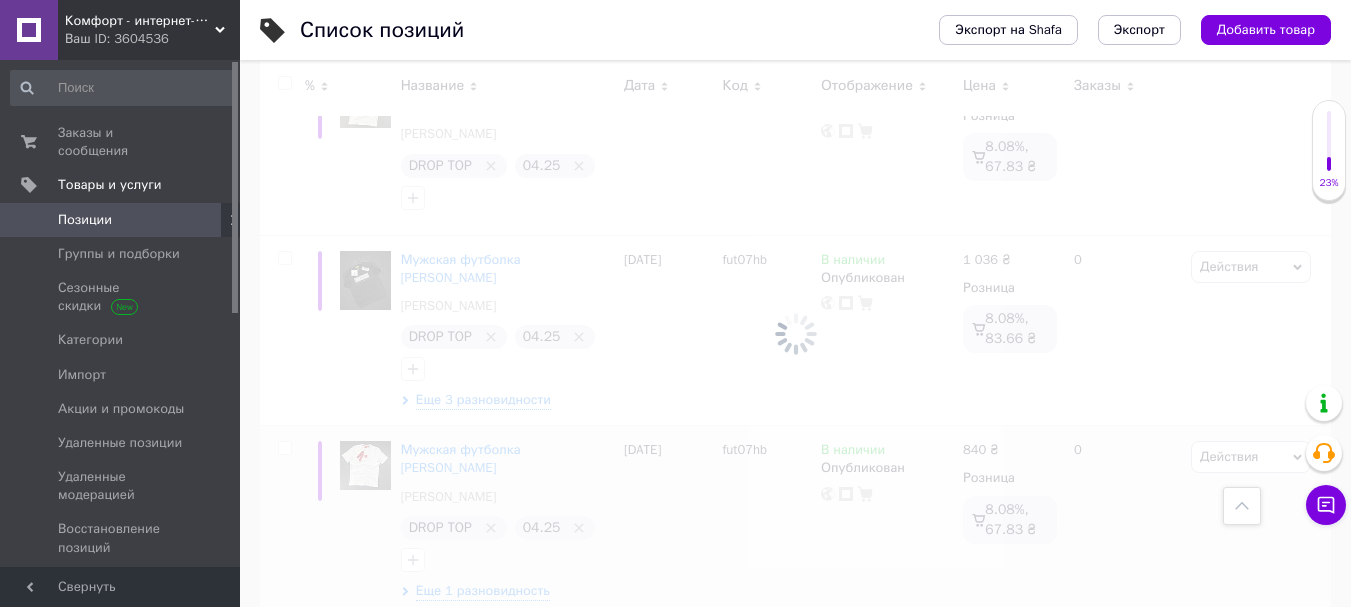 checkbox on "false" 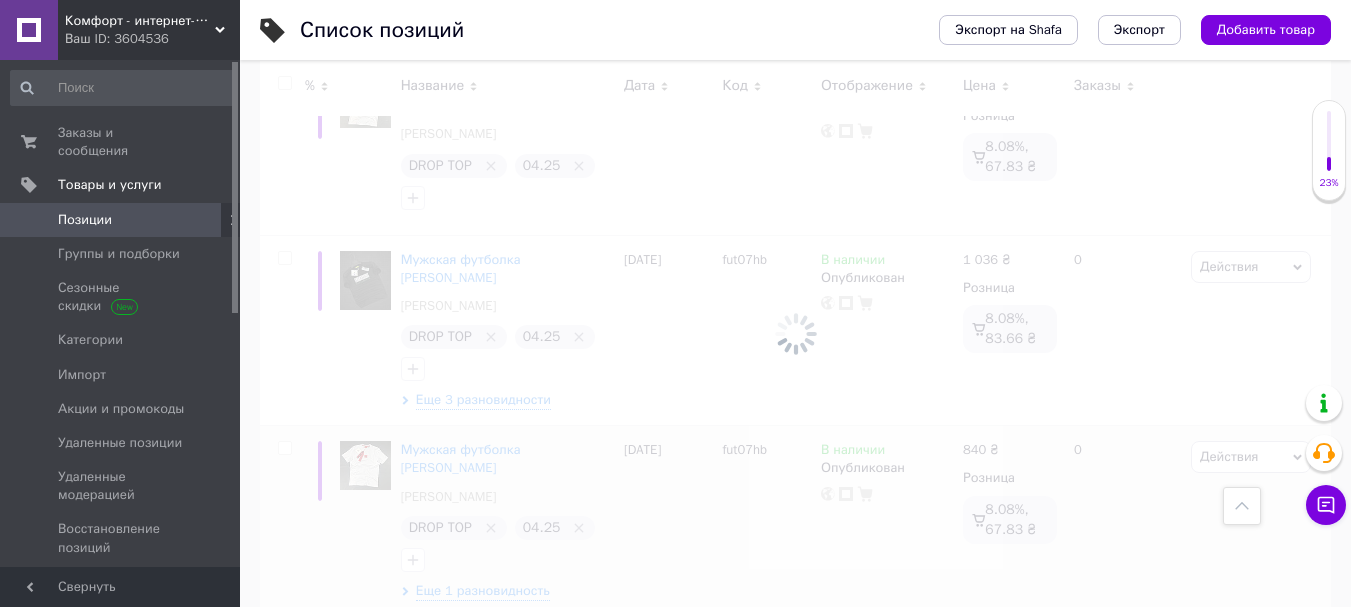 checkbox on "false" 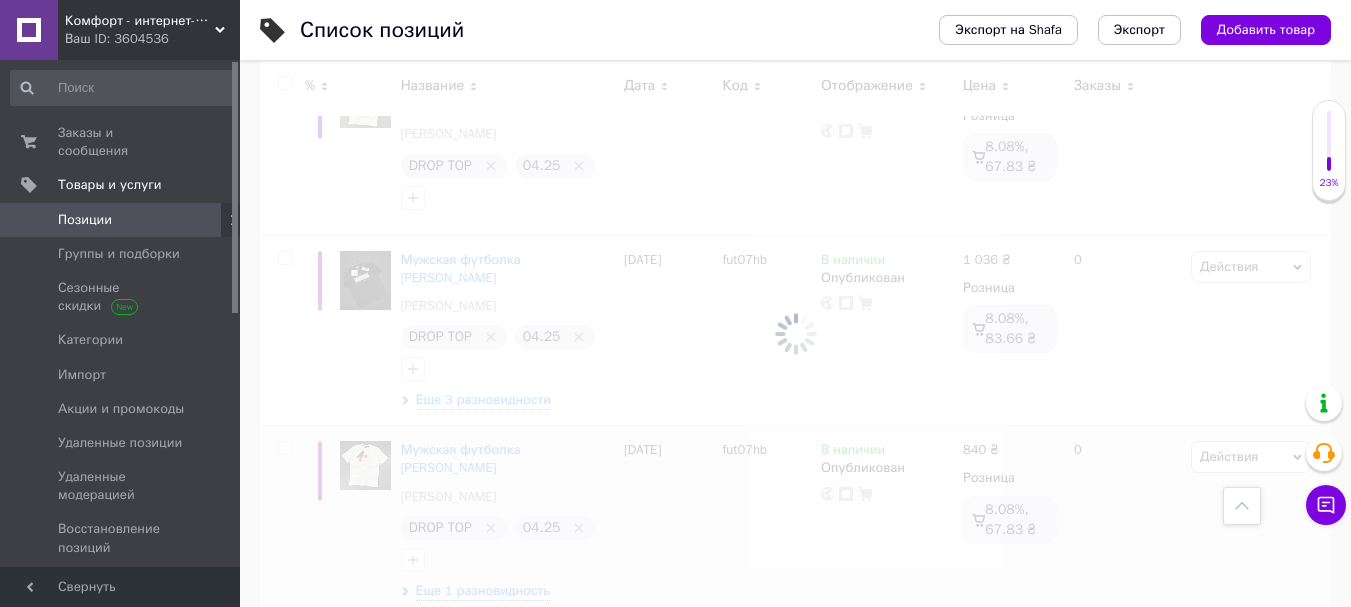 checkbox on "false" 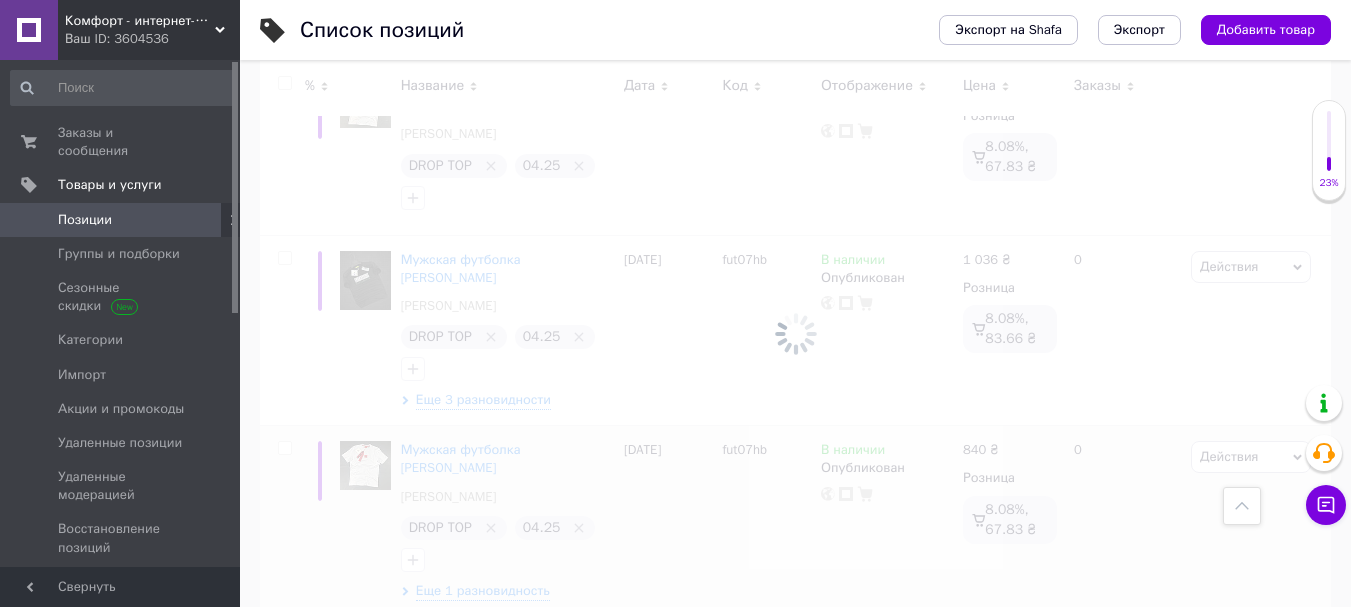 checkbox on "false" 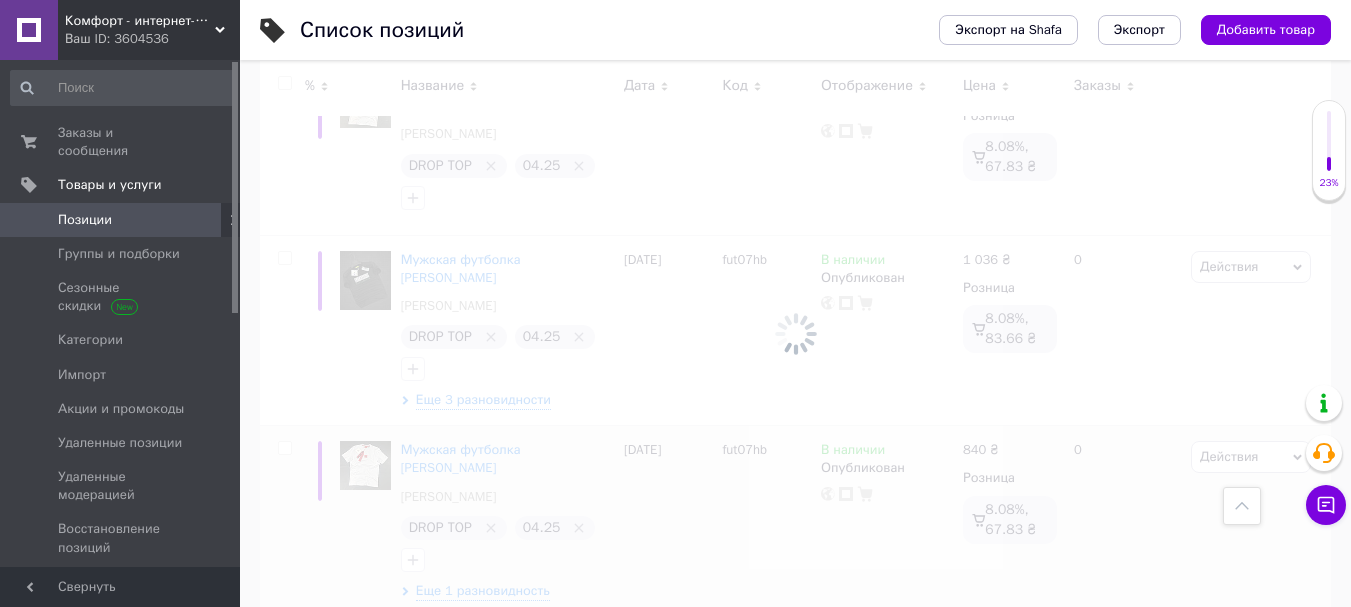 checkbox on "false" 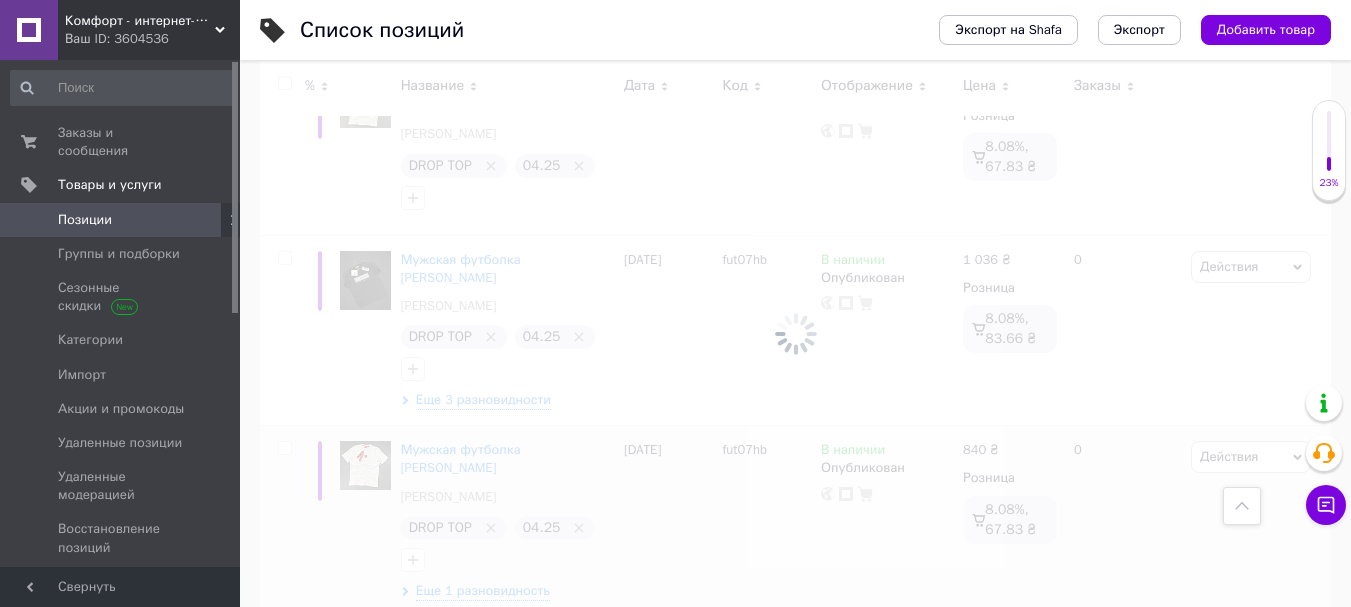 checkbox on "false" 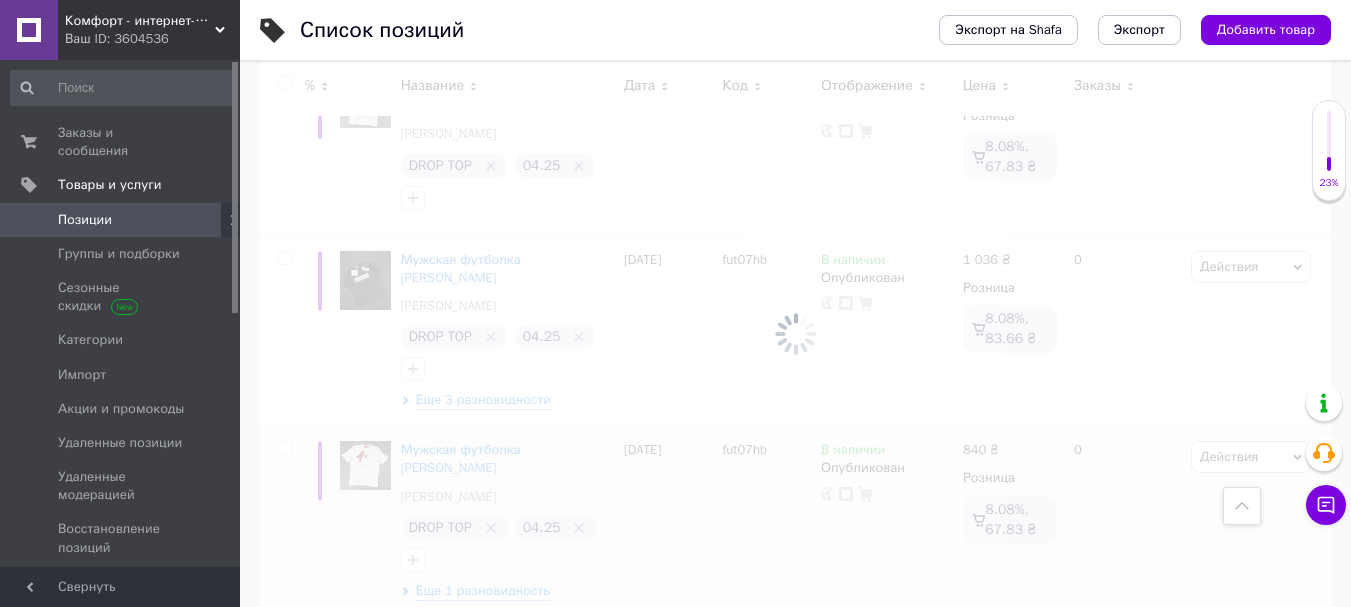 checkbox on "false" 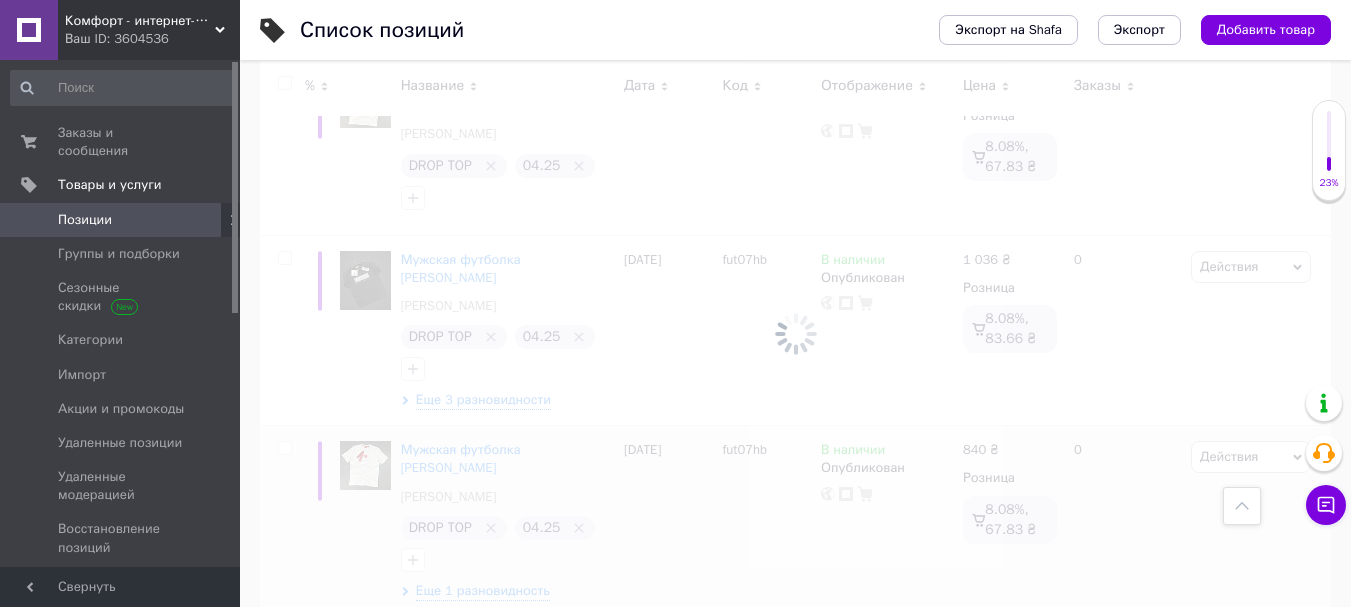 checkbox on "false" 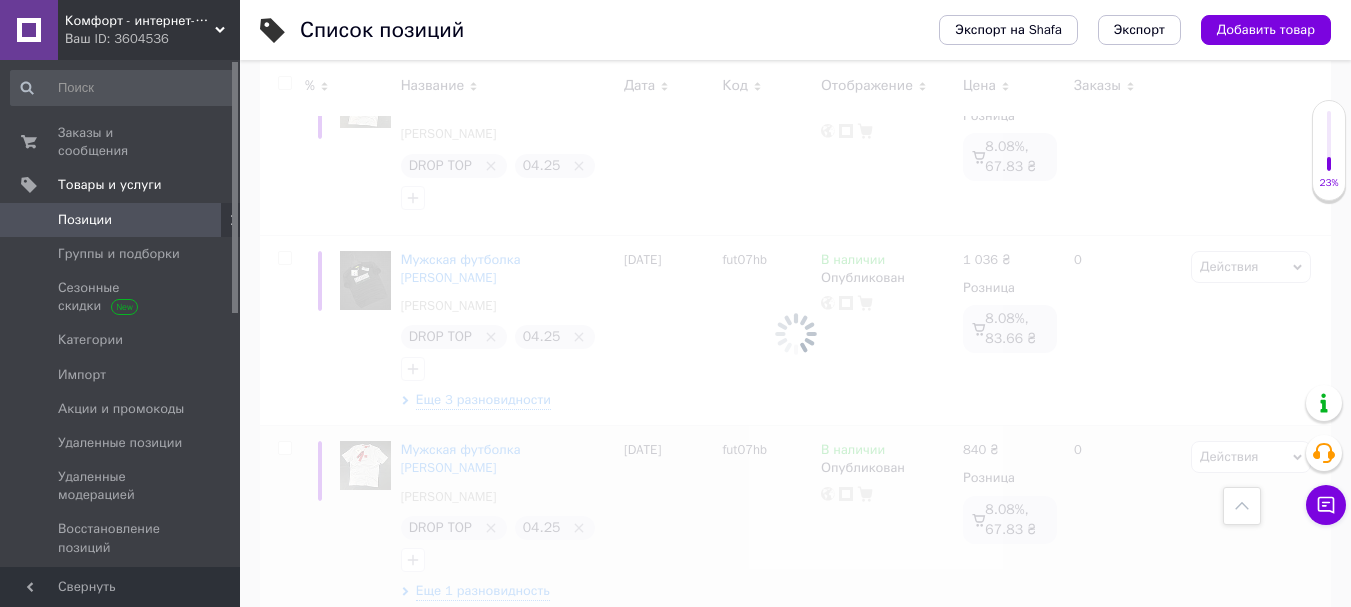 checkbox on "false" 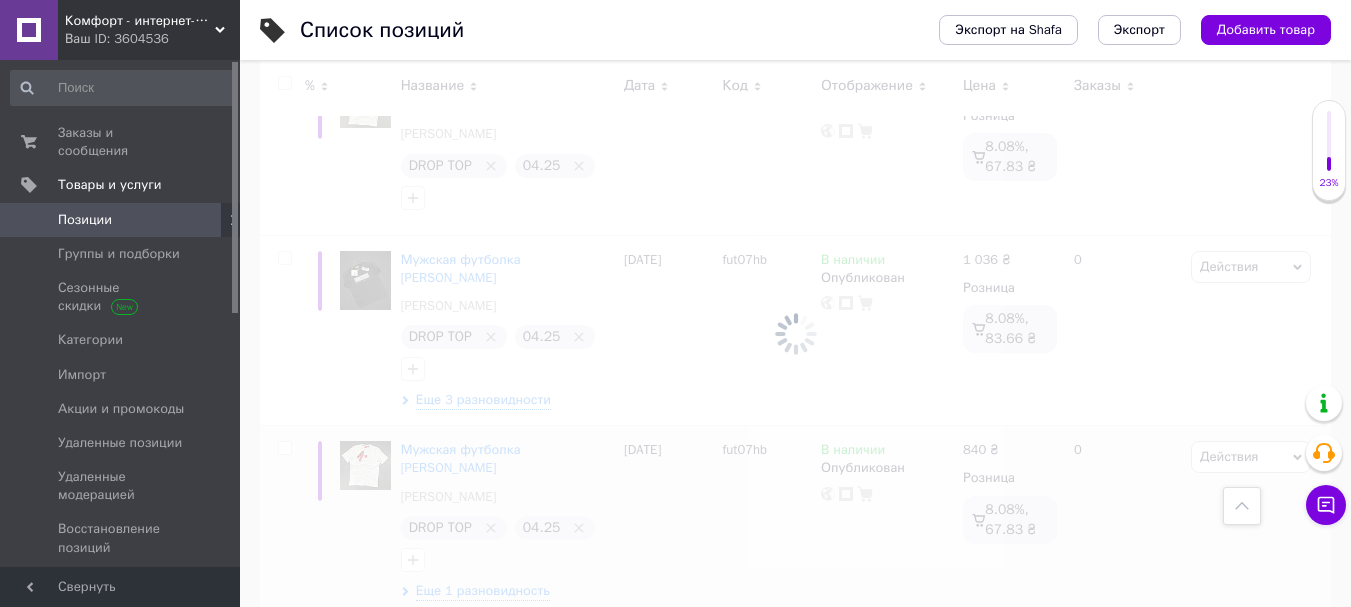 checkbox on "false" 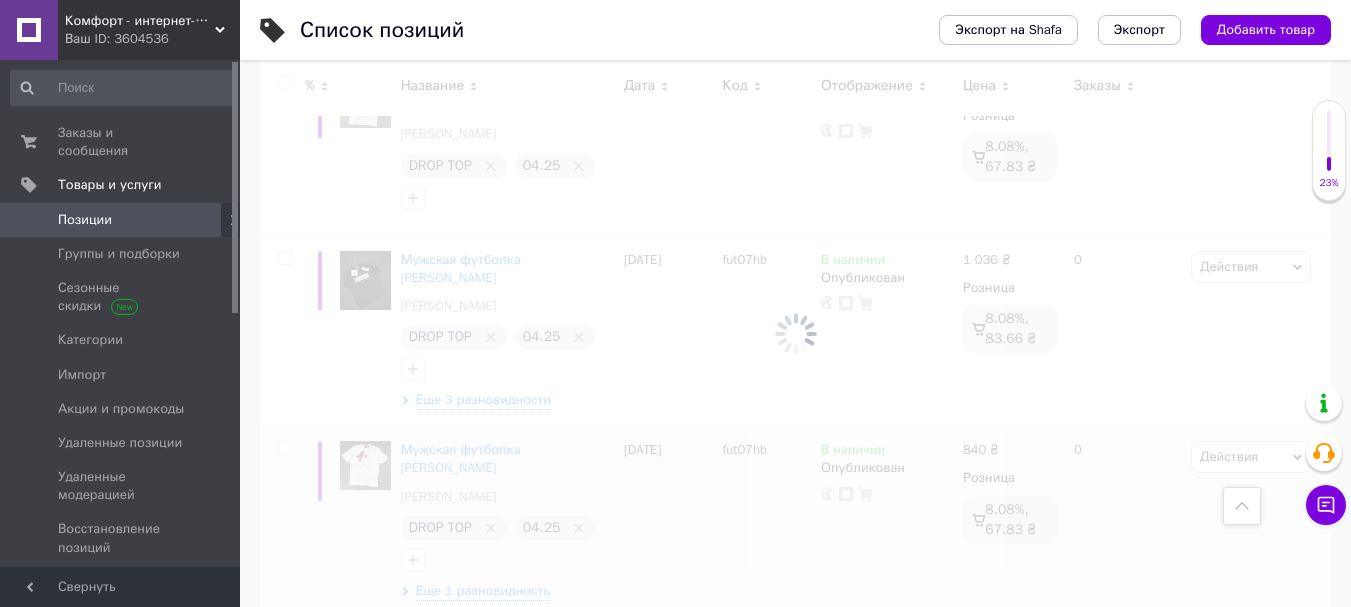 checkbox on "false" 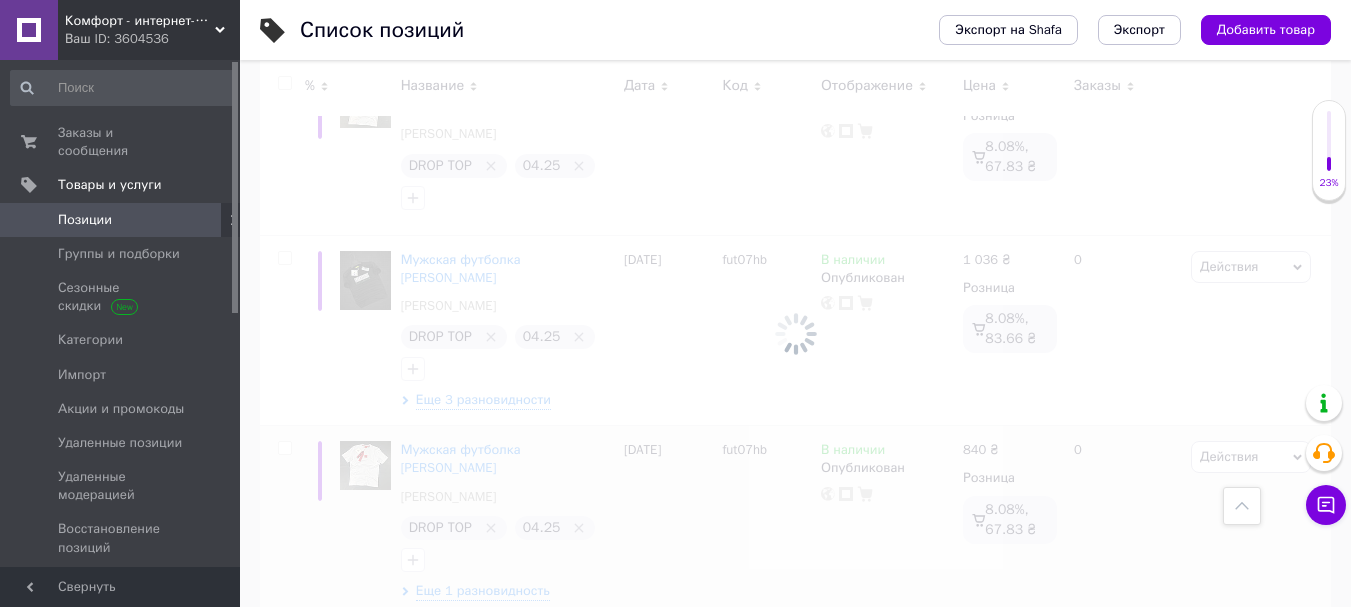 checkbox on "false" 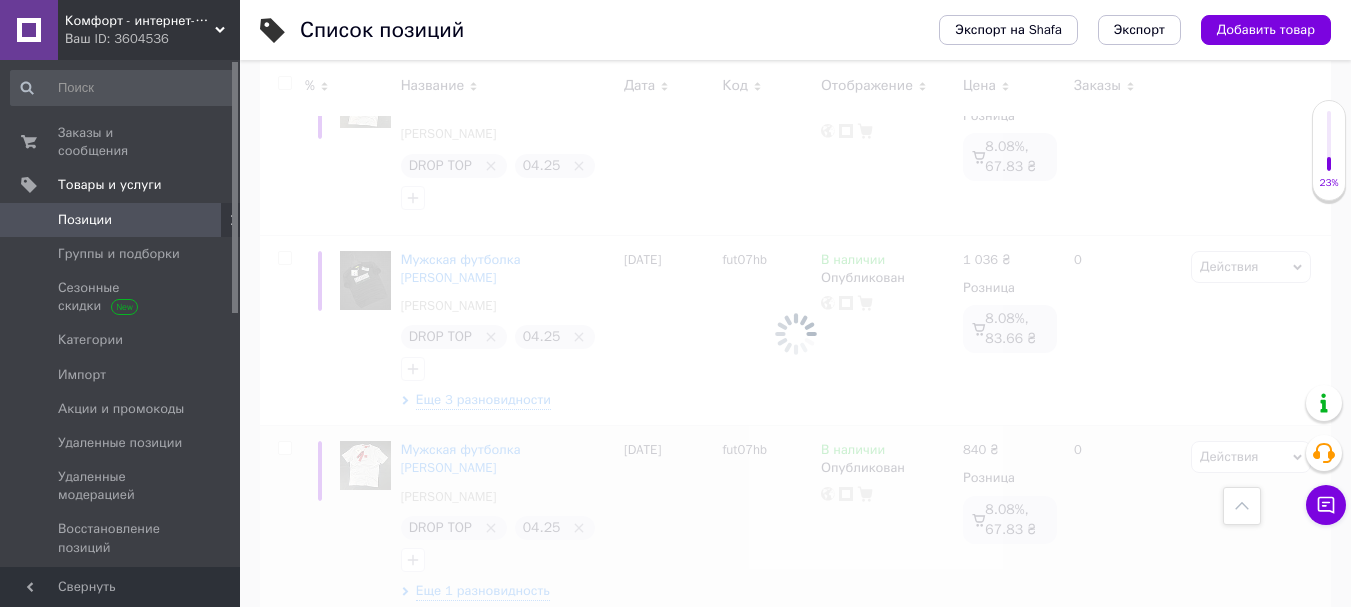 checkbox on "false" 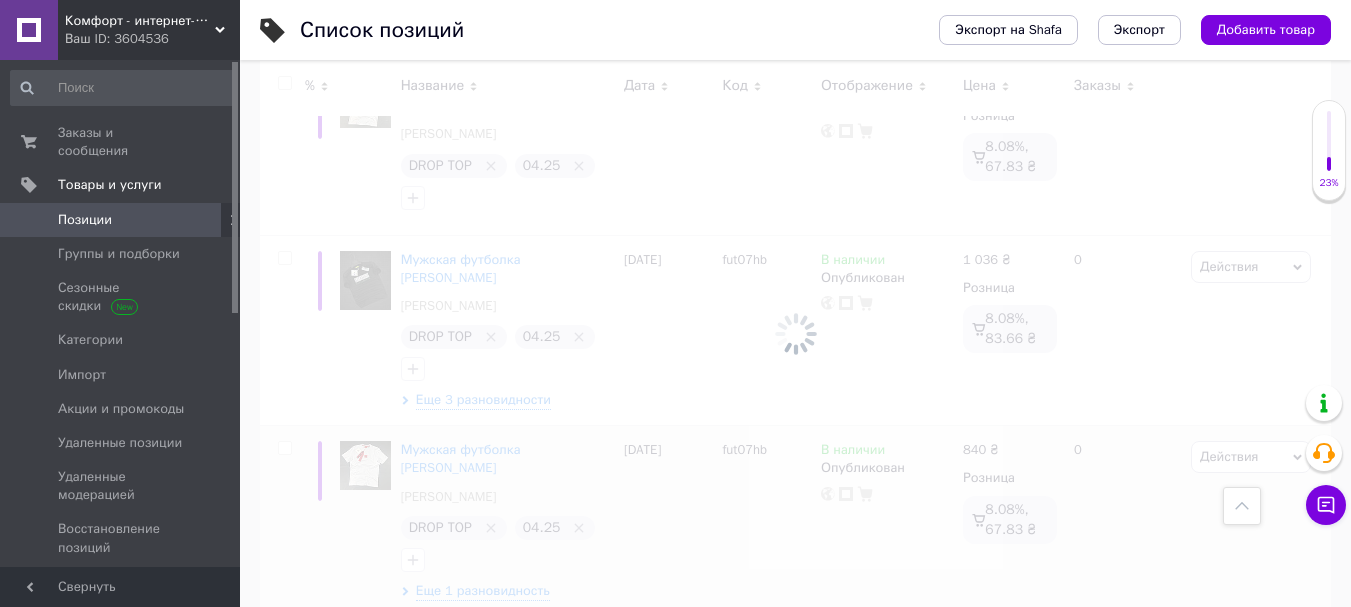 checkbox on "false" 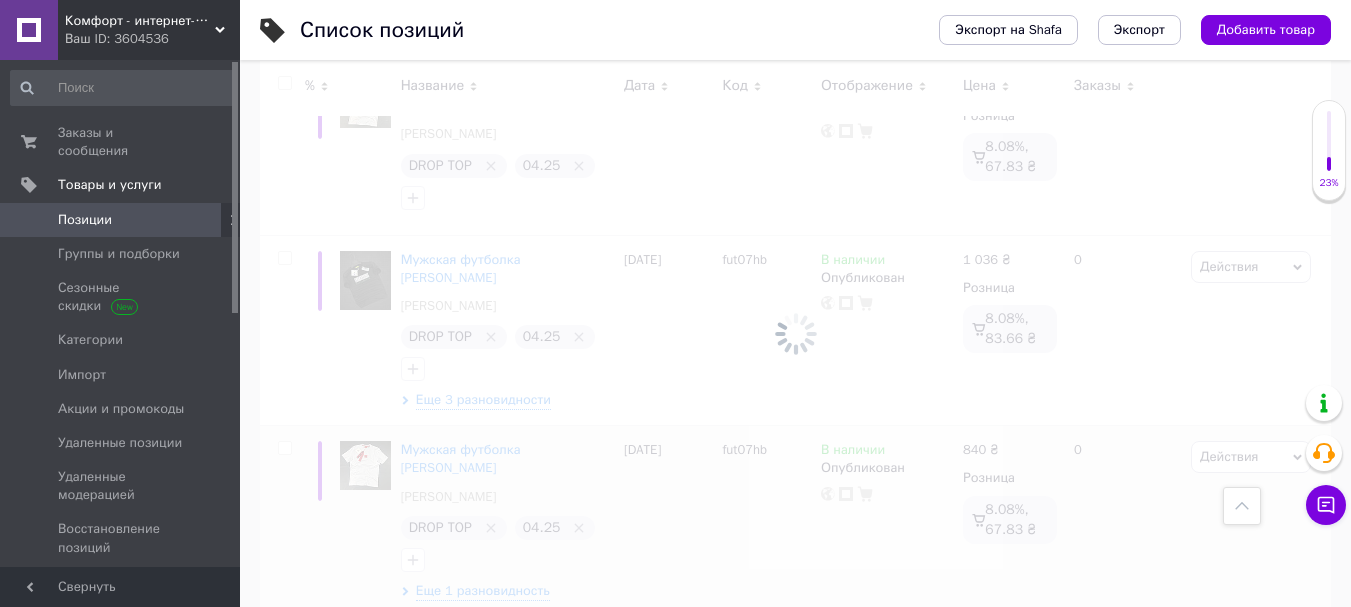 checkbox on "false" 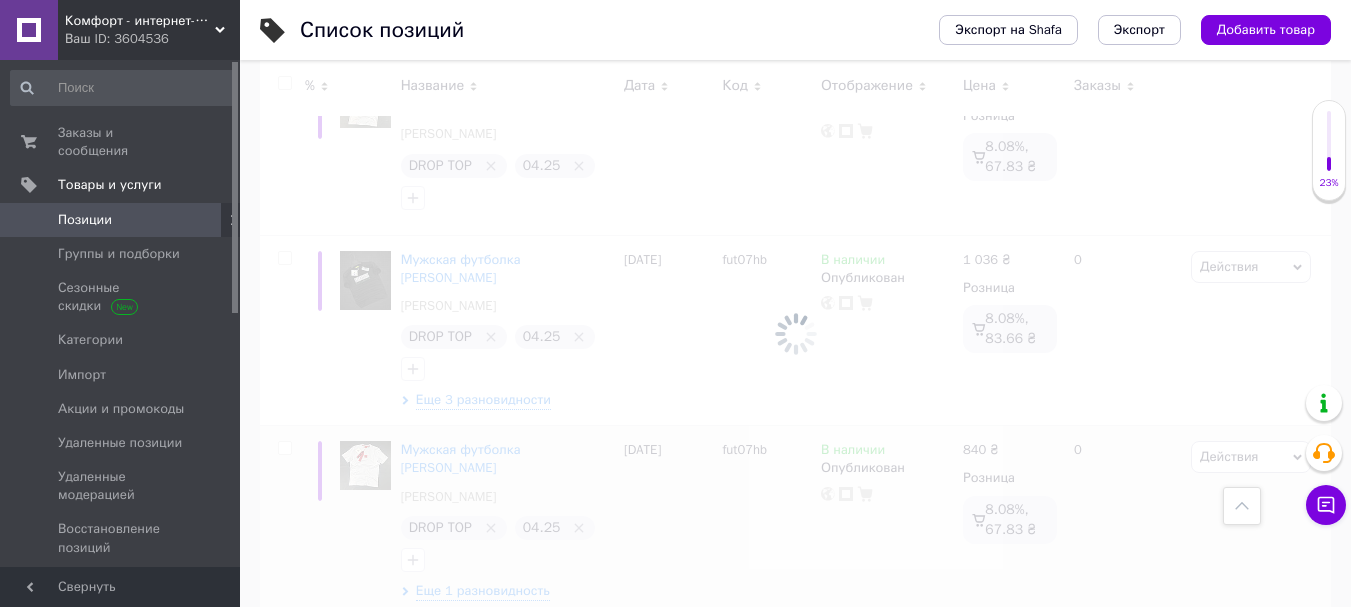 checkbox on "false" 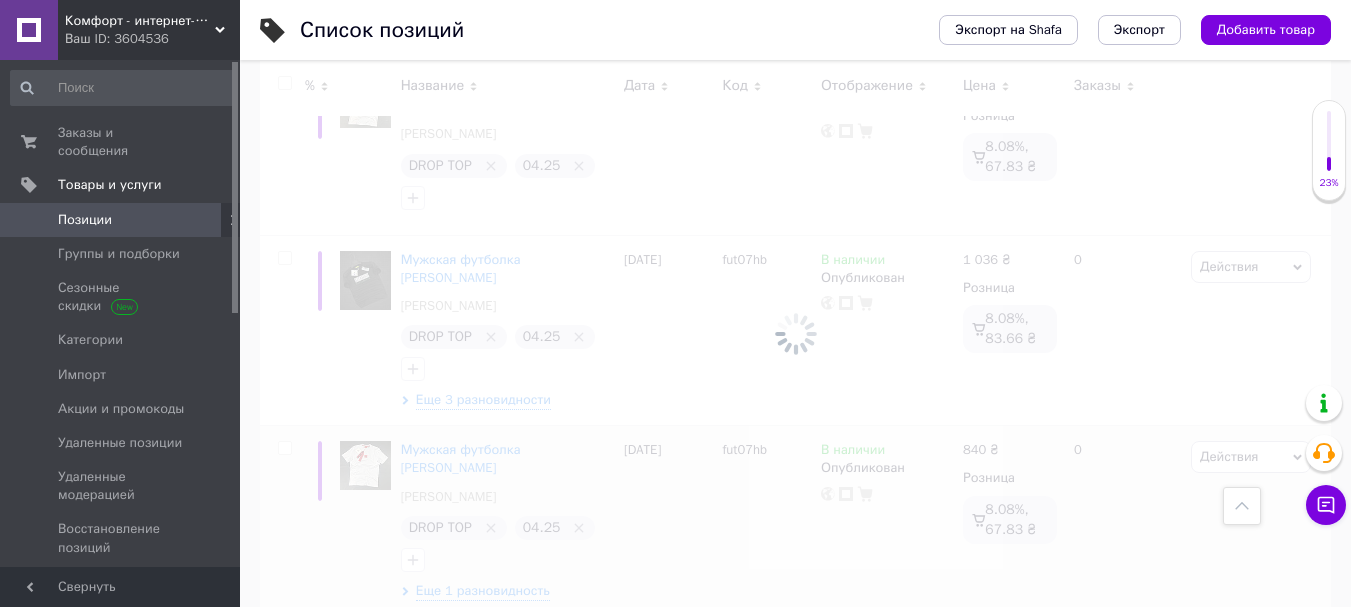 checkbox on "false" 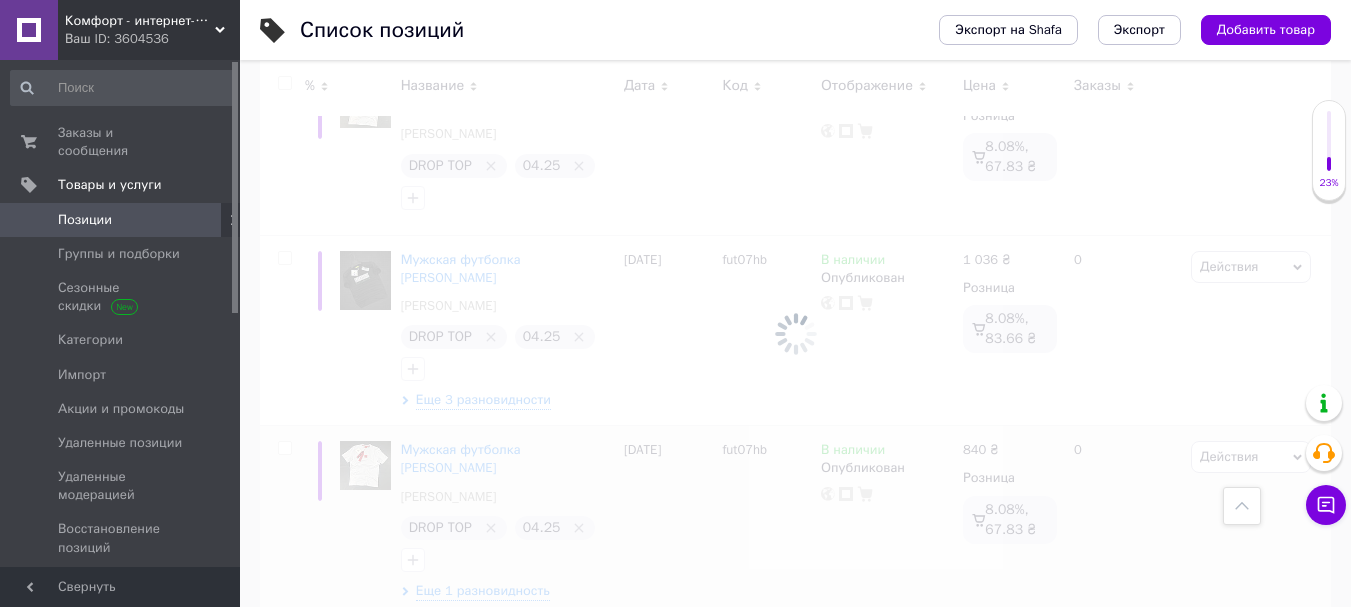 checkbox on "false" 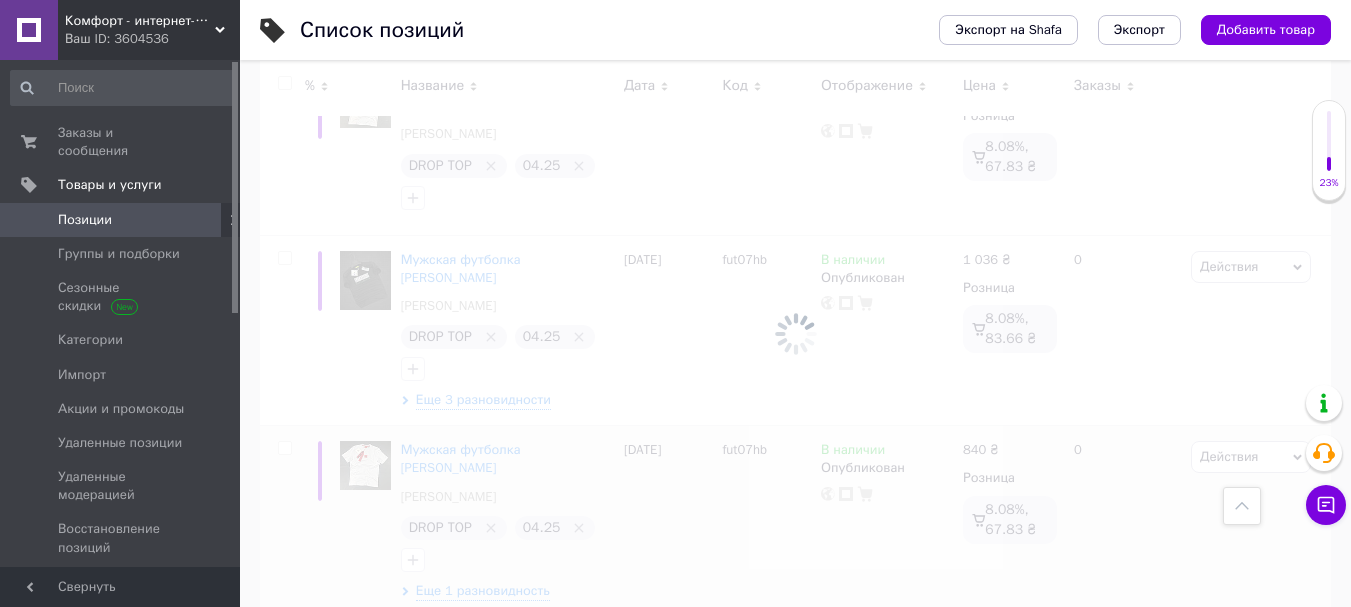 checkbox on "false" 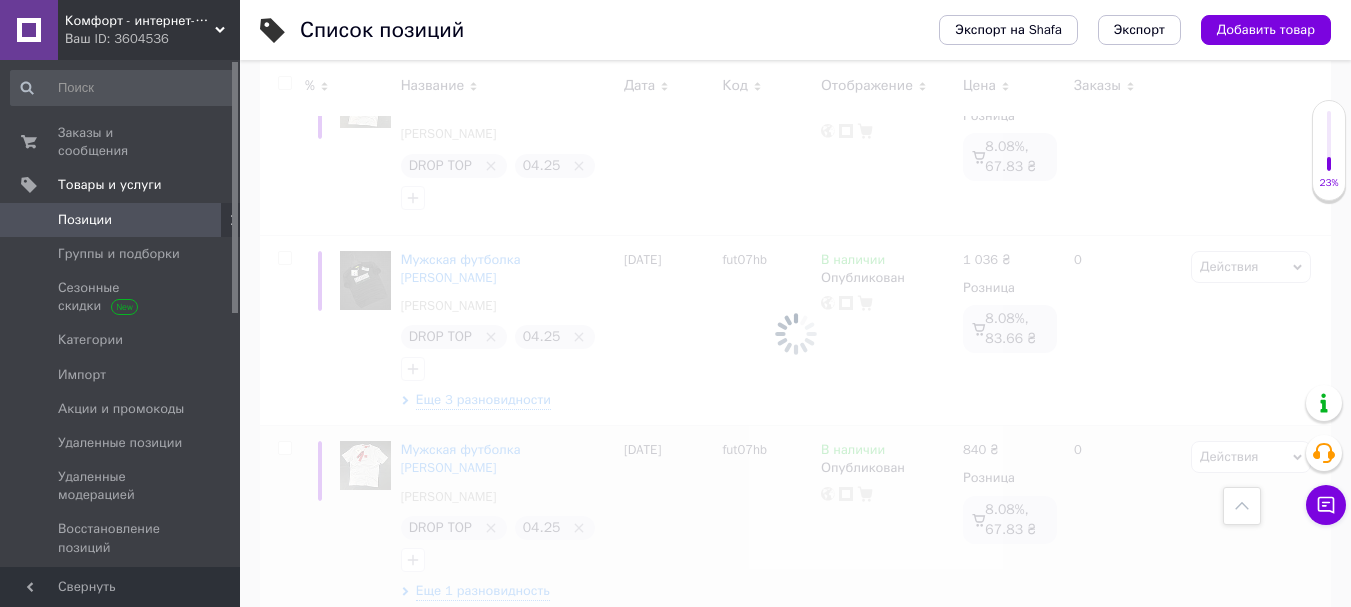 checkbox on "false" 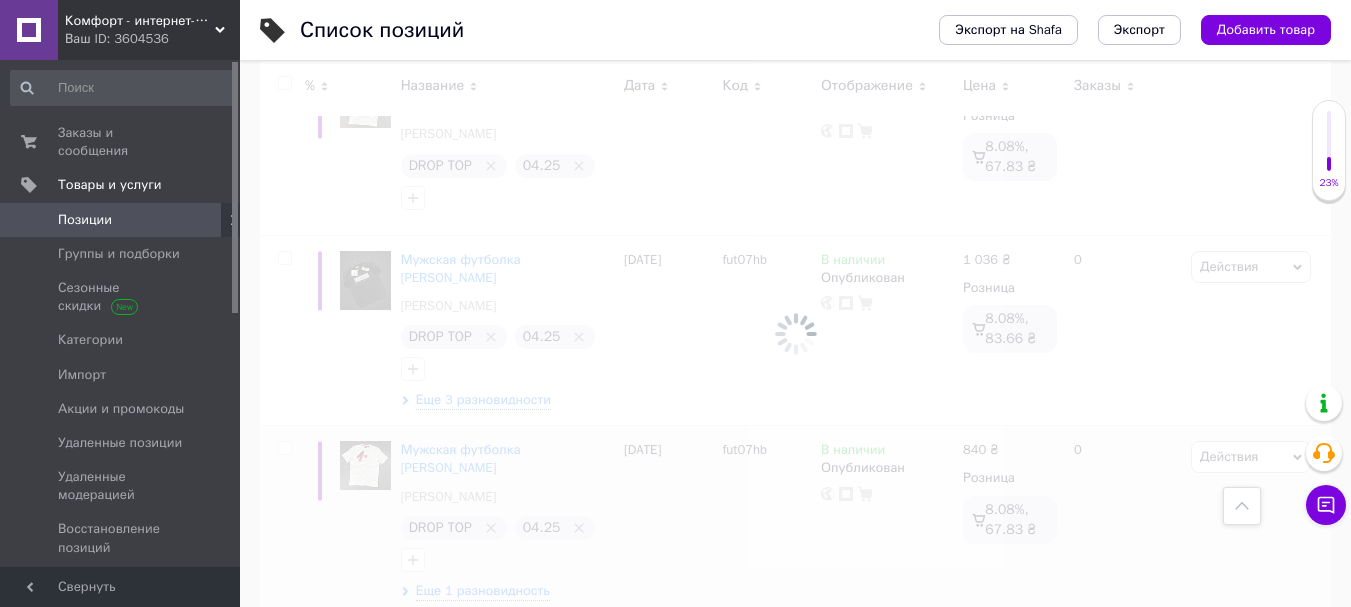 checkbox on "false" 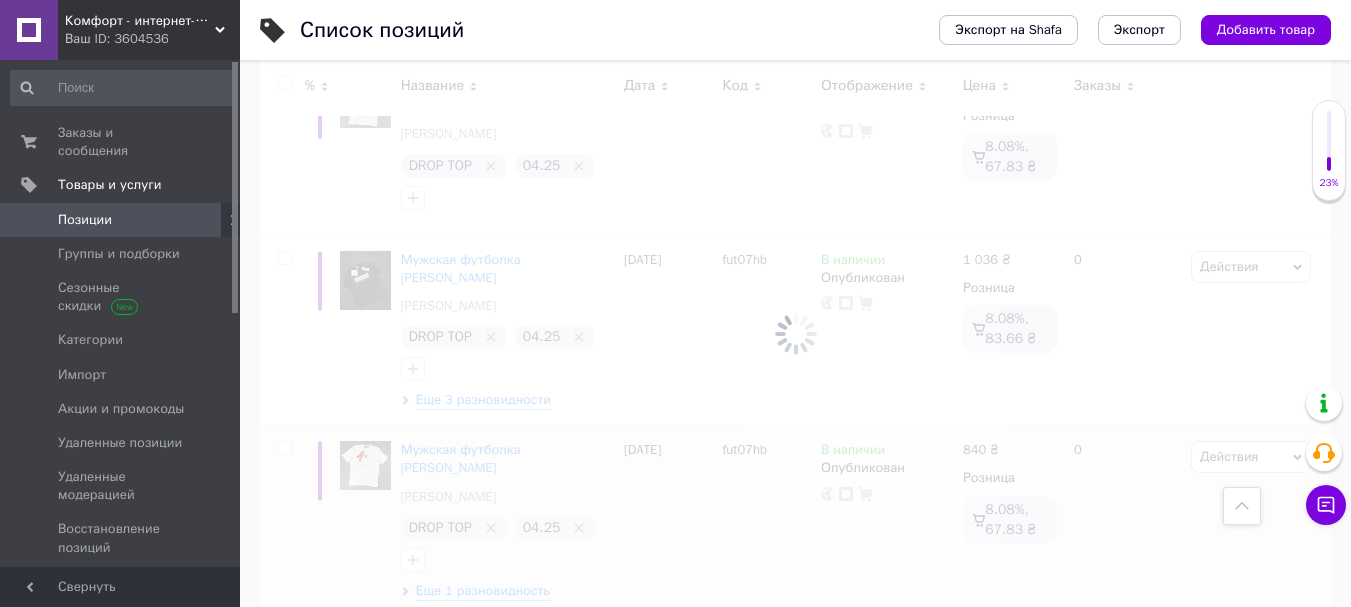 checkbox on "false" 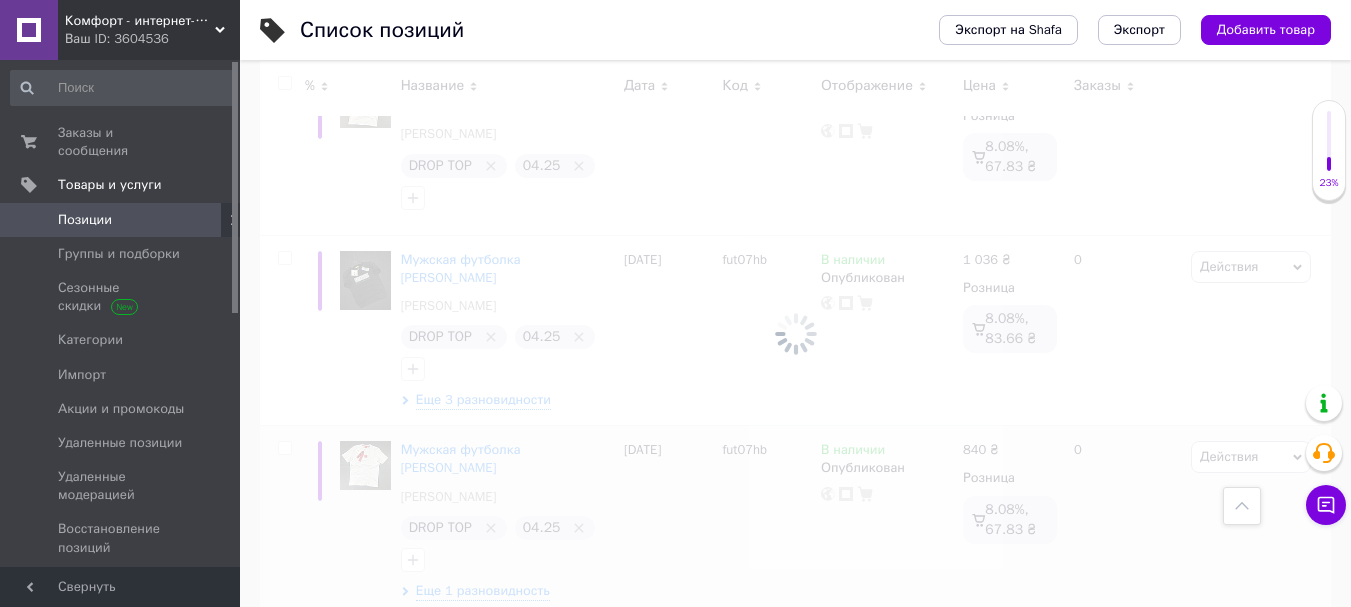 checkbox on "false" 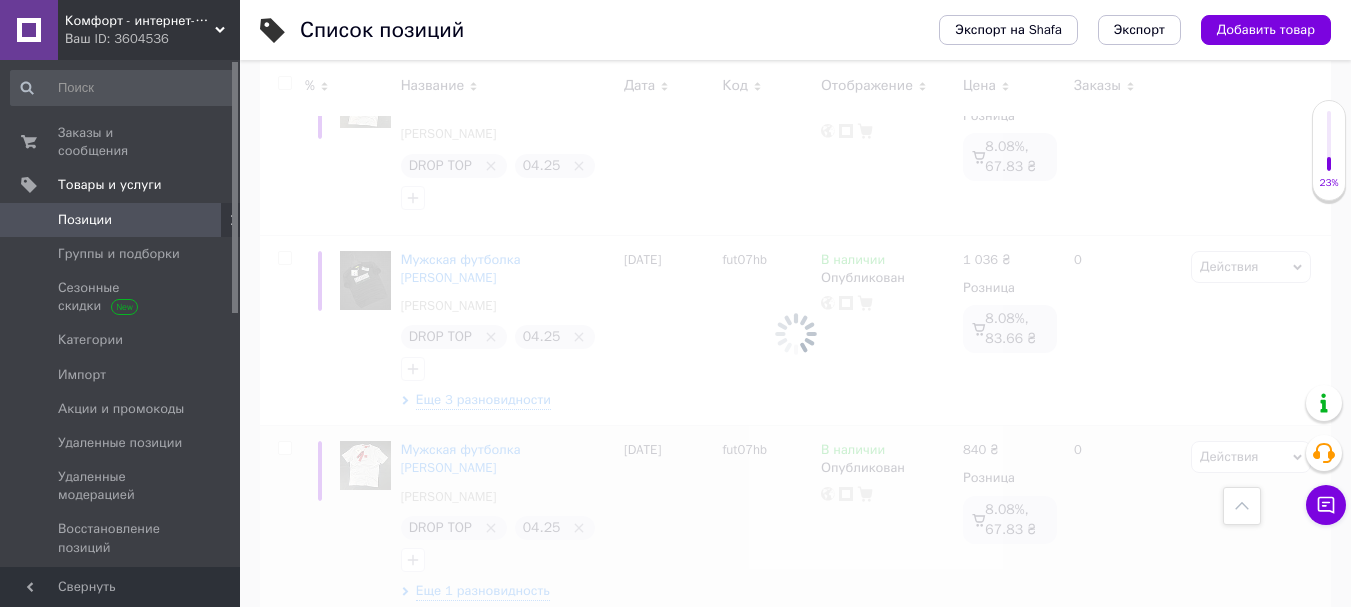 checkbox on "false" 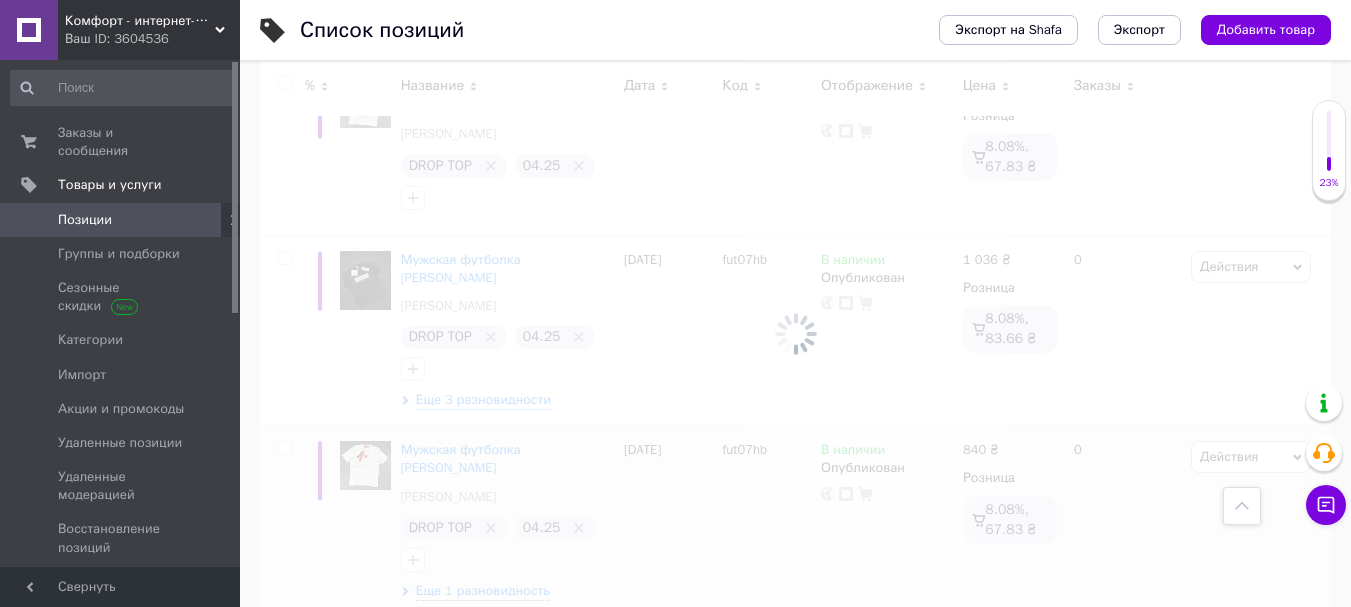 checkbox on "false" 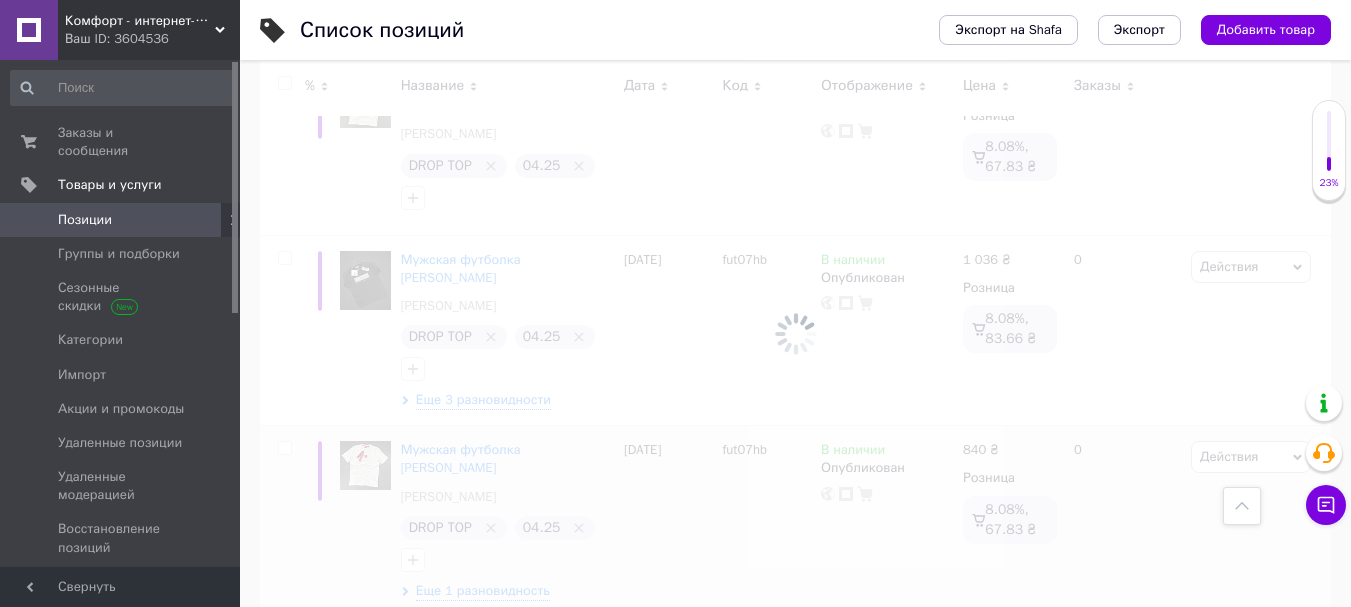 checkbox on "false" 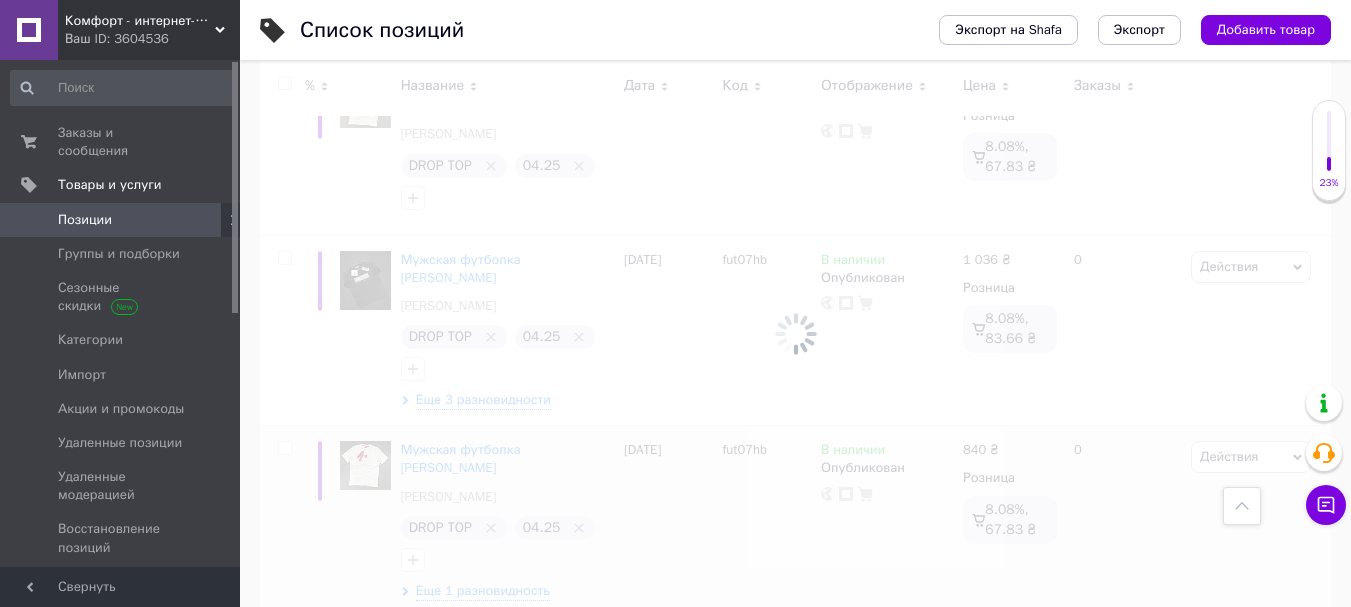 checkbox on "false" 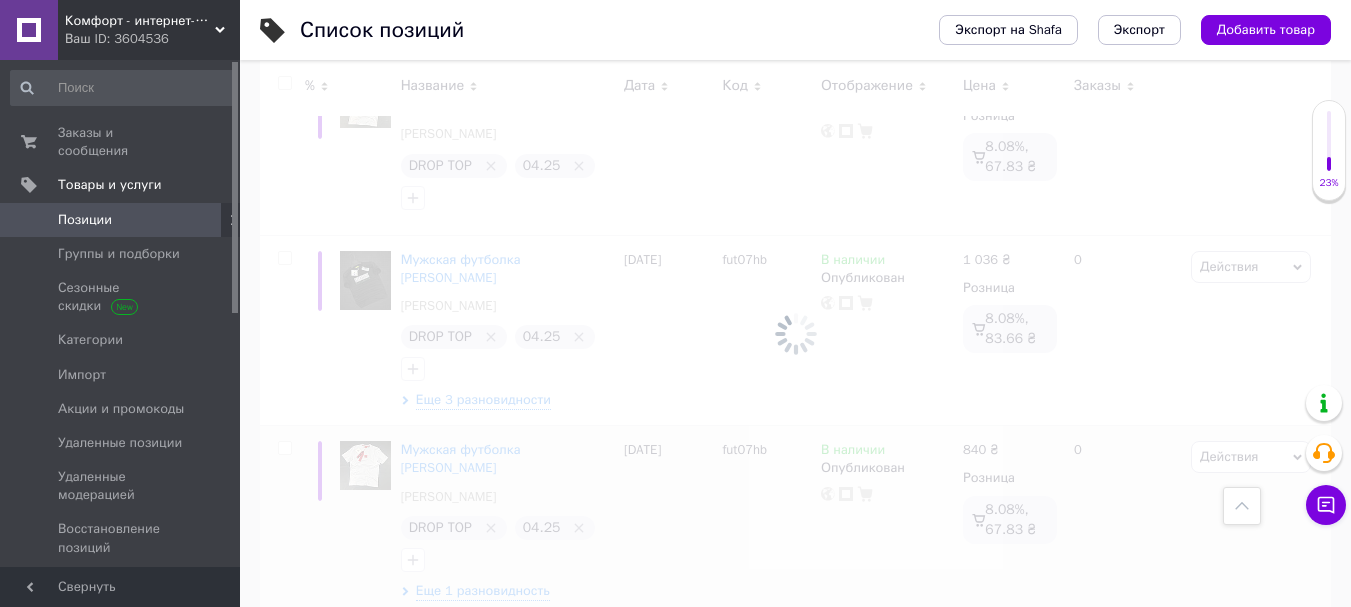 checkbox on "false" 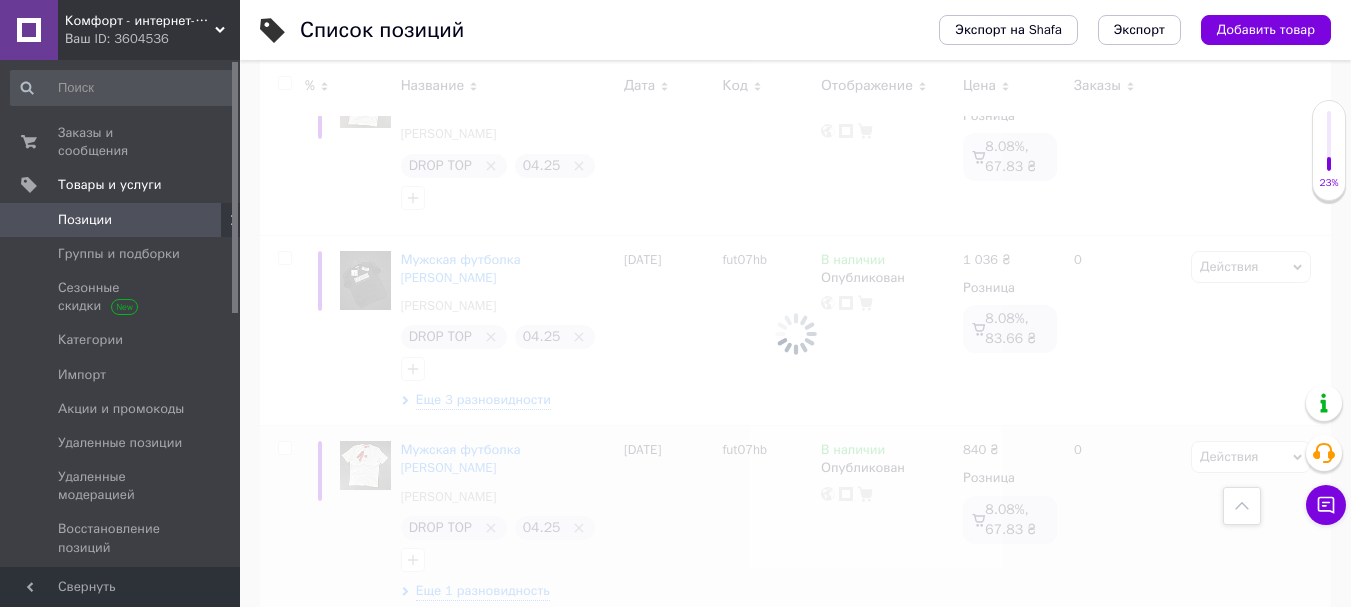 checkbox on "false" 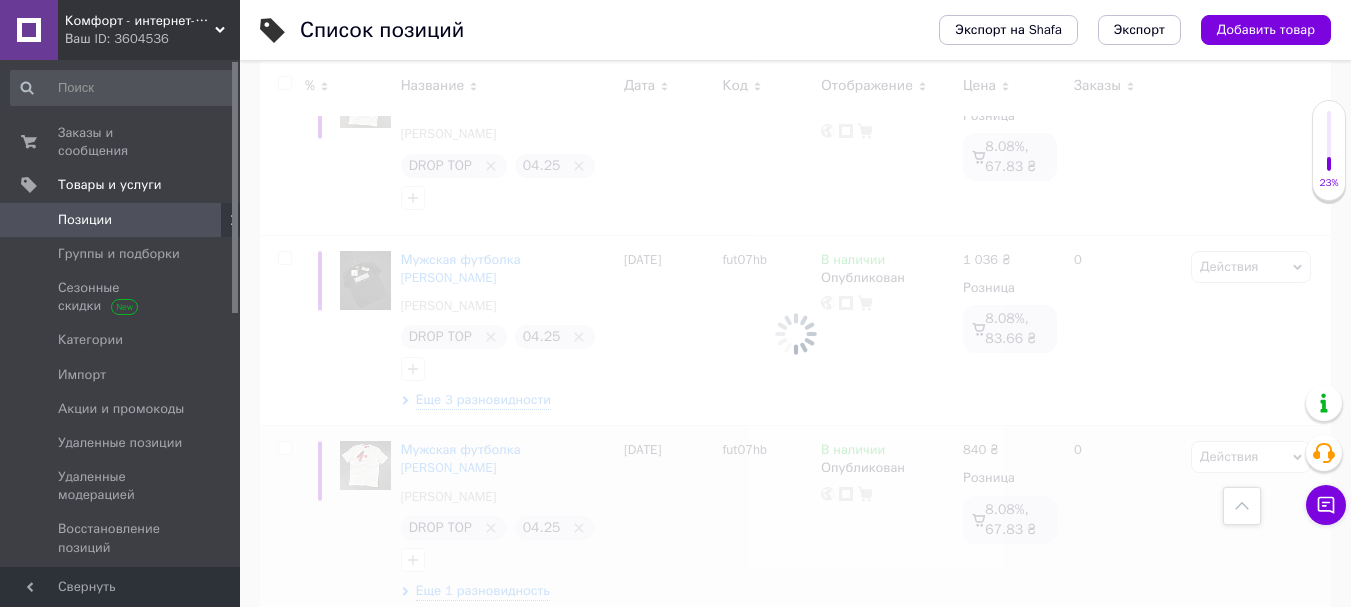 checkbox on "false" 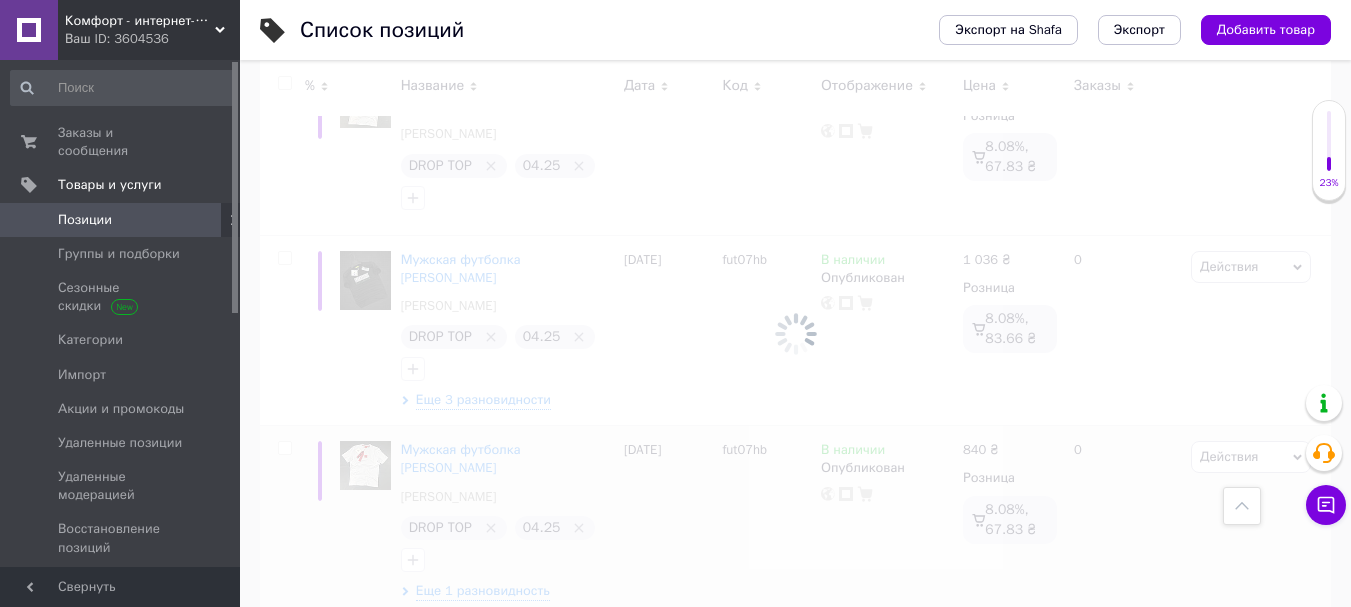 checkbox on "false" 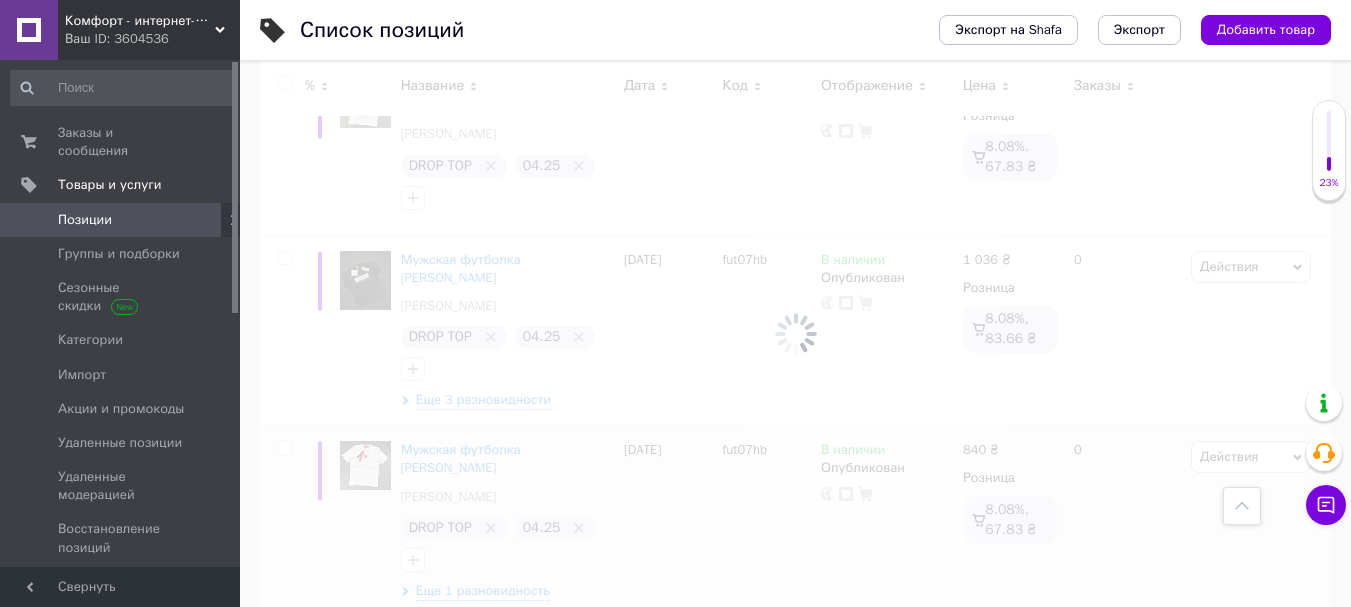 checkbox on "false" 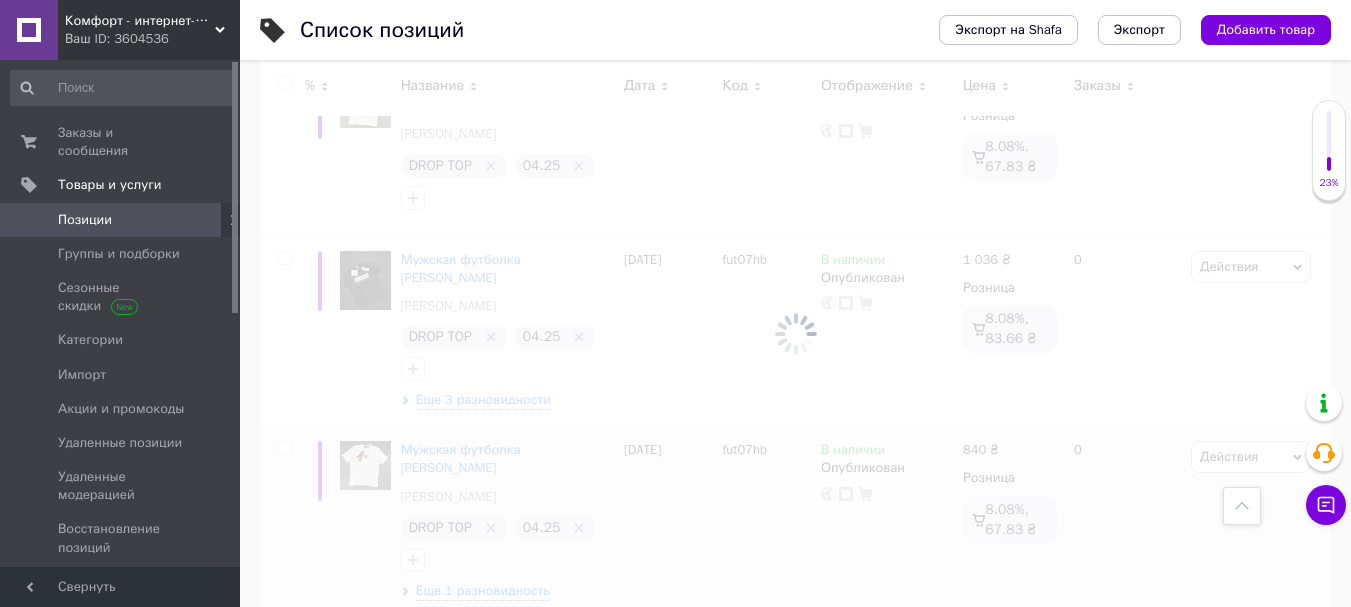 checkbox on "false" 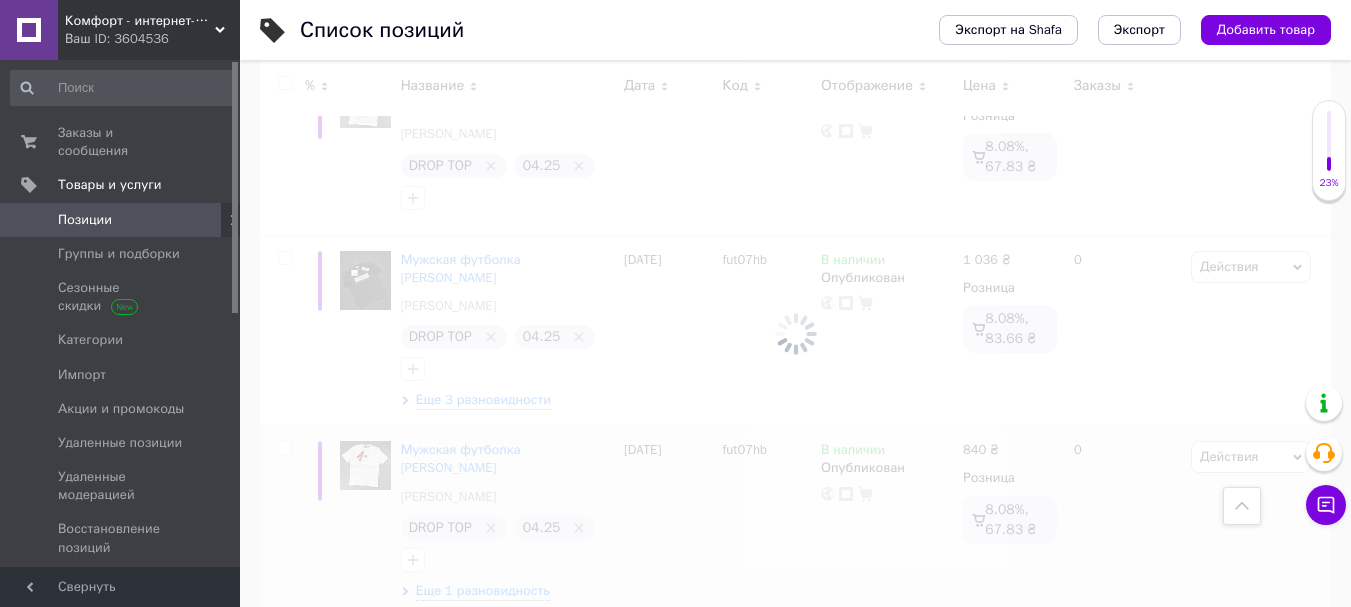 checkbox on "false" 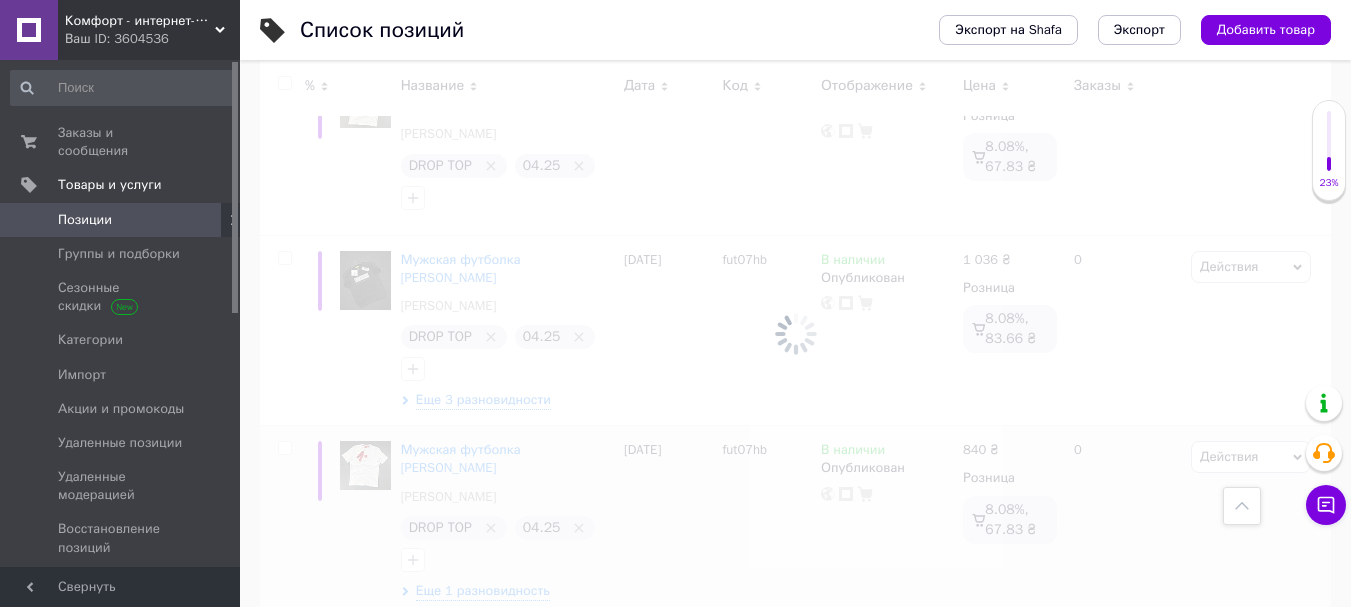checkbox on "false" 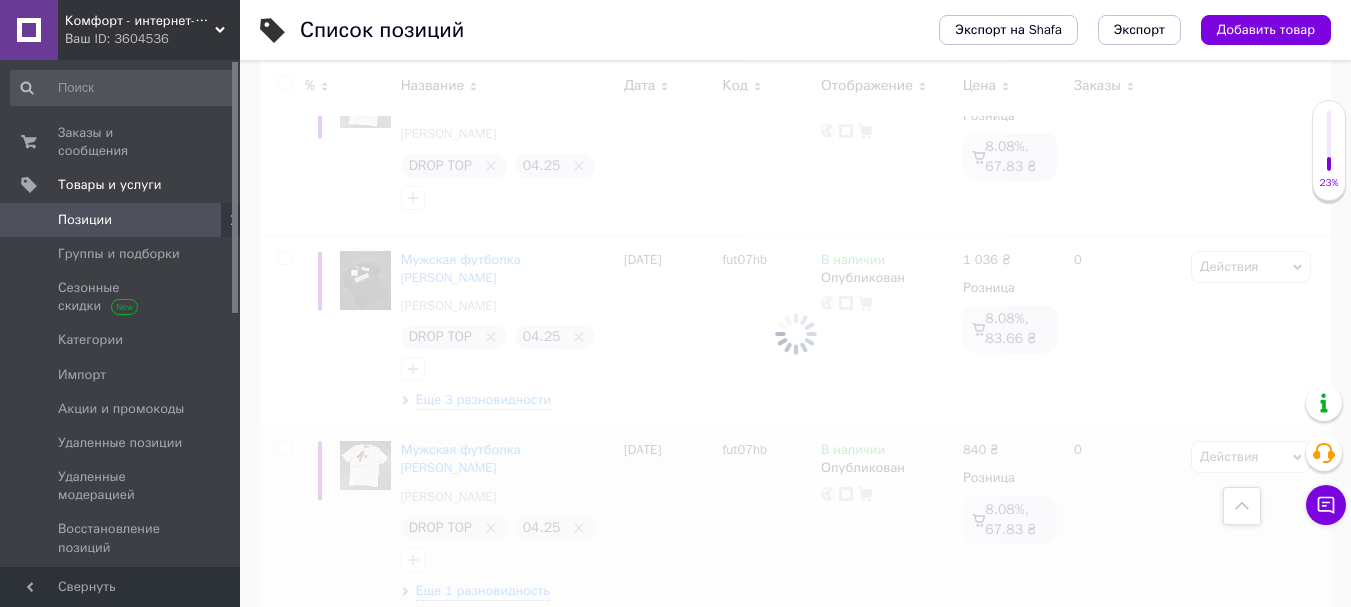 checkbox on "false" 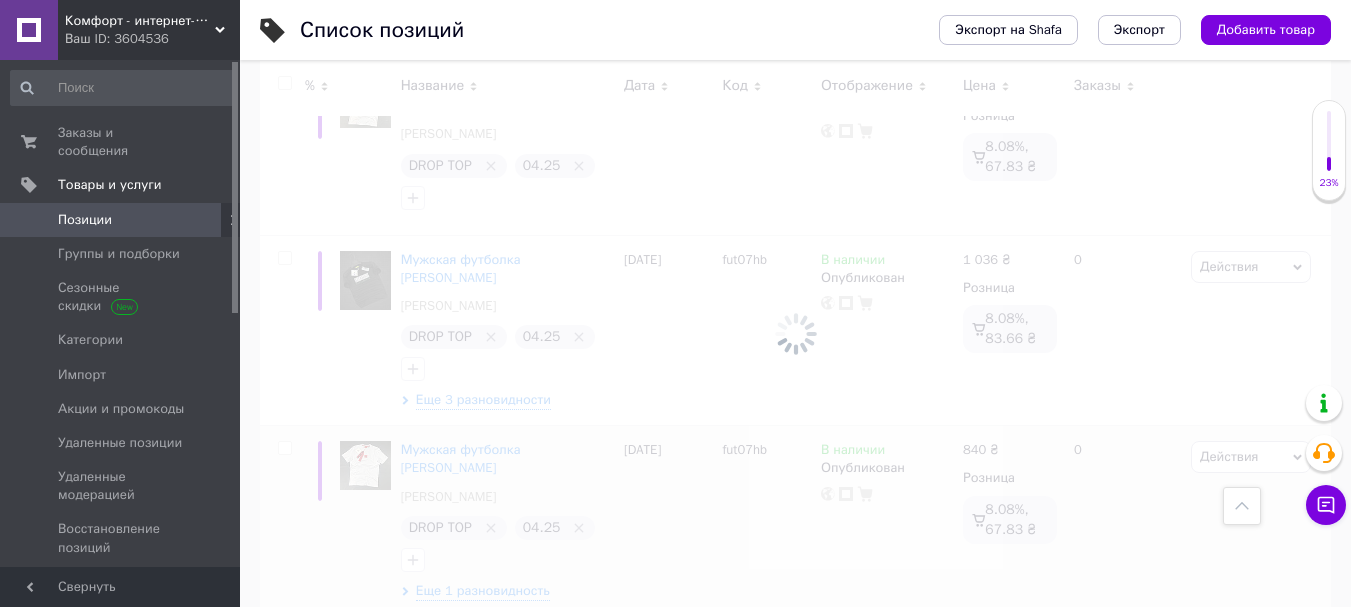 checkbox on "false" 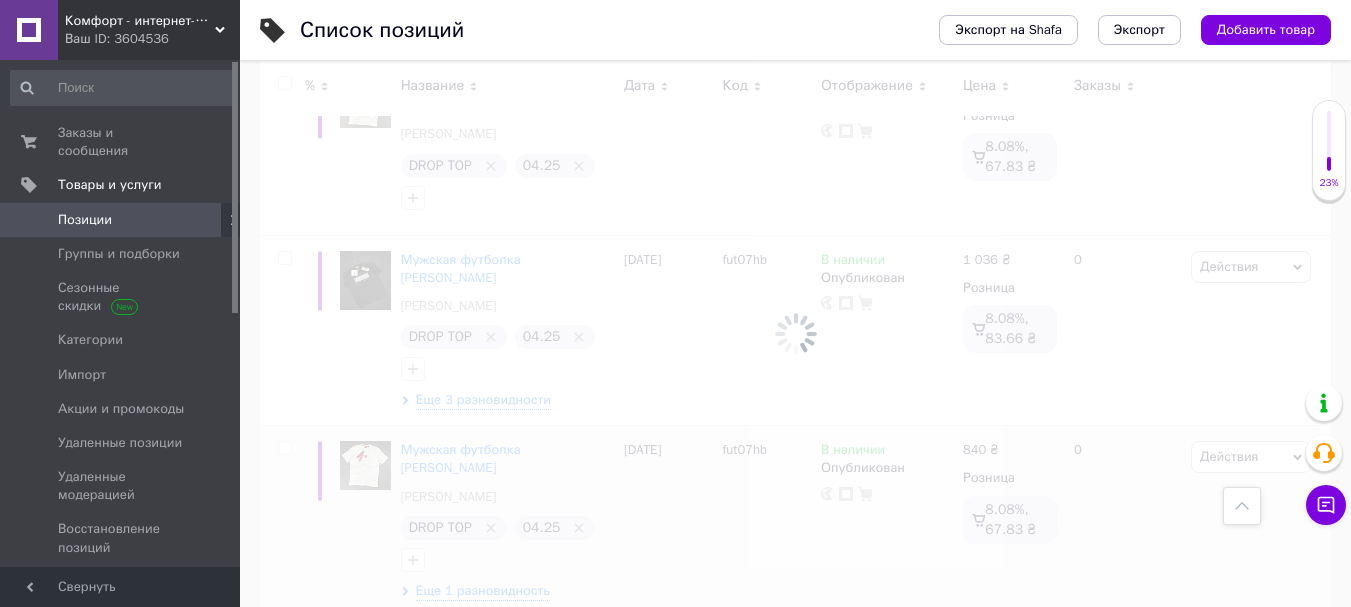 checkbox on "false" 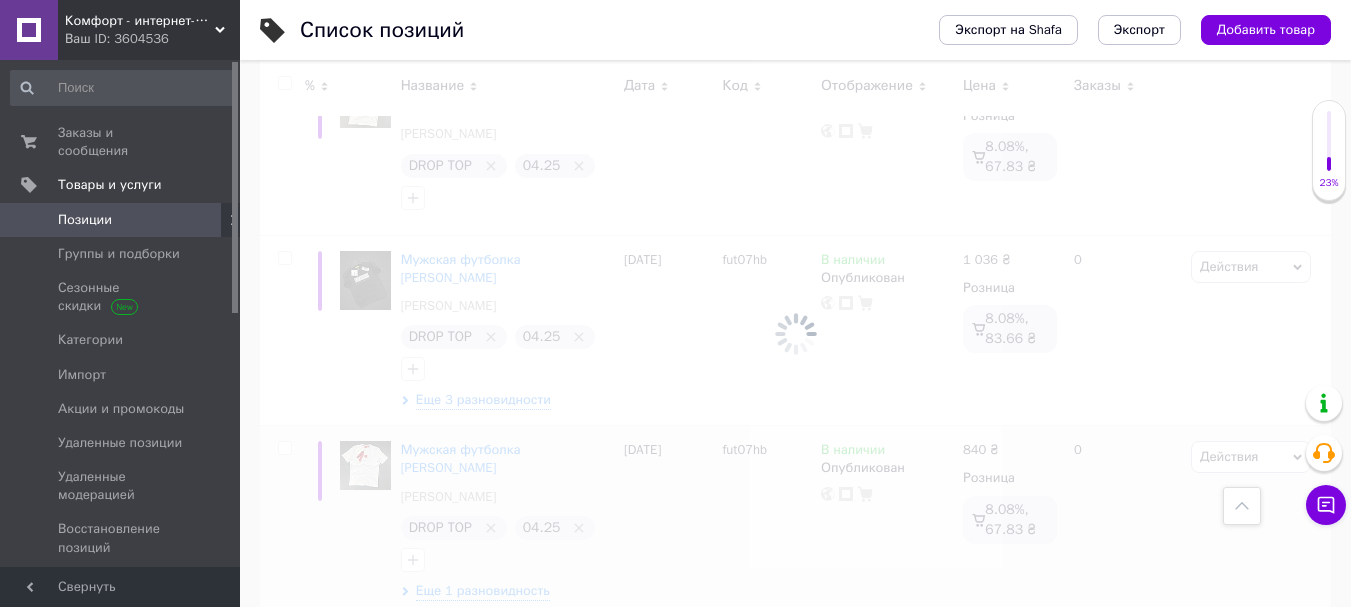 checkbox on "false" 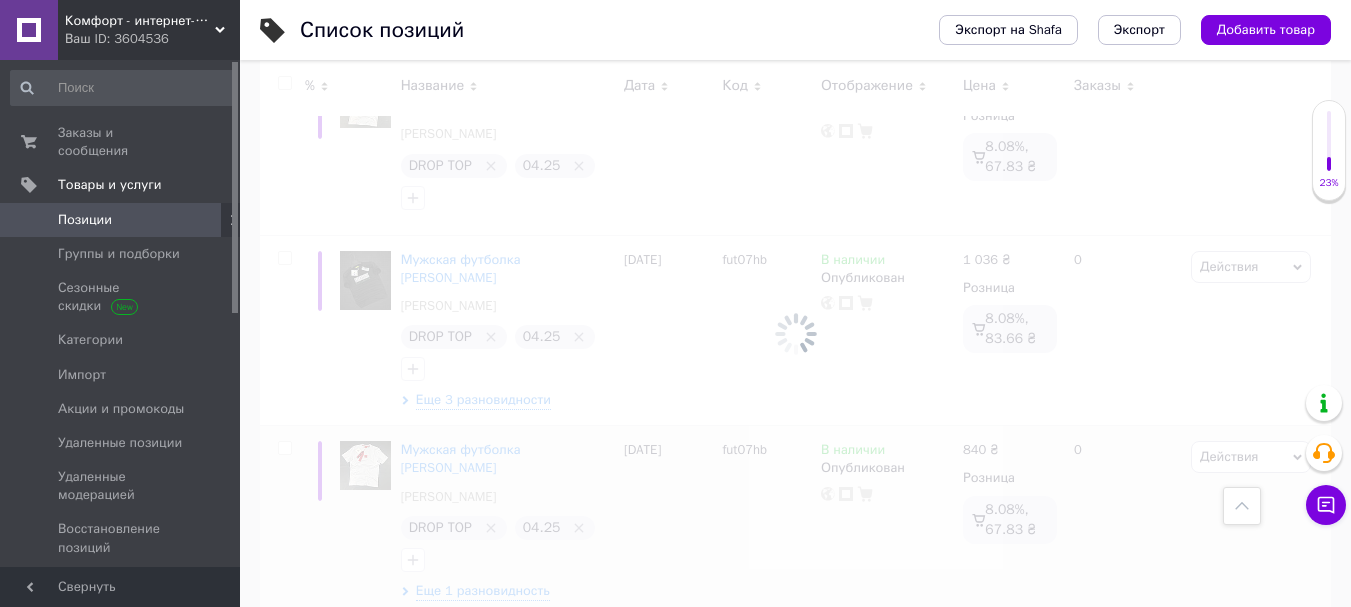 checkbox on "false" 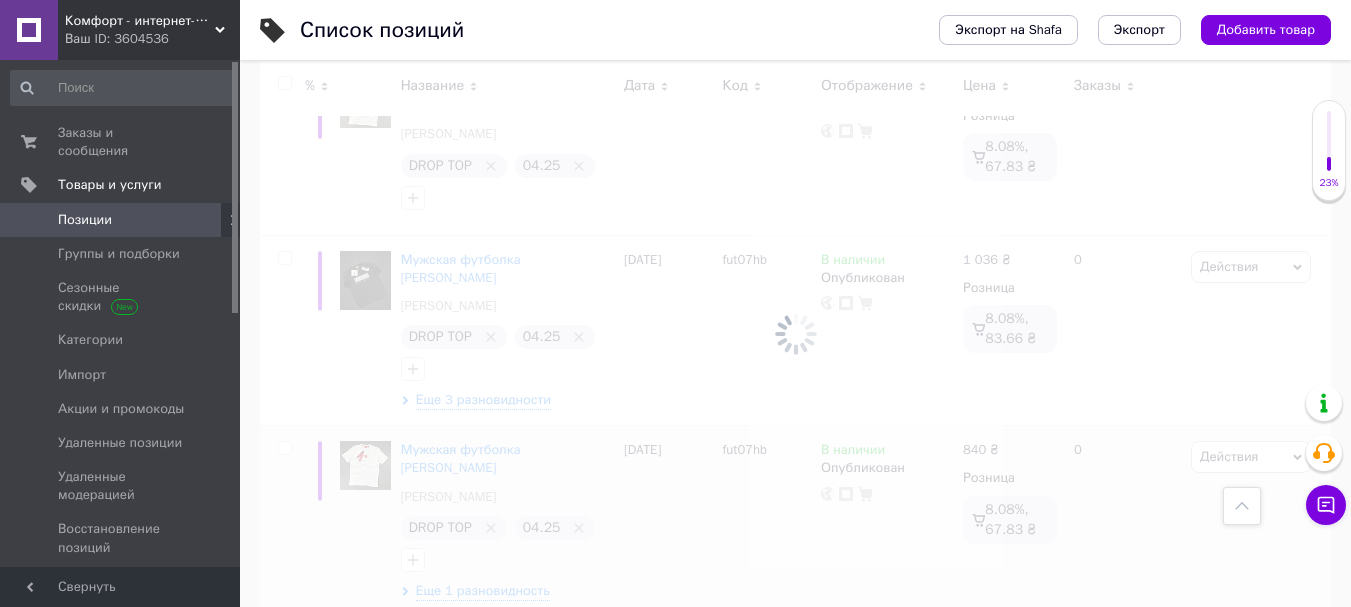 checkbox on "false" 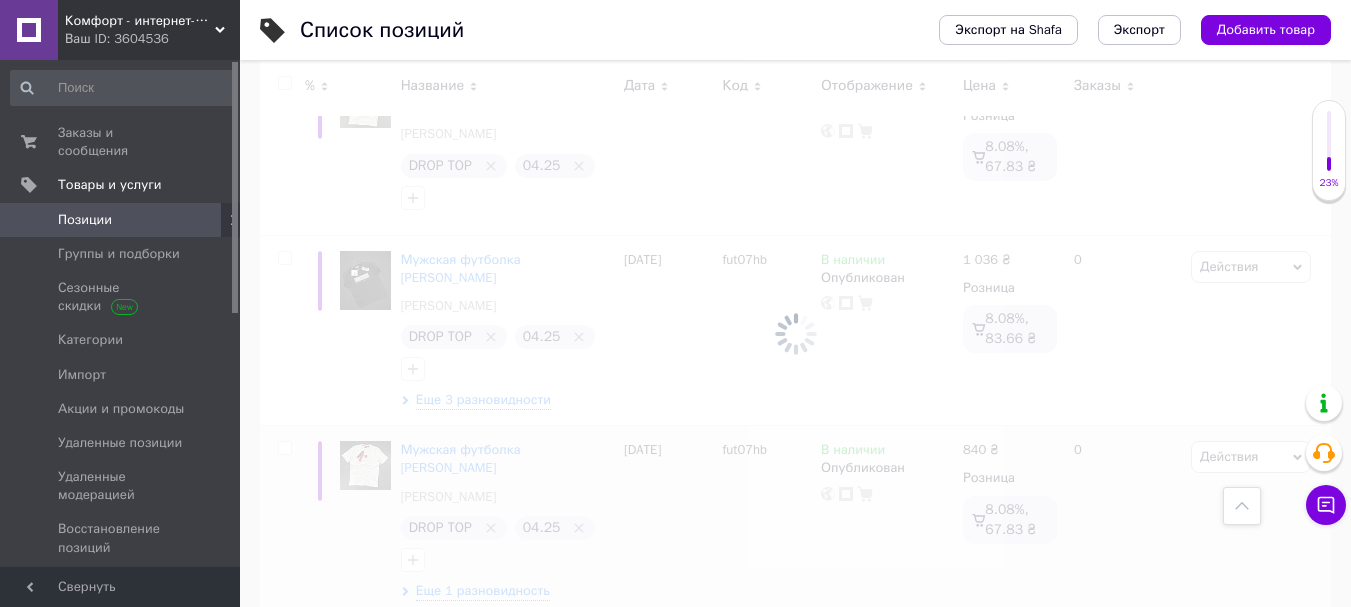 checkbox on "false" 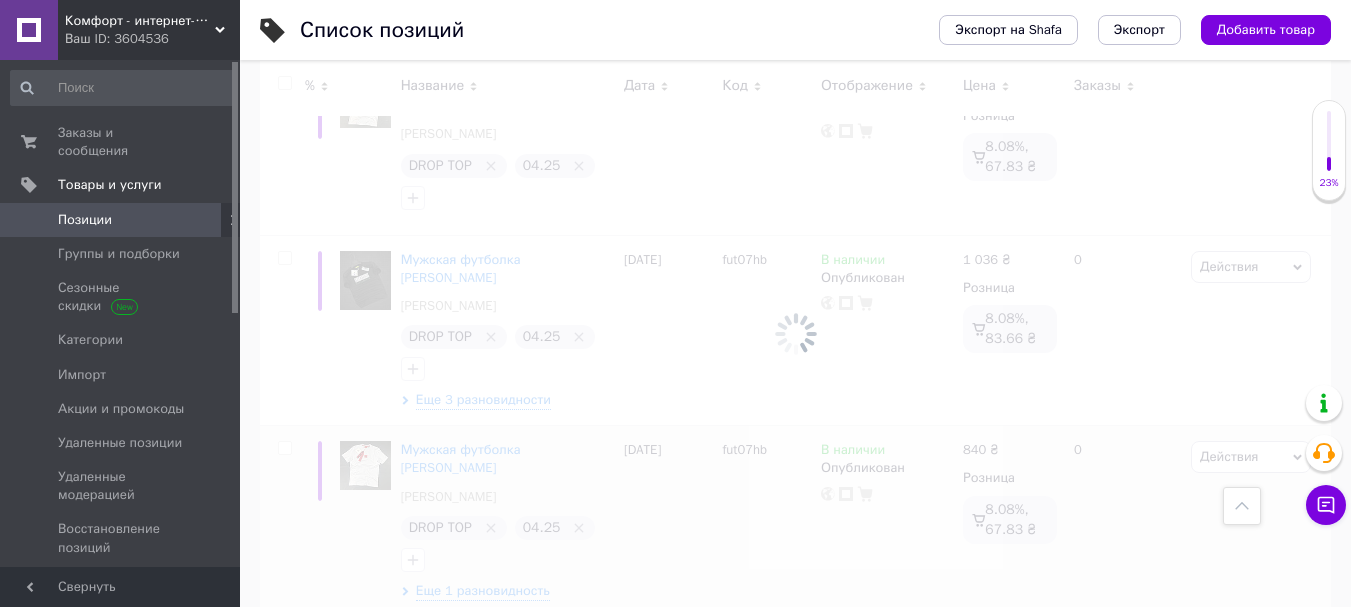 checkbox on "false" 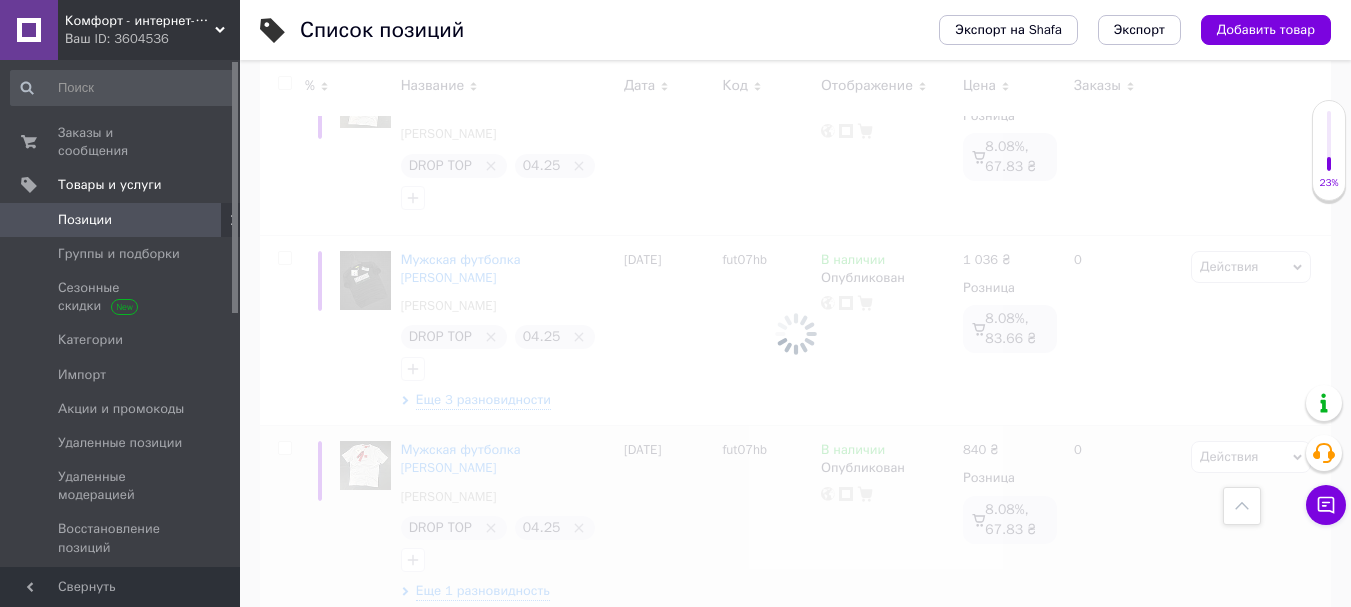 checkbox on "false" 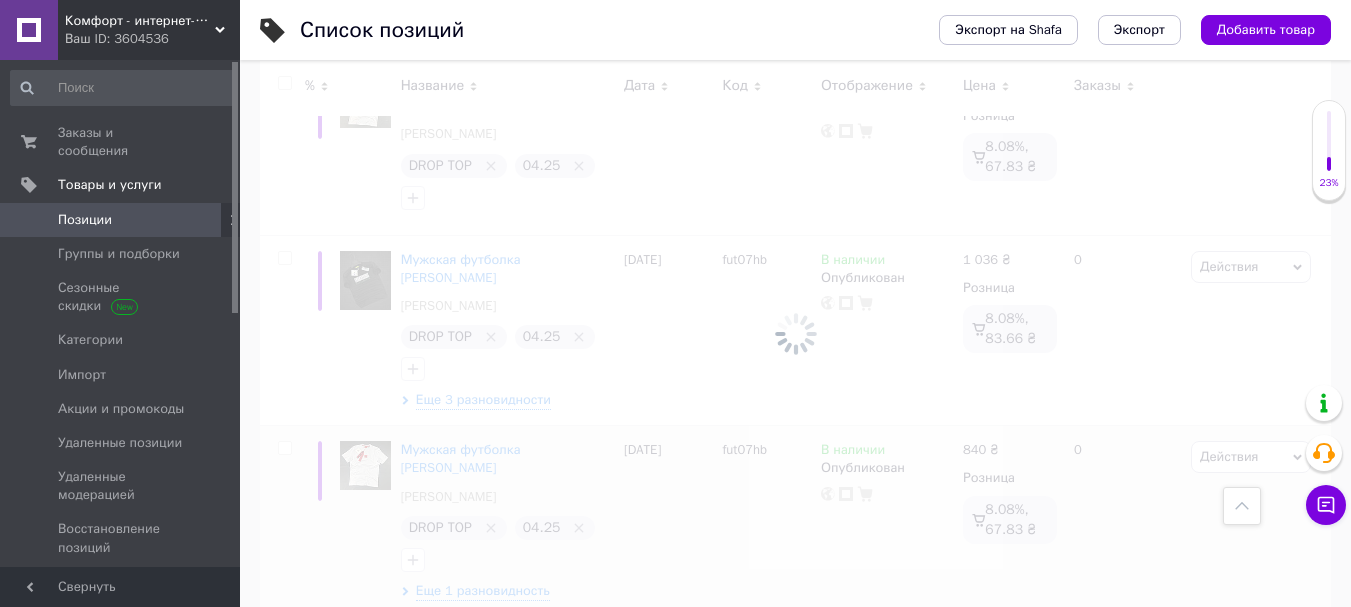 checkbox on "false" 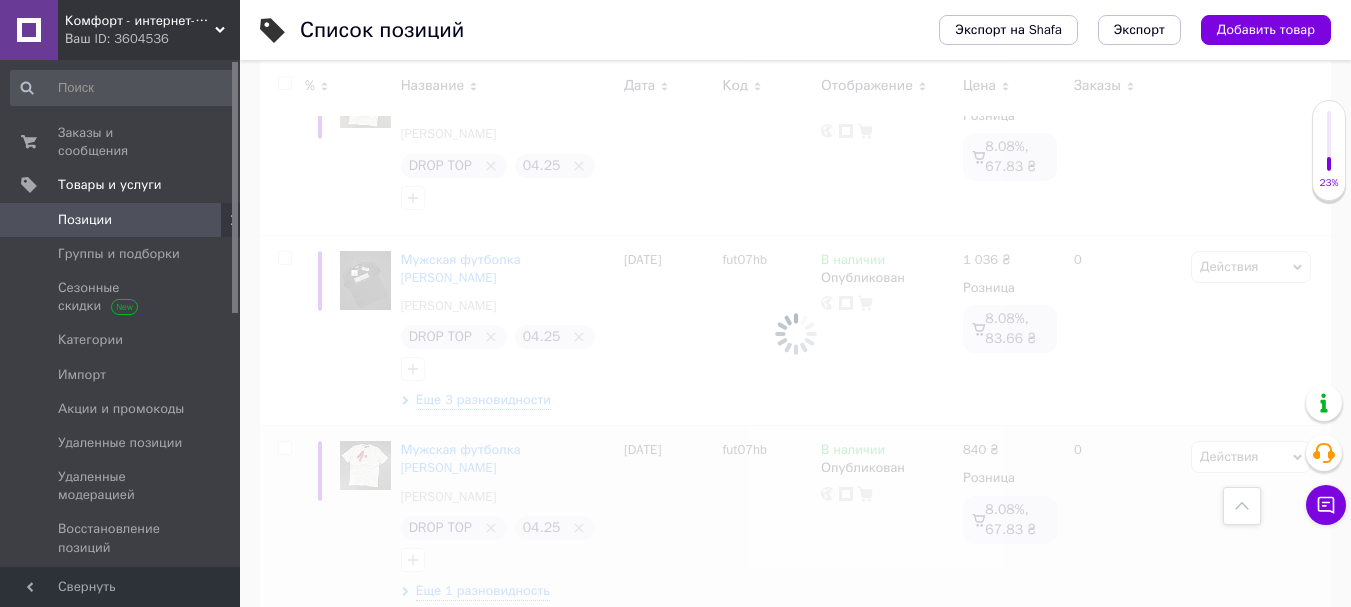 checkbox on "false" 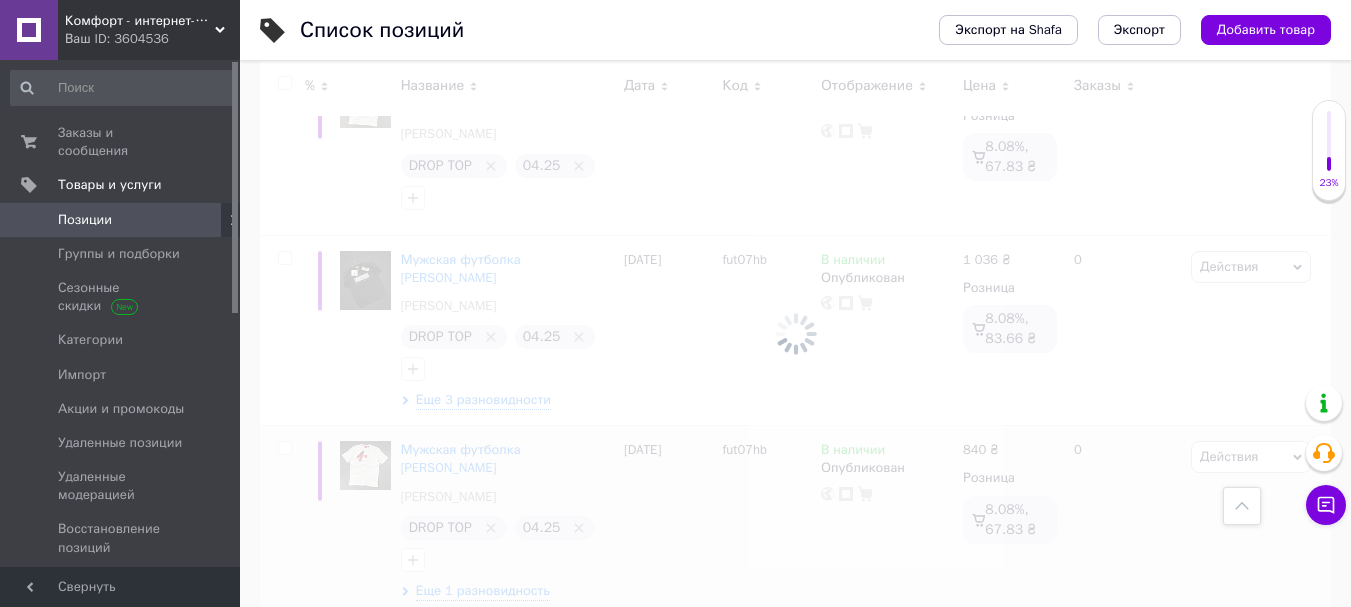 checkbox on "false" 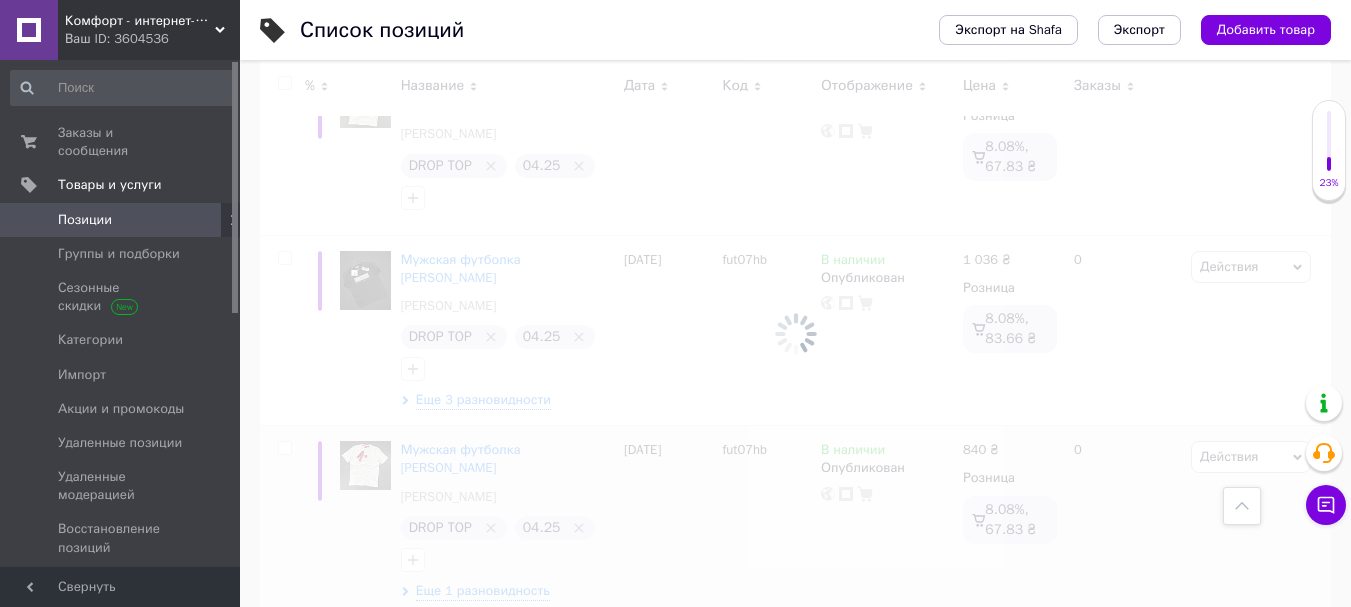 checkbox on "false" 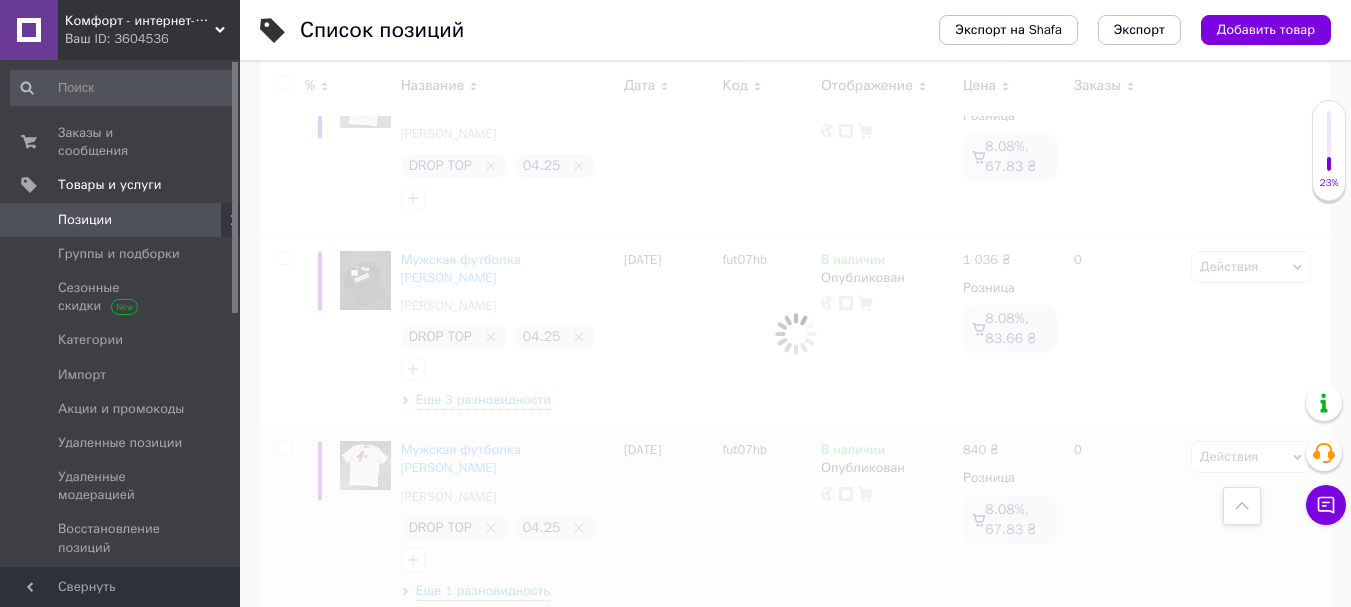 checkbox on "false" 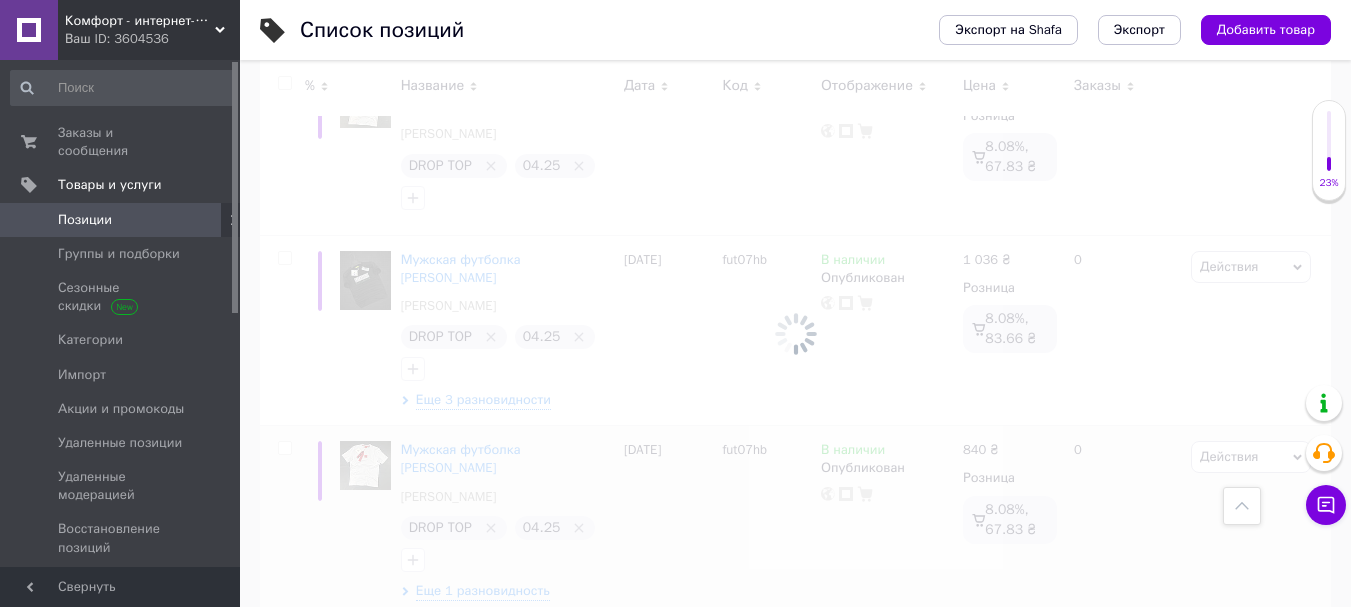checkbox on "false" 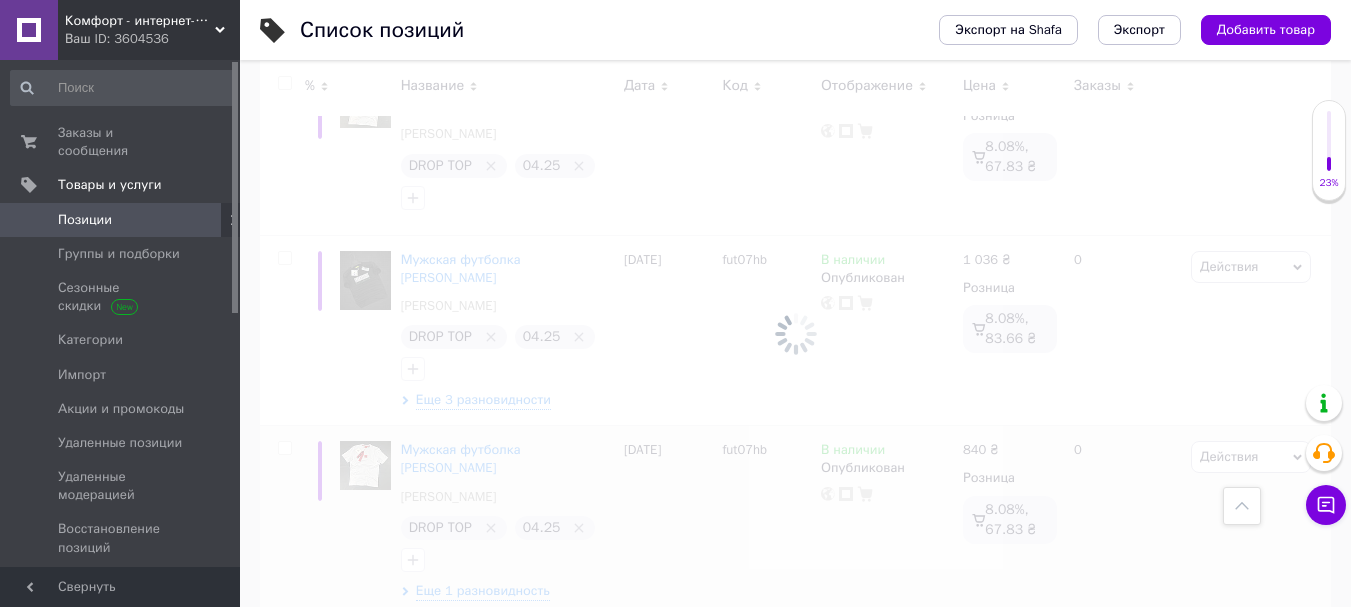 checkbox on "false" 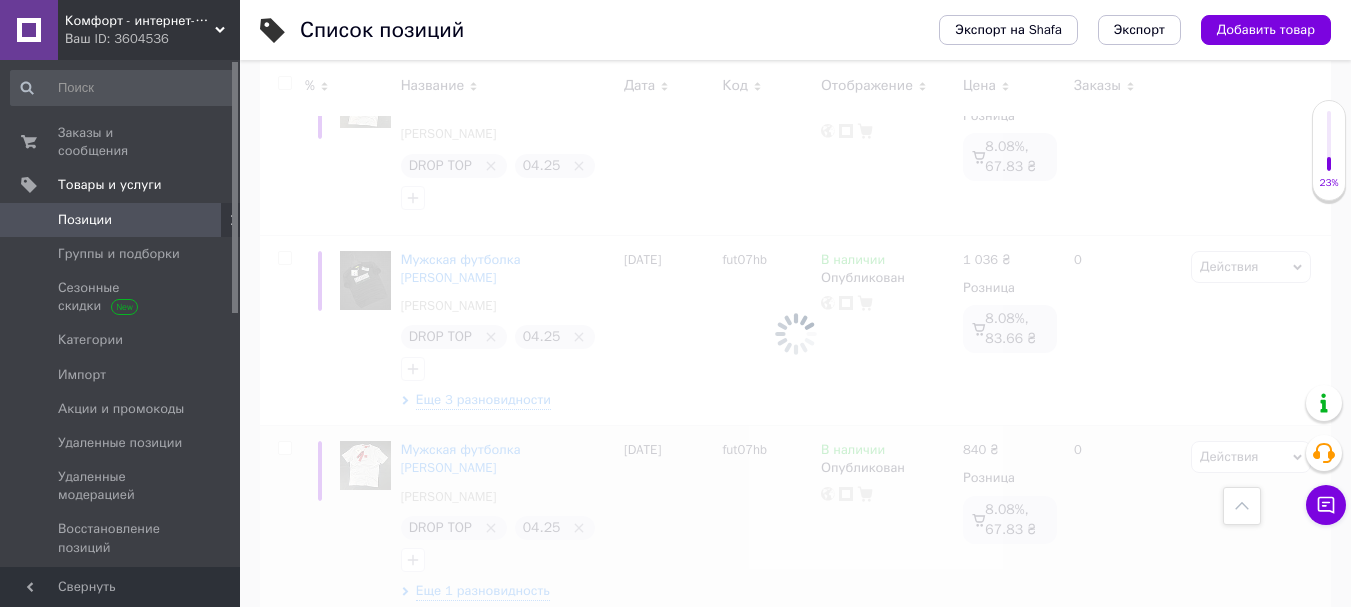 checkbox on "false" 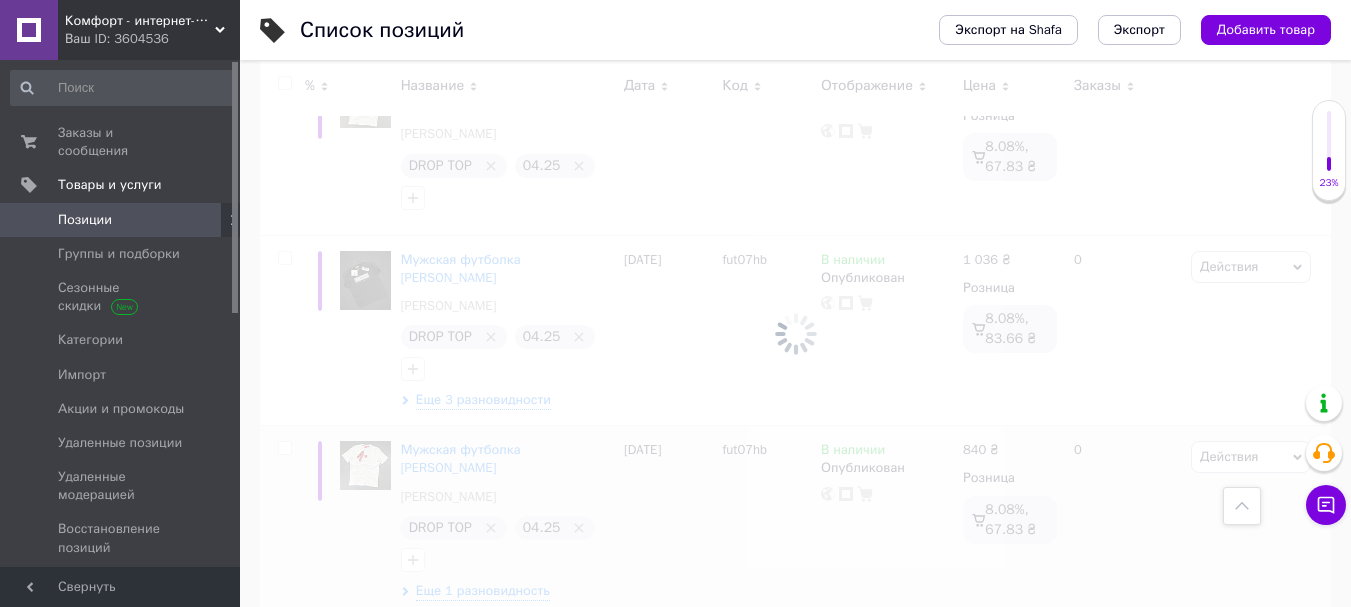 checkbox on "false" 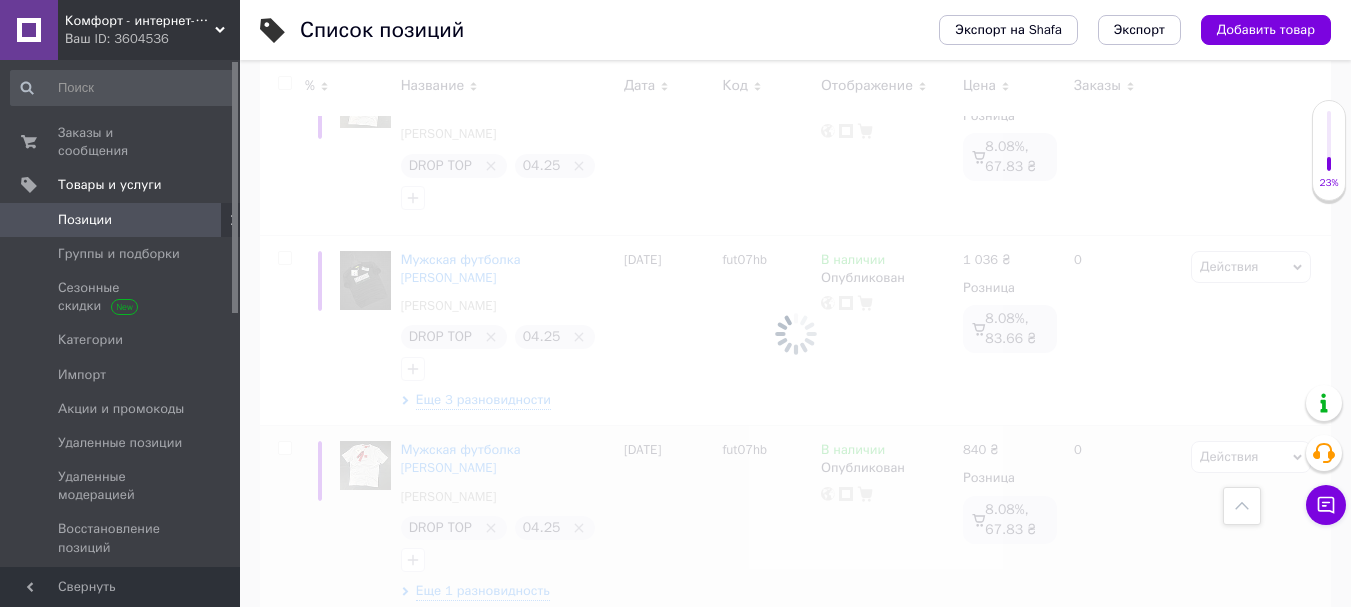 checkbox on "false" 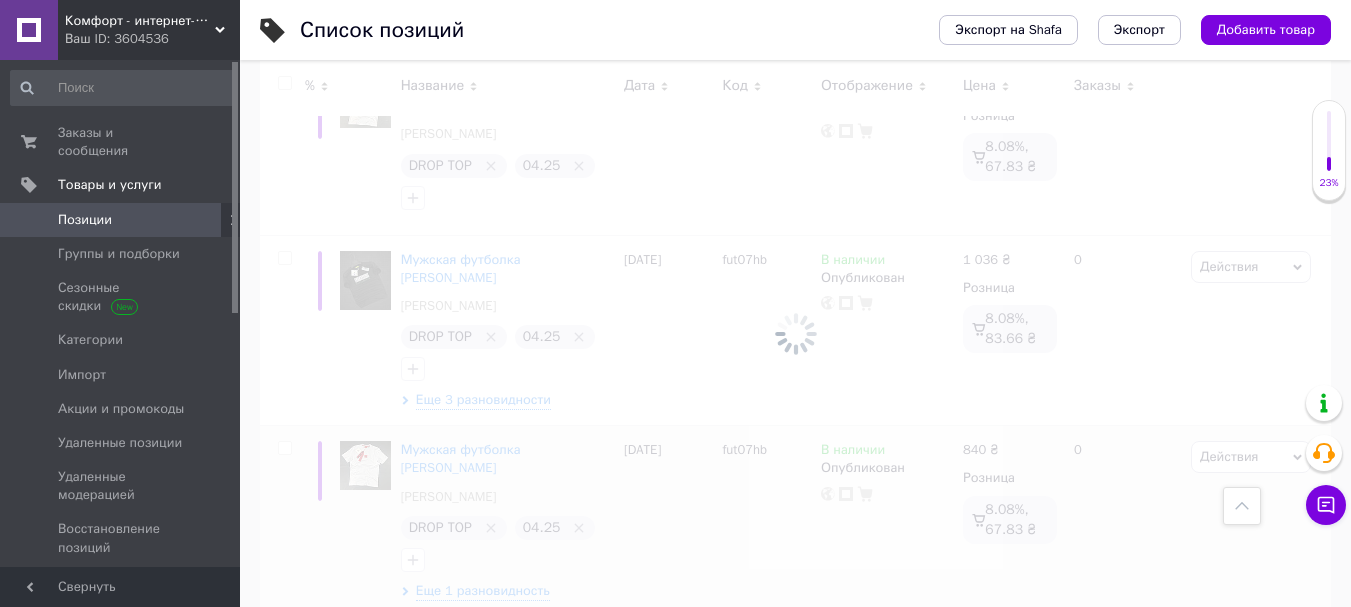 checkbox on "false" 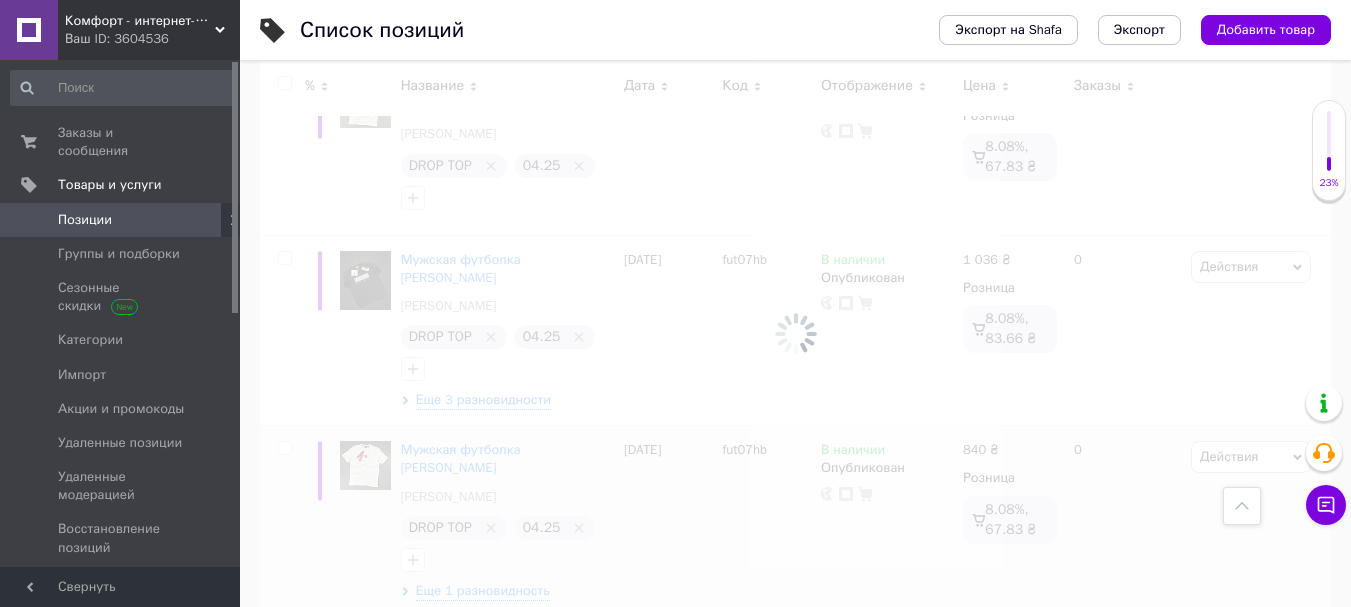 checkbox on "false" 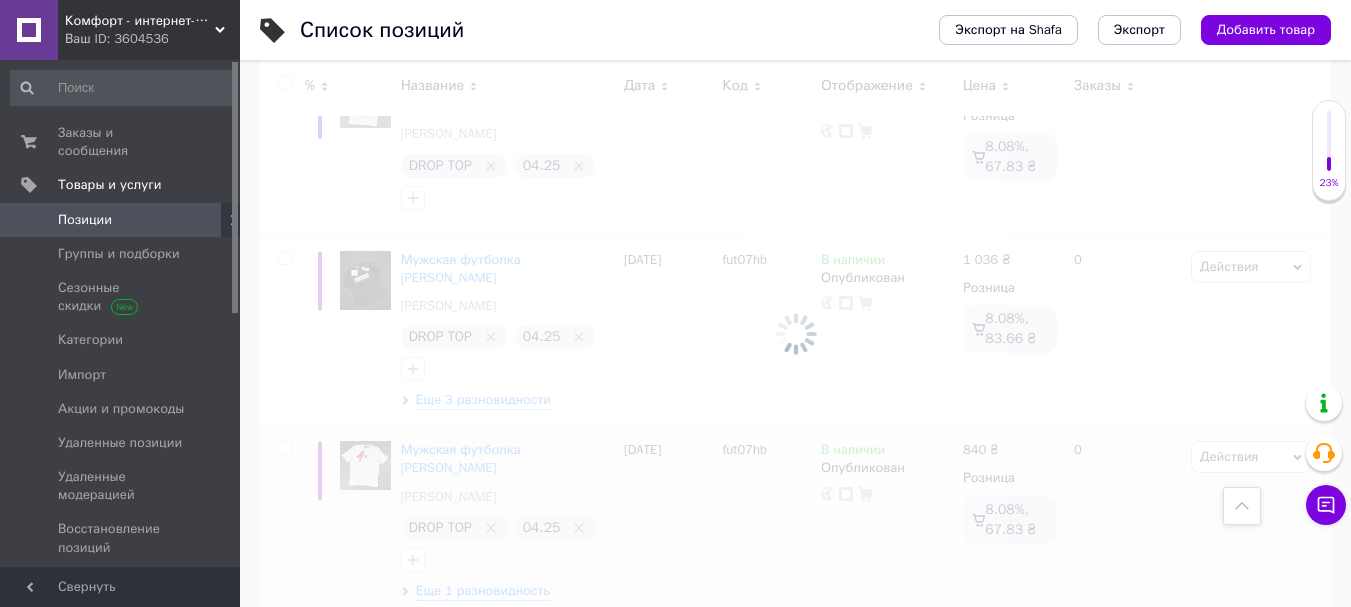 checkbox on "false" 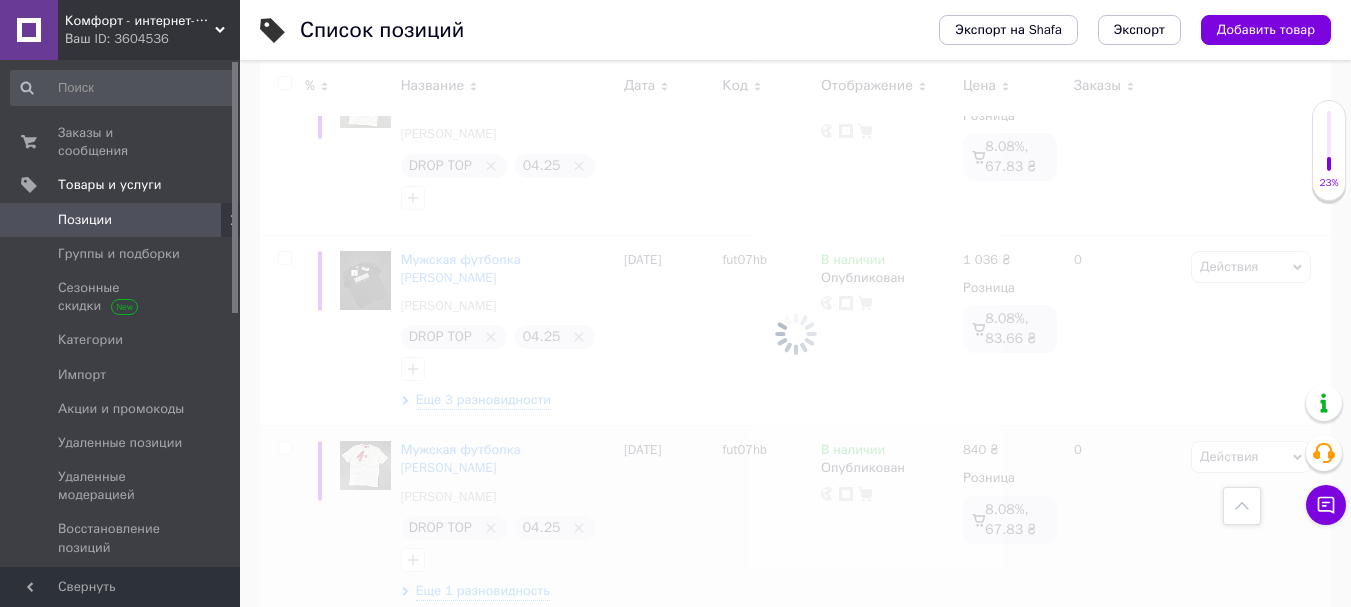checkbox on "false" 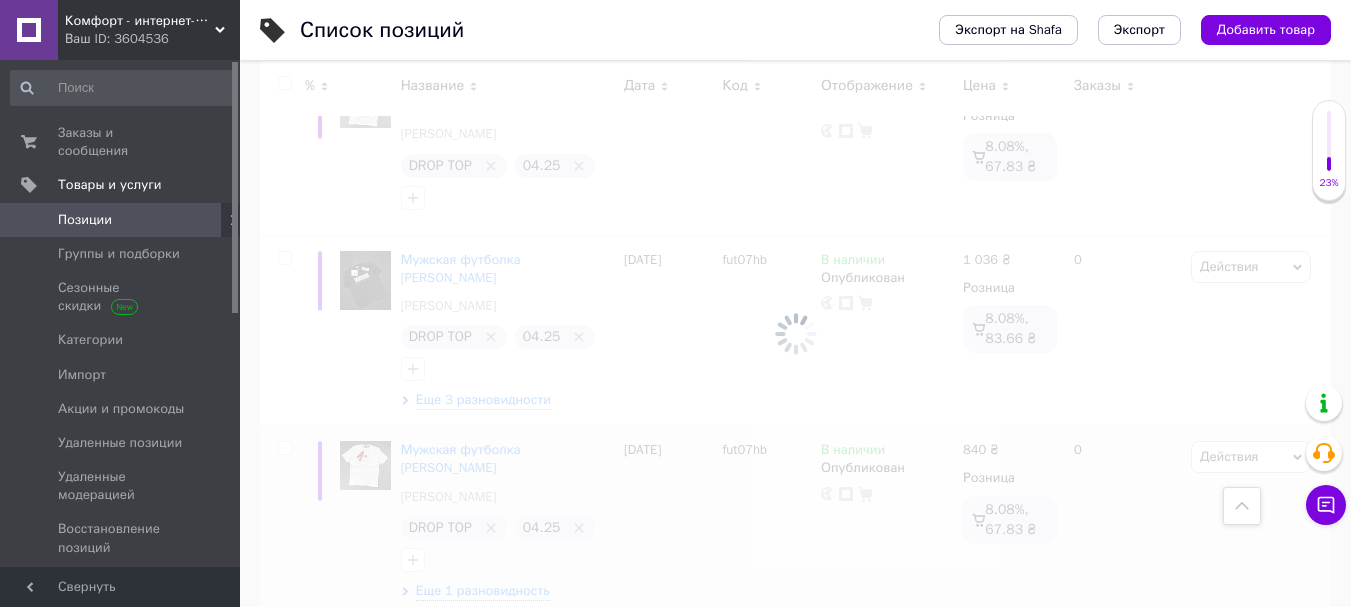 checkbox on "false" 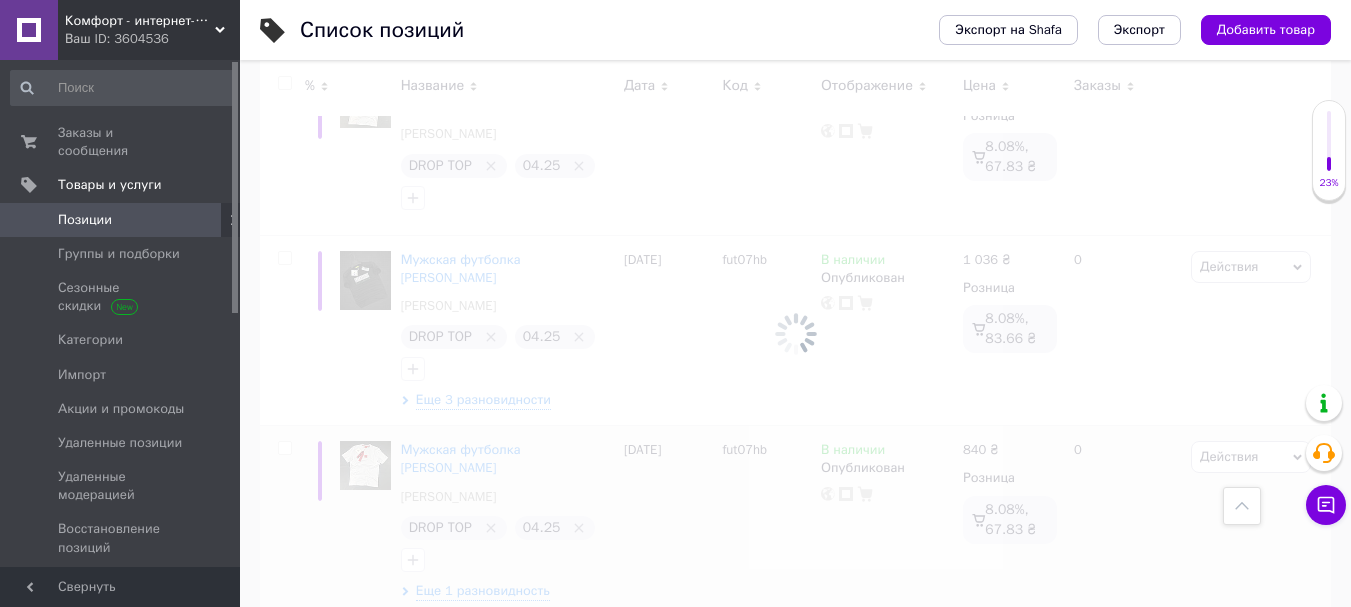 checkbox on "false" 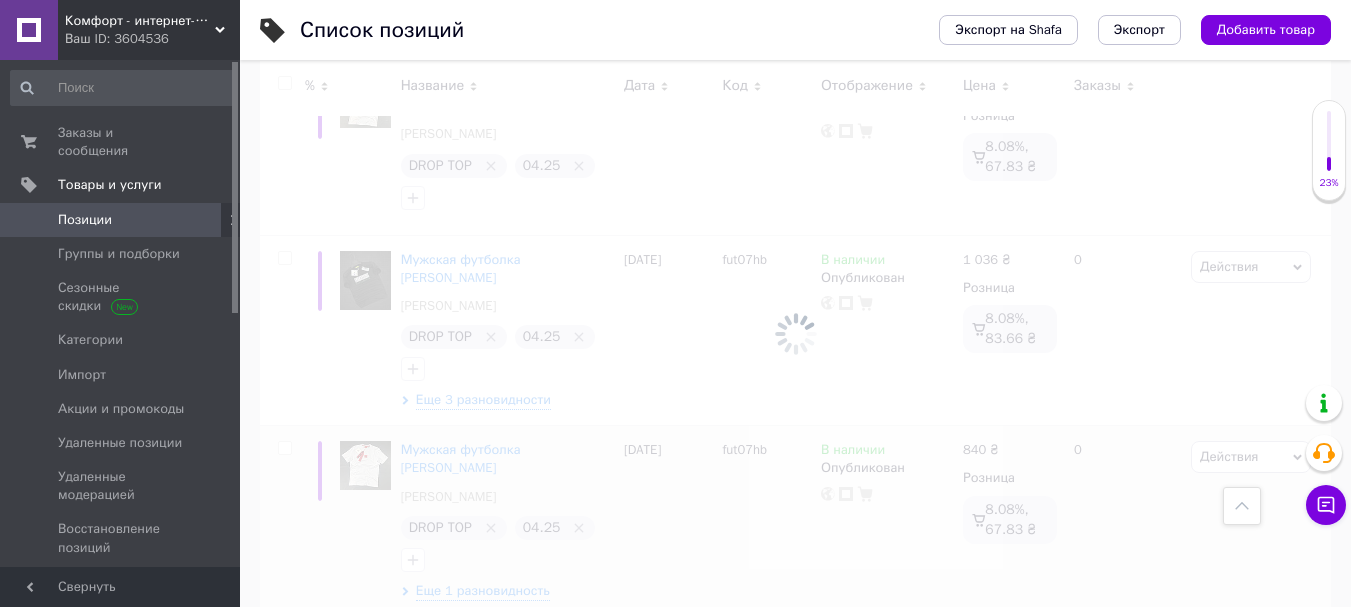 checkbox on "false" 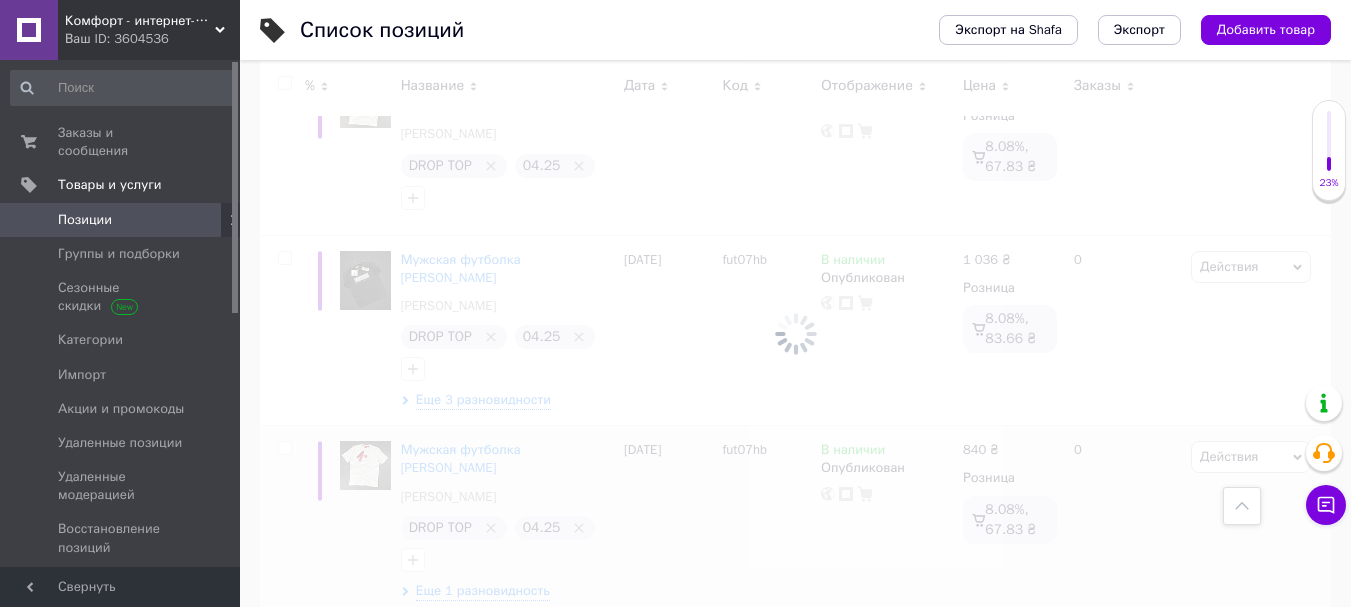checkbox on "false" 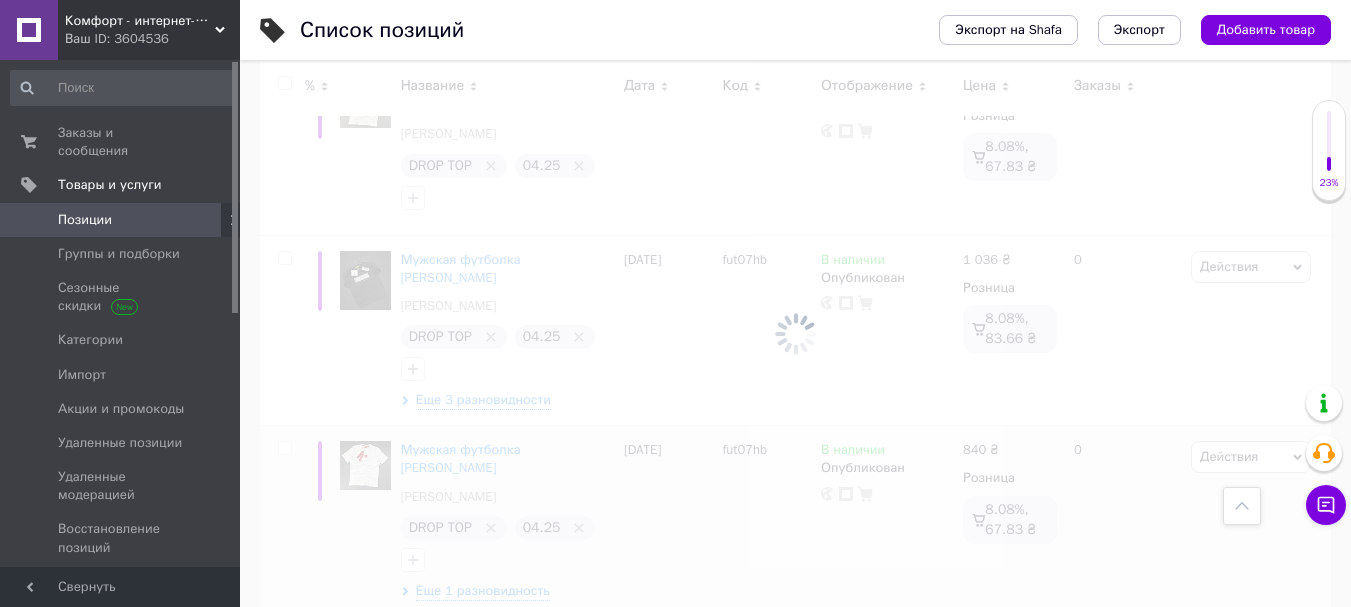 checkbox on "false" 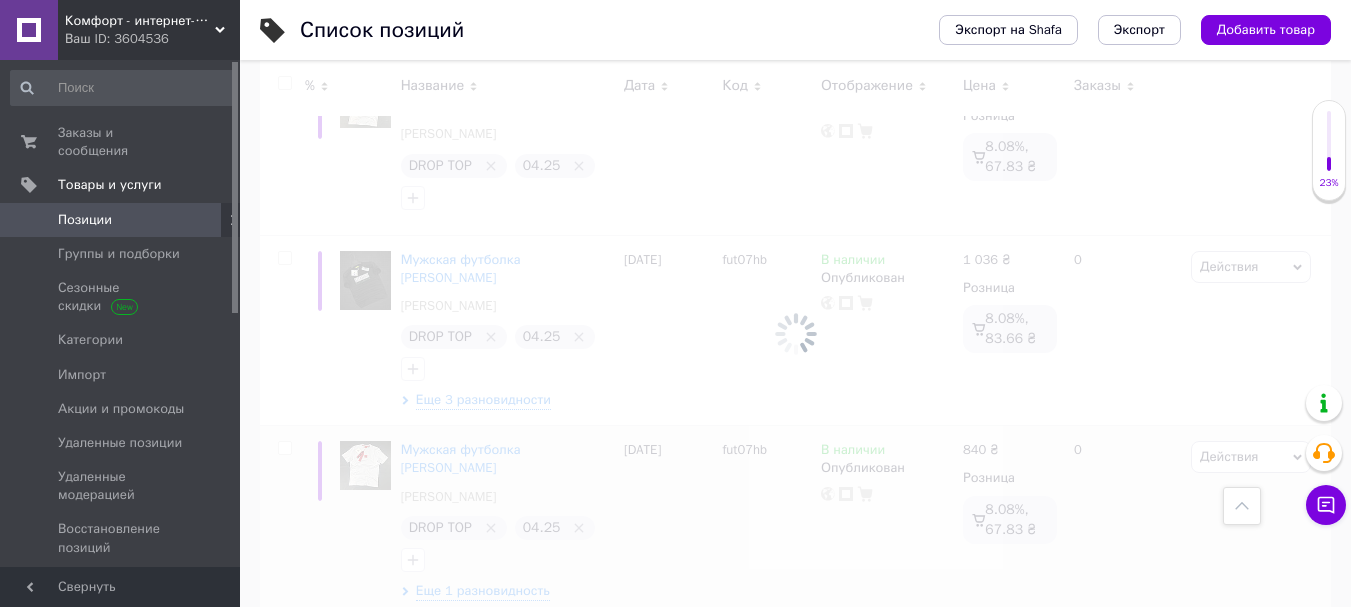 scroll, scrollTop: 17524, scrollLeft: 0, axis: vertical 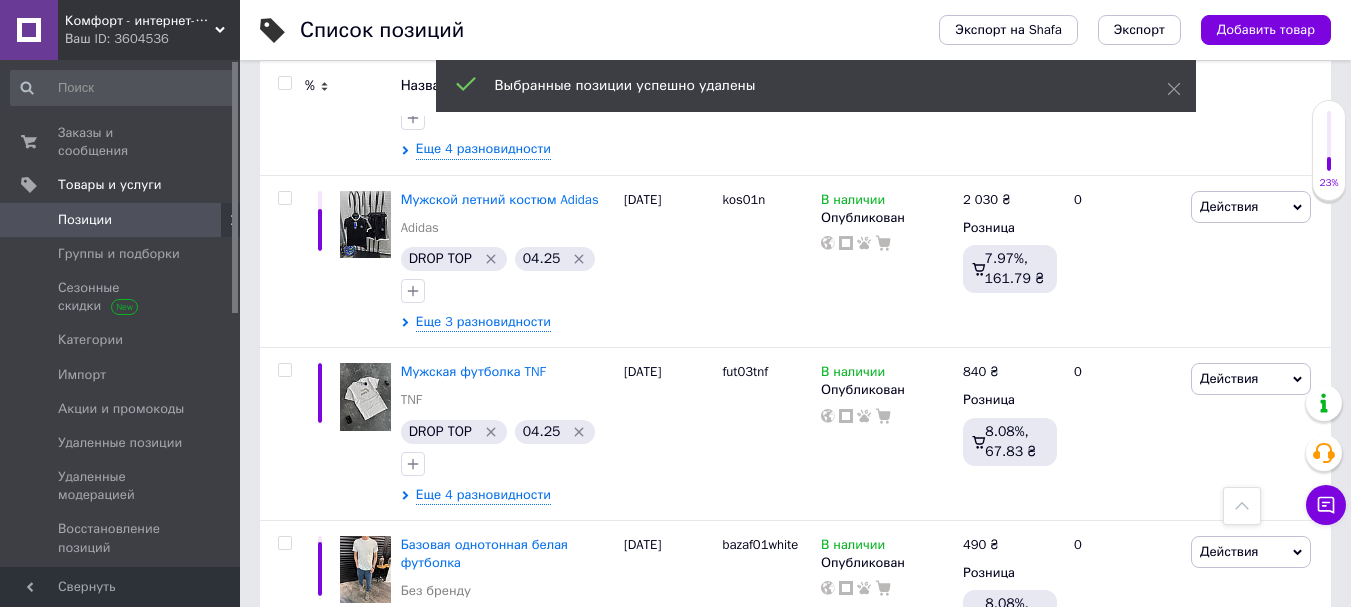 click at bounding box center (284, 83) 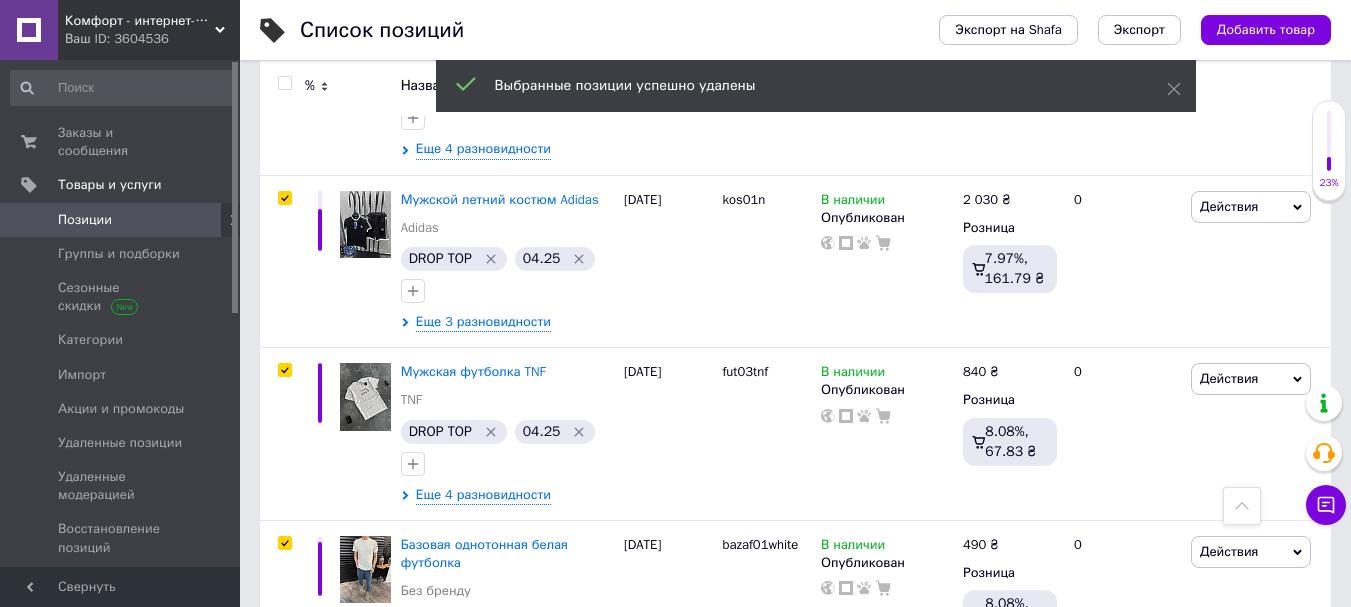 scroll, scrollTop: 17482, scrollLeft: 0, axis: vertical 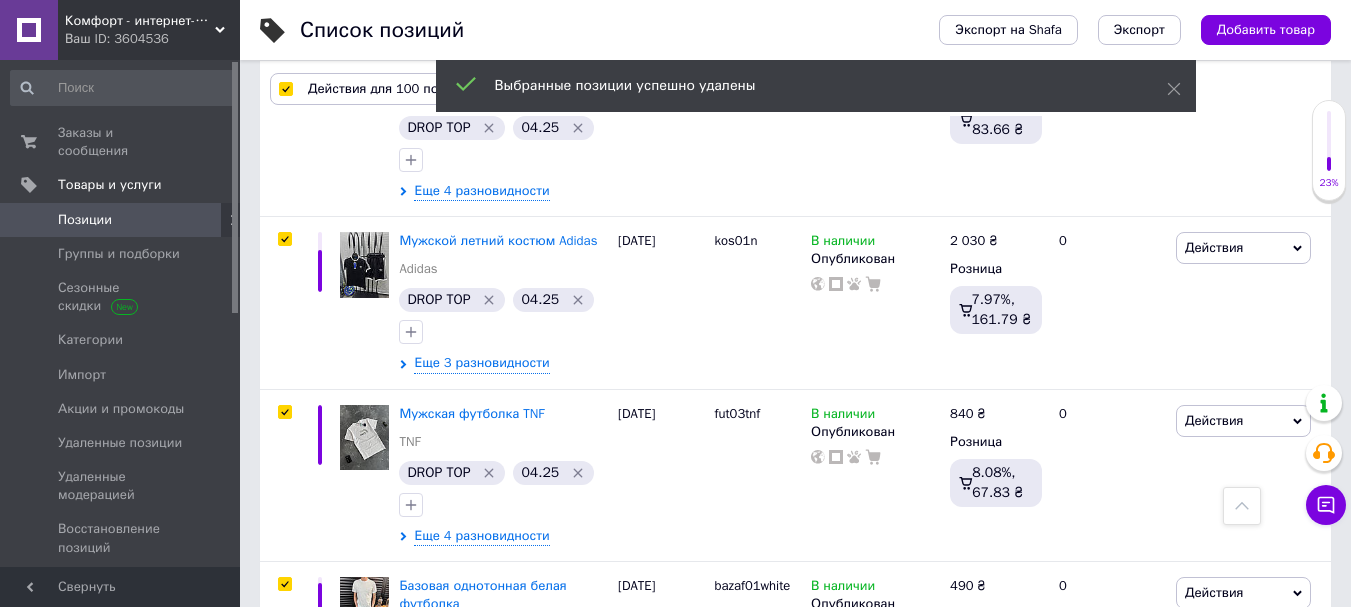 type 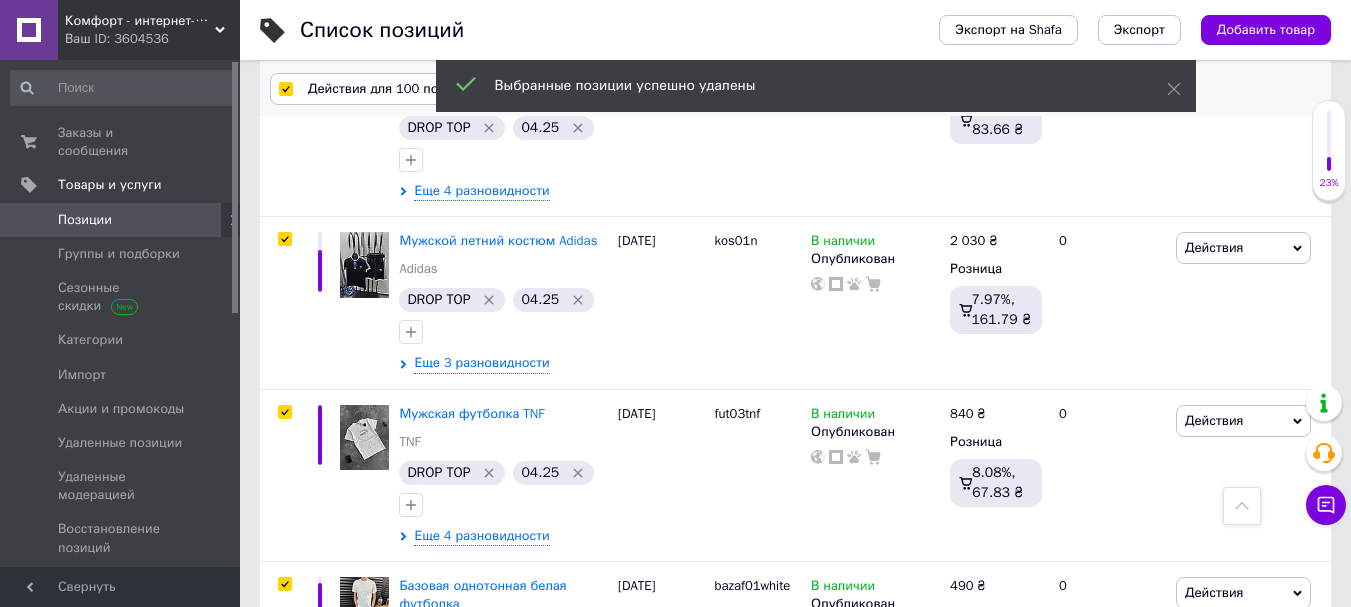 click on "Действия для 100 позиций" at bounding box center [392, 89] 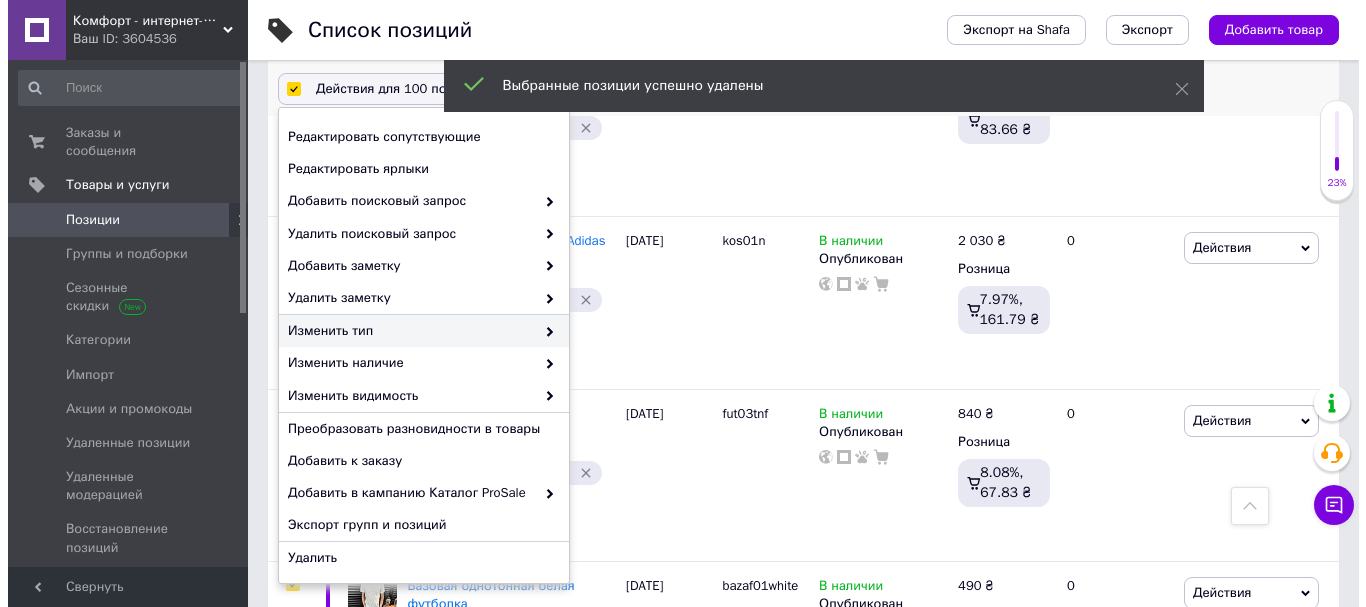 scroll, scrollTop: 257, scrollLeft: 0, axis: vertical 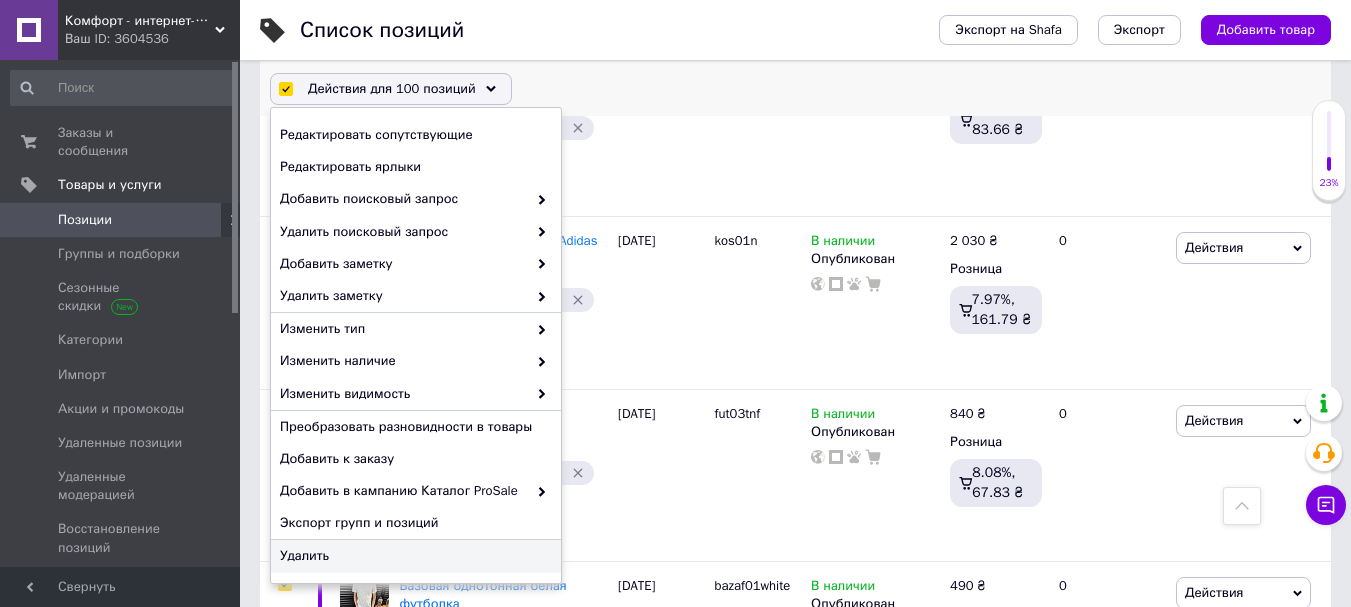 click on "Удалить" at bounding box center [413, 556] 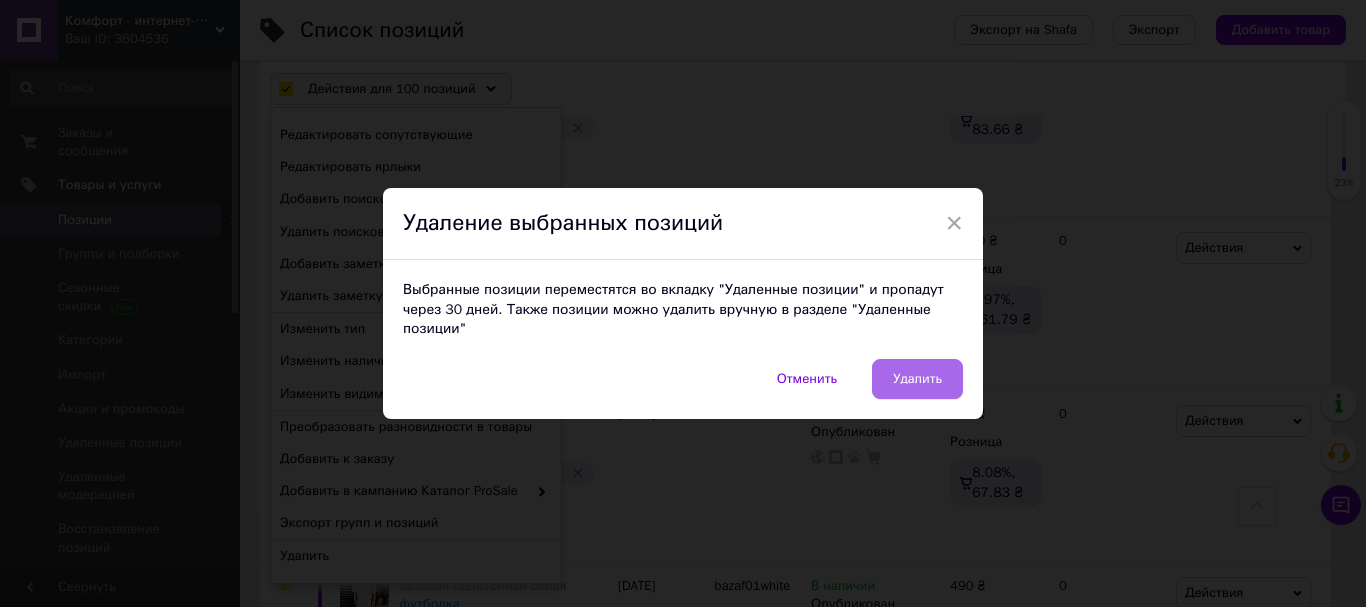 click on "Удалить" at bounding box center (917, 379) 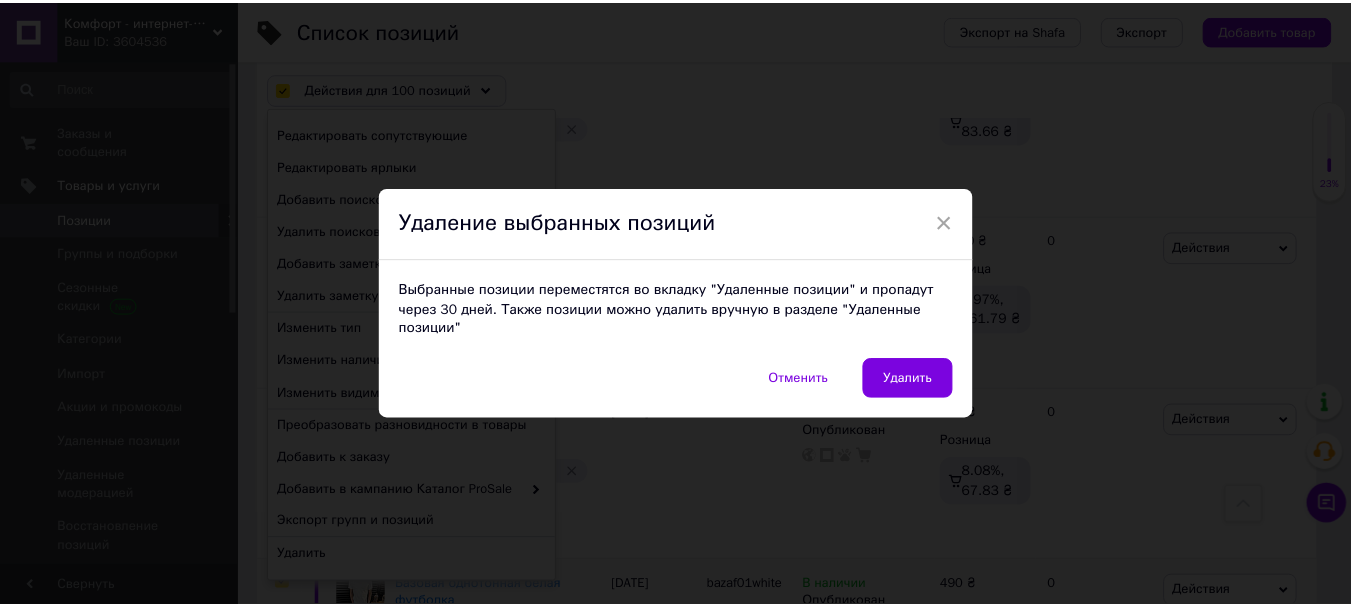 scroll, scrollTop: 17464, scrollLeft: 0, axis: vertical 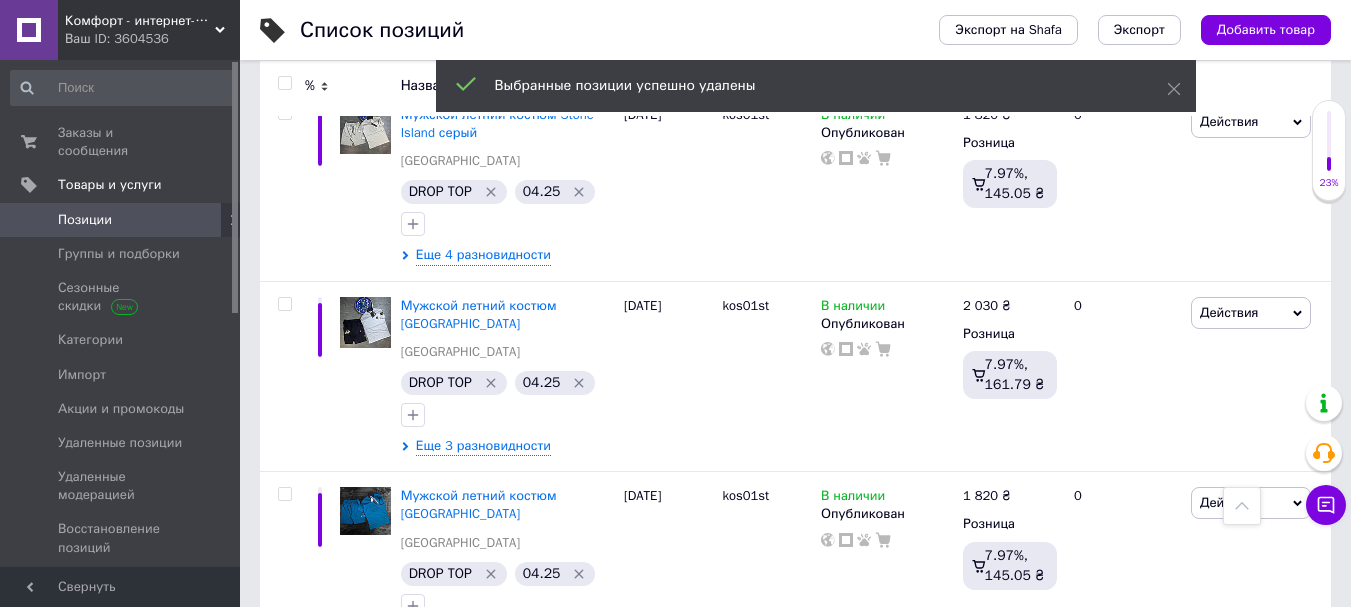 click at bounding box center [284, 83] 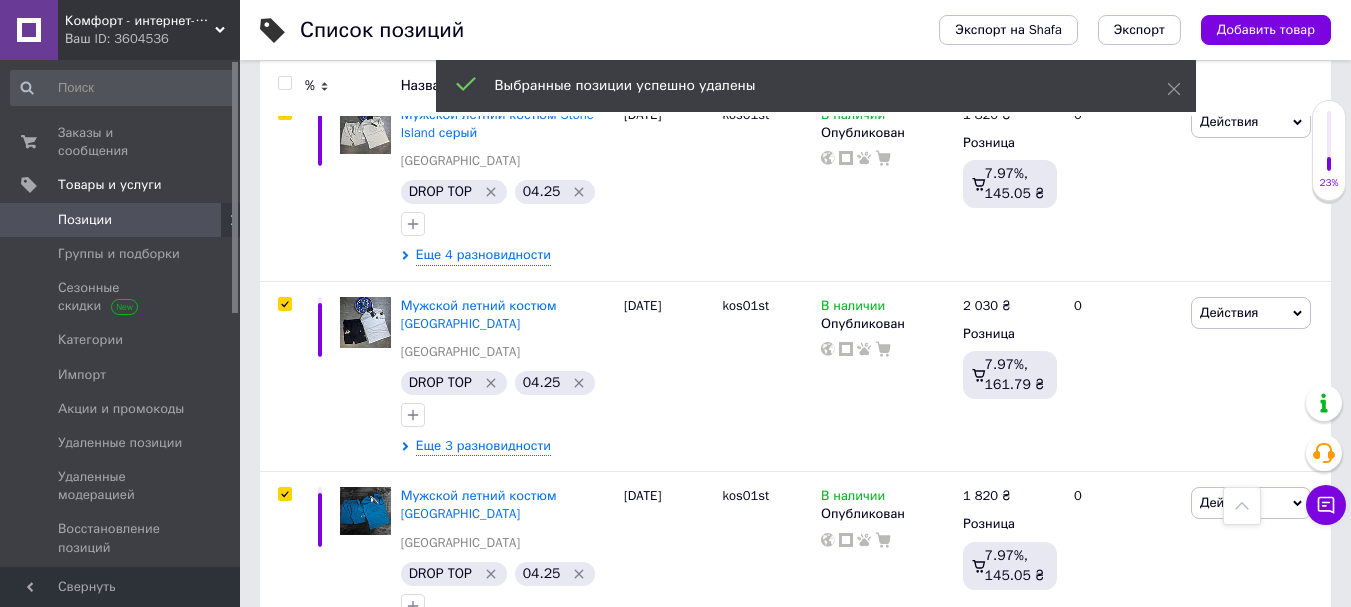 scroll, scrollTop: 17356, scrollLeft: 0, axis: vertical 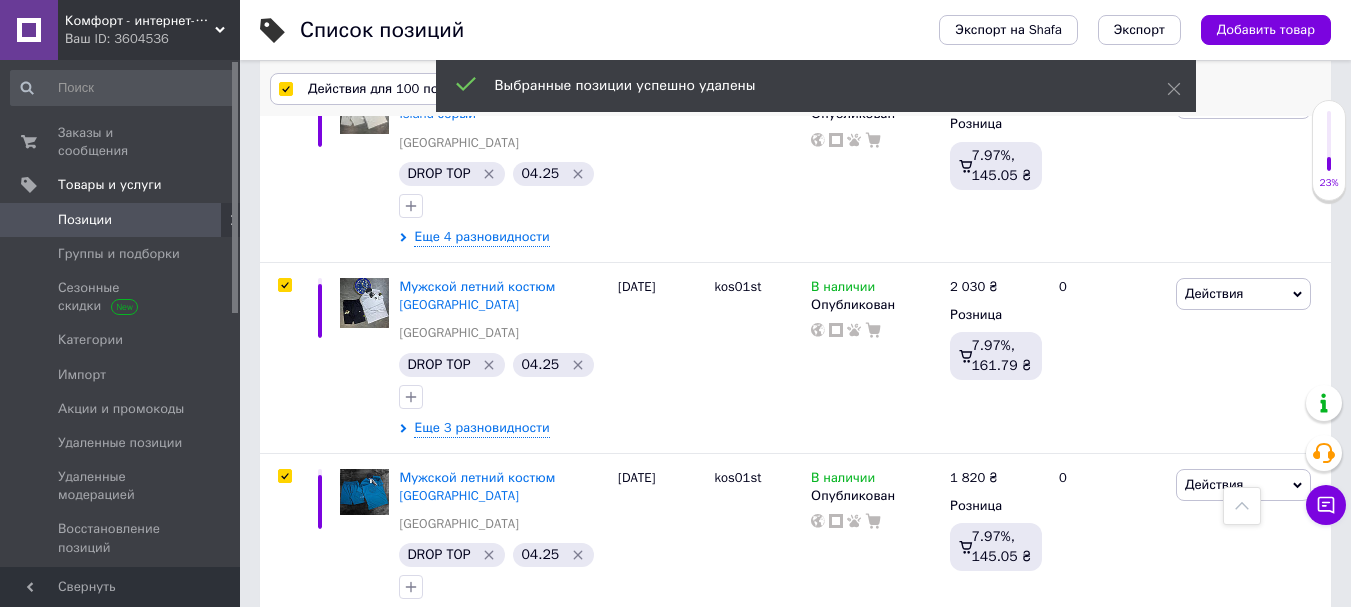 click on "Действия для 100 позиций" at bounding box center [392, 89] 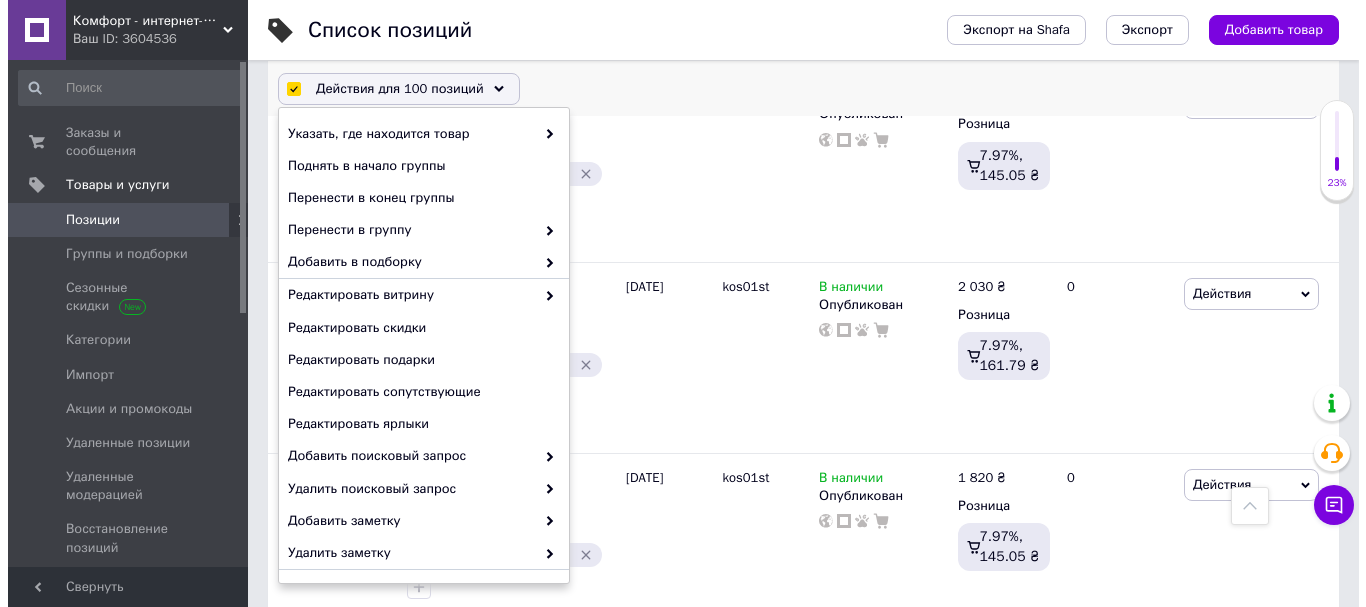 scroll, scrollTop: 257, scrollLeft: 0, axis: vertical 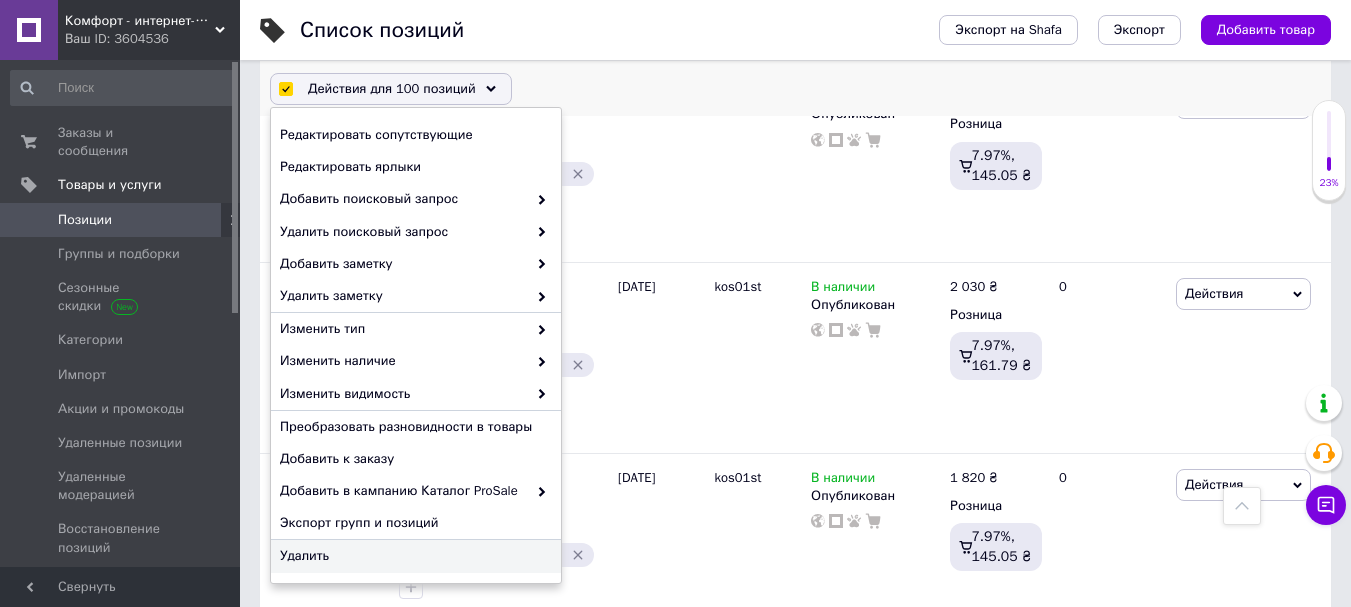 click on "Удалить" at bounding box center [413, 556] 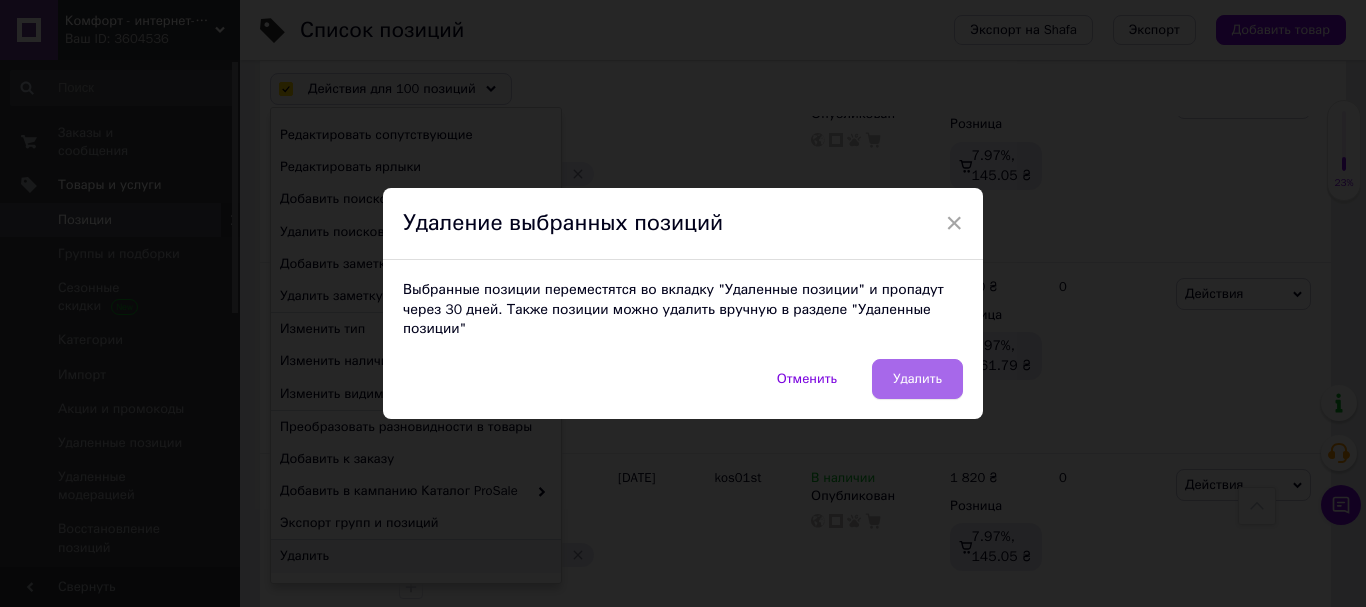 click on "Удалить" at bounding box center [917, 379] 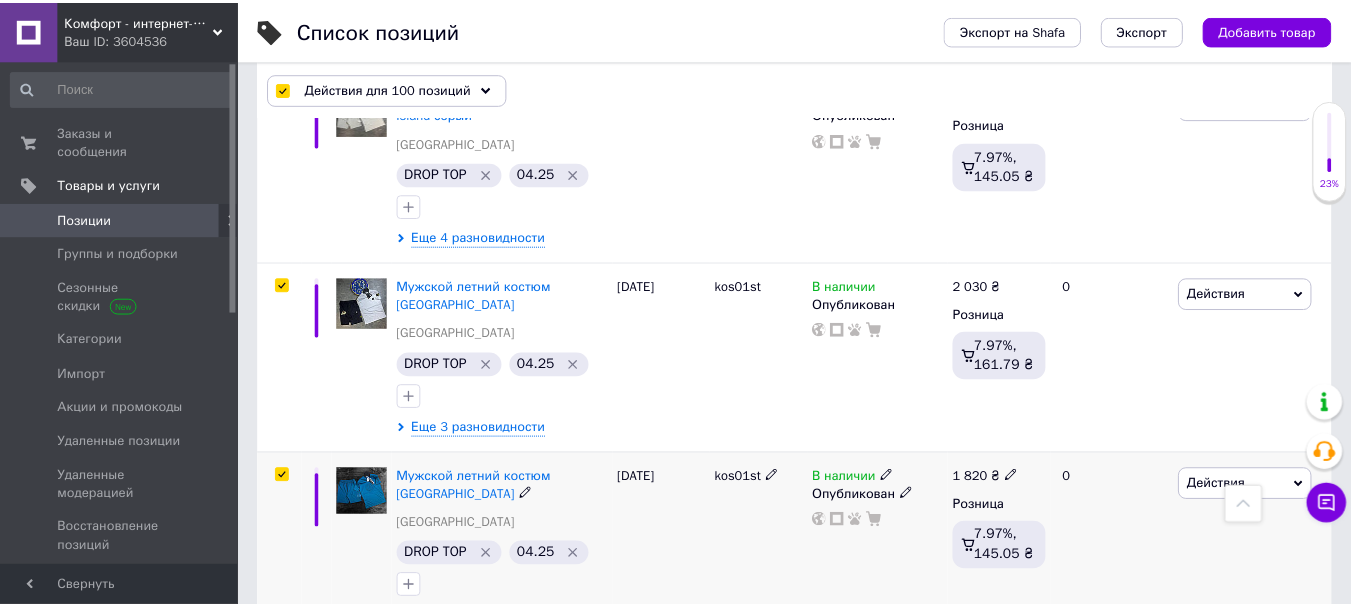 scroll, scrollTop: 17338, scrollLeft: 0, axis: vertical 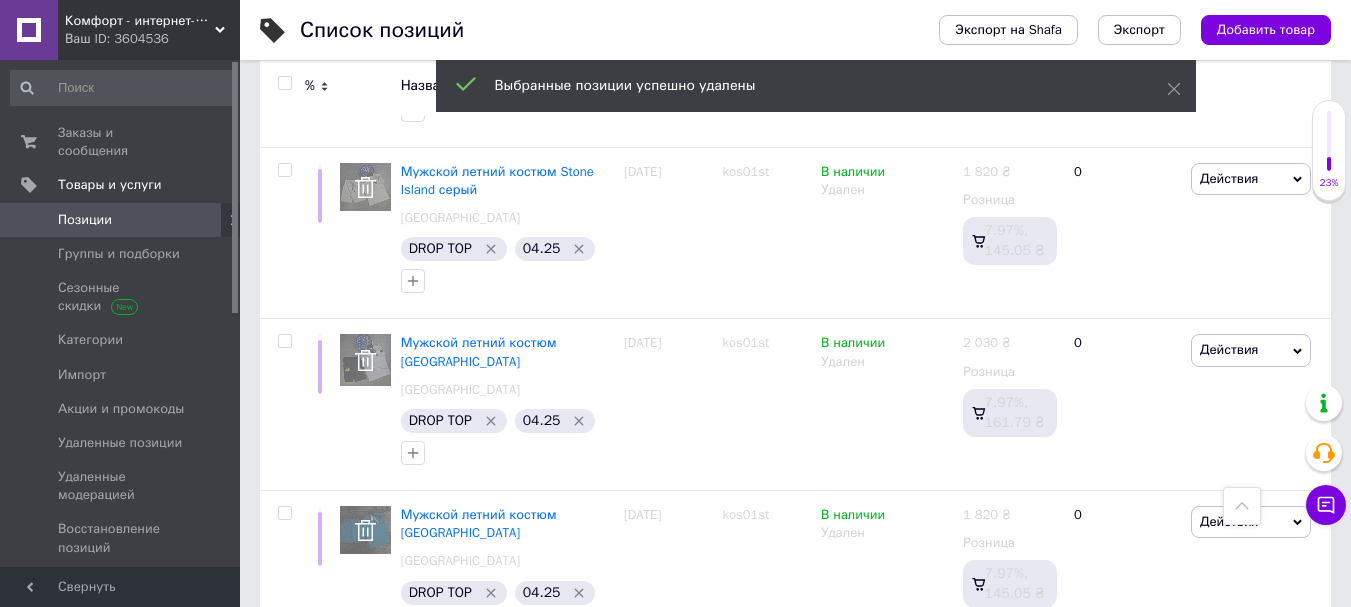 click at bounding box center [284, 83] 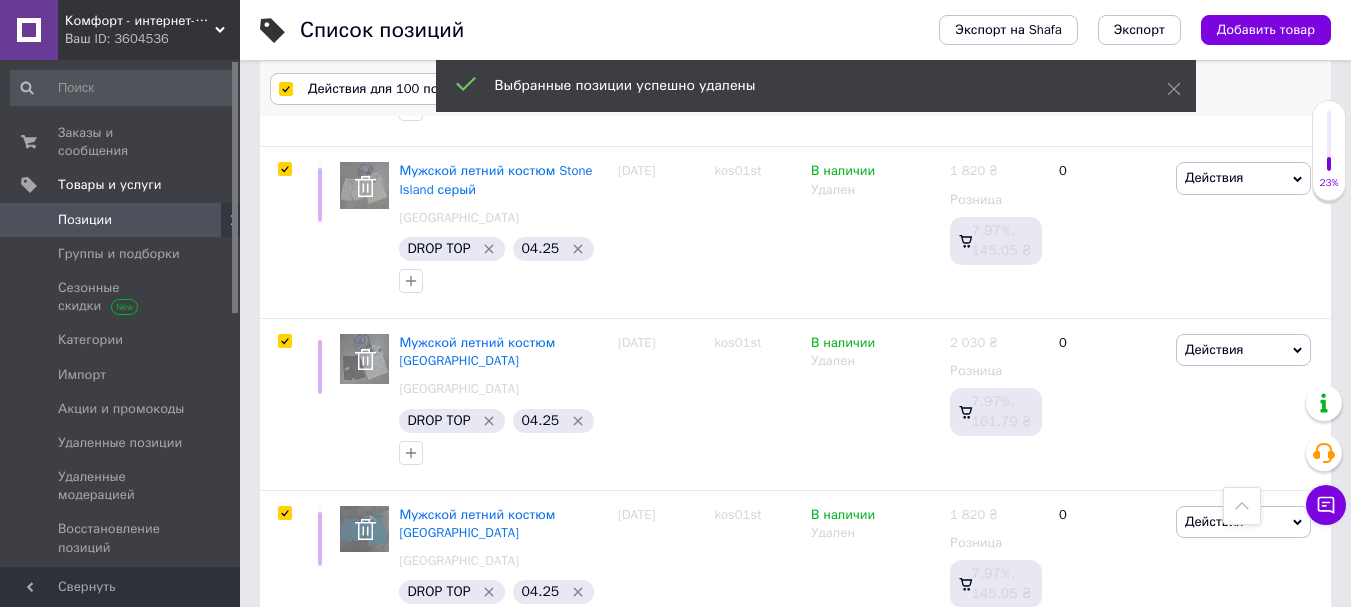 scroll, scrollTop: 15571, scrollLeft: 0, axis: vertical 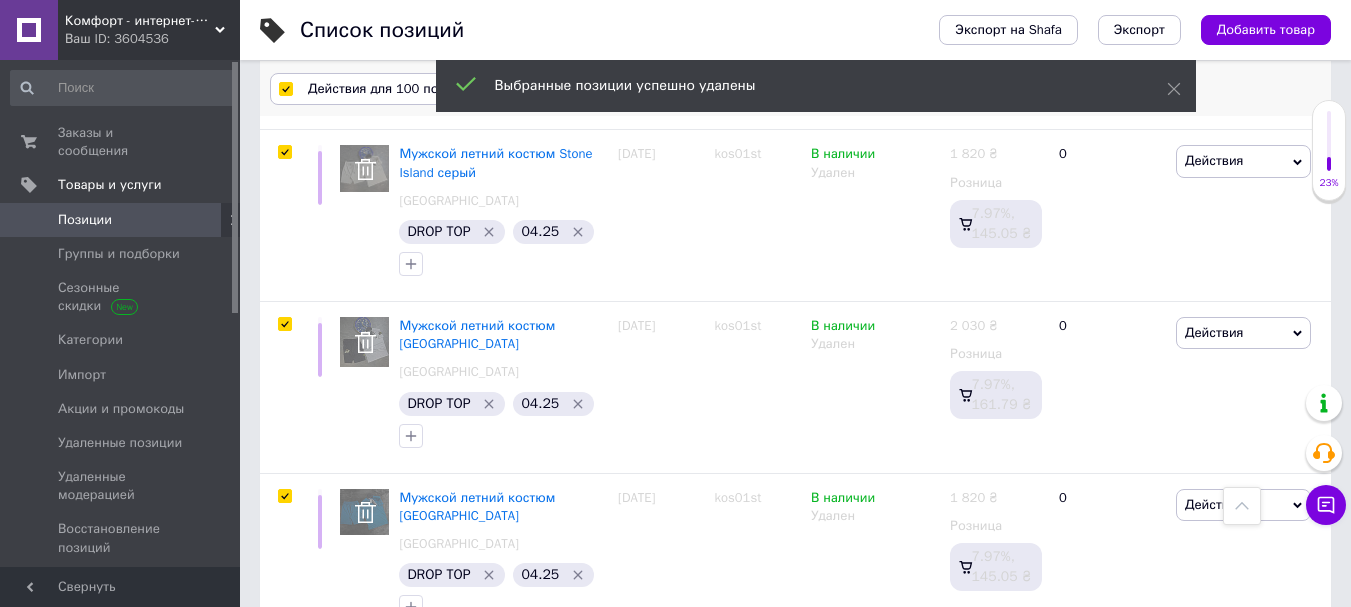 click on "Действия для 100 позиций" at bounding box center (392, 89) 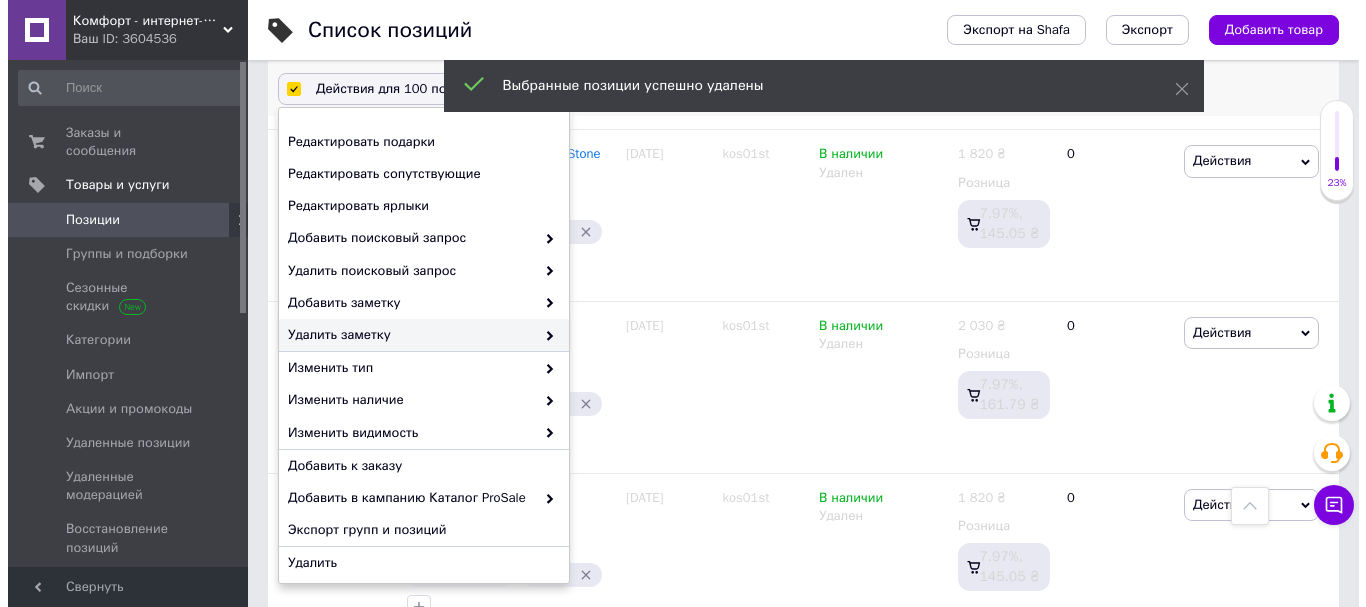 scroll, scrollTop: 224, scrollLeft: 0, axis: vertical 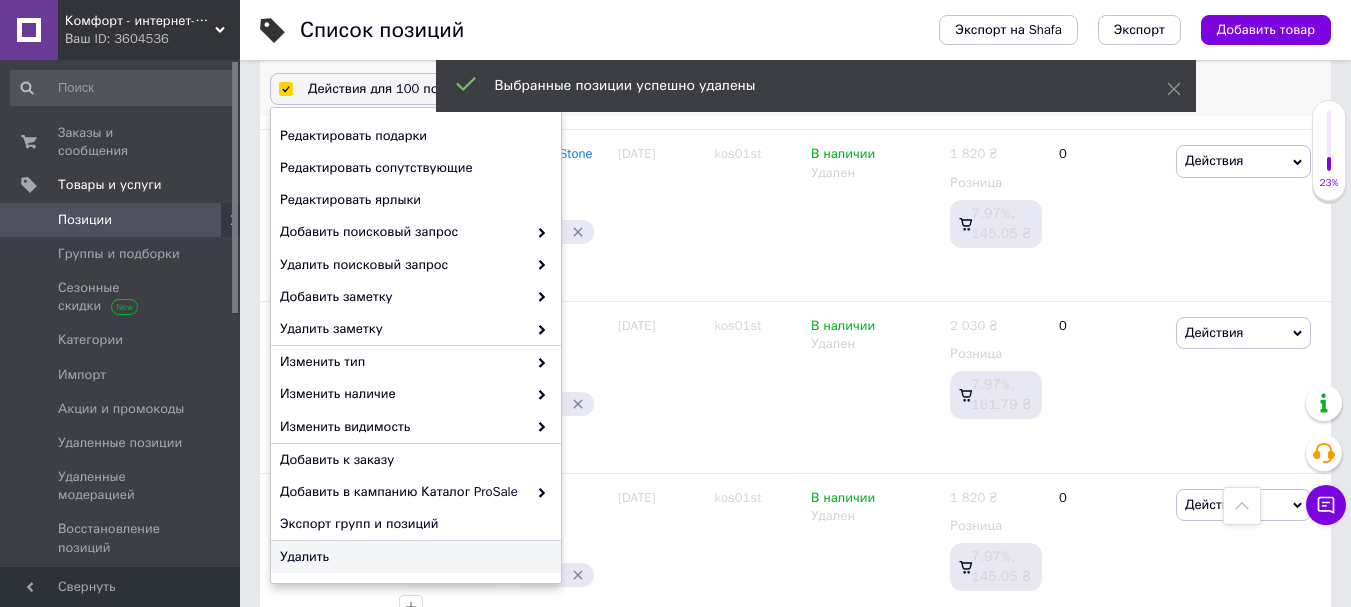 click on "Удалить" at bounding box center (413, 557) 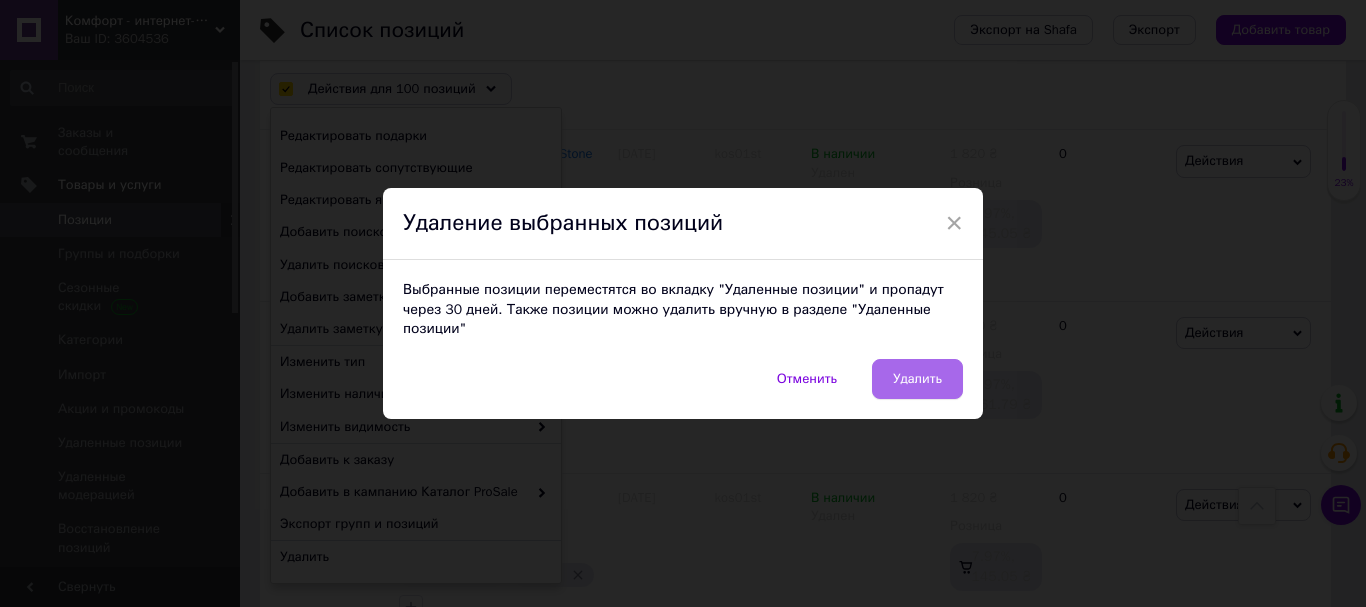 click on "Удалить" at bounding box center [917, 379] 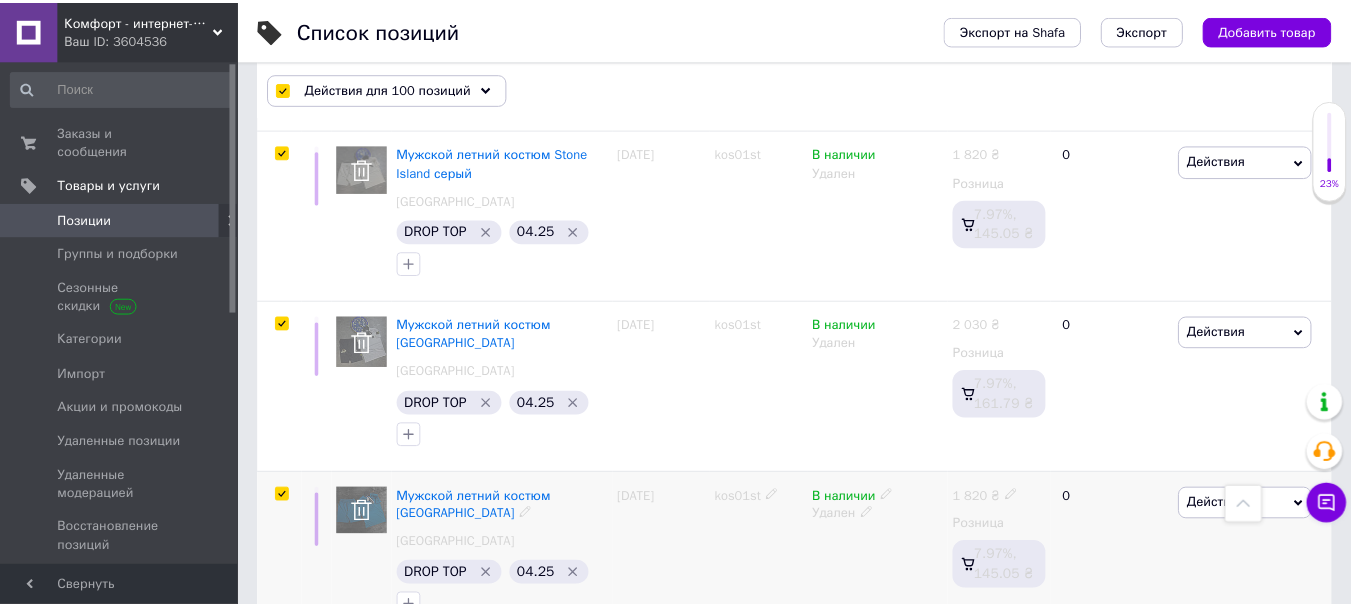 scroll, scrollTop: 15553, scrollLeft: 0, axis: vertical 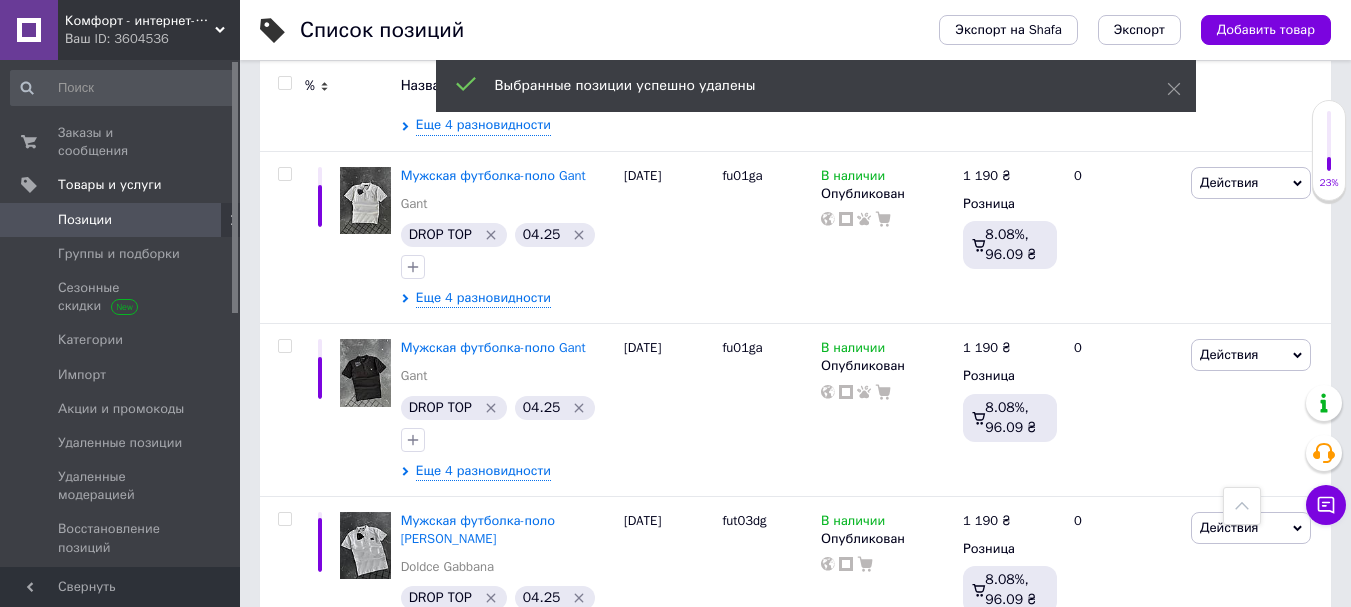 click at bounding box center [284, 83] 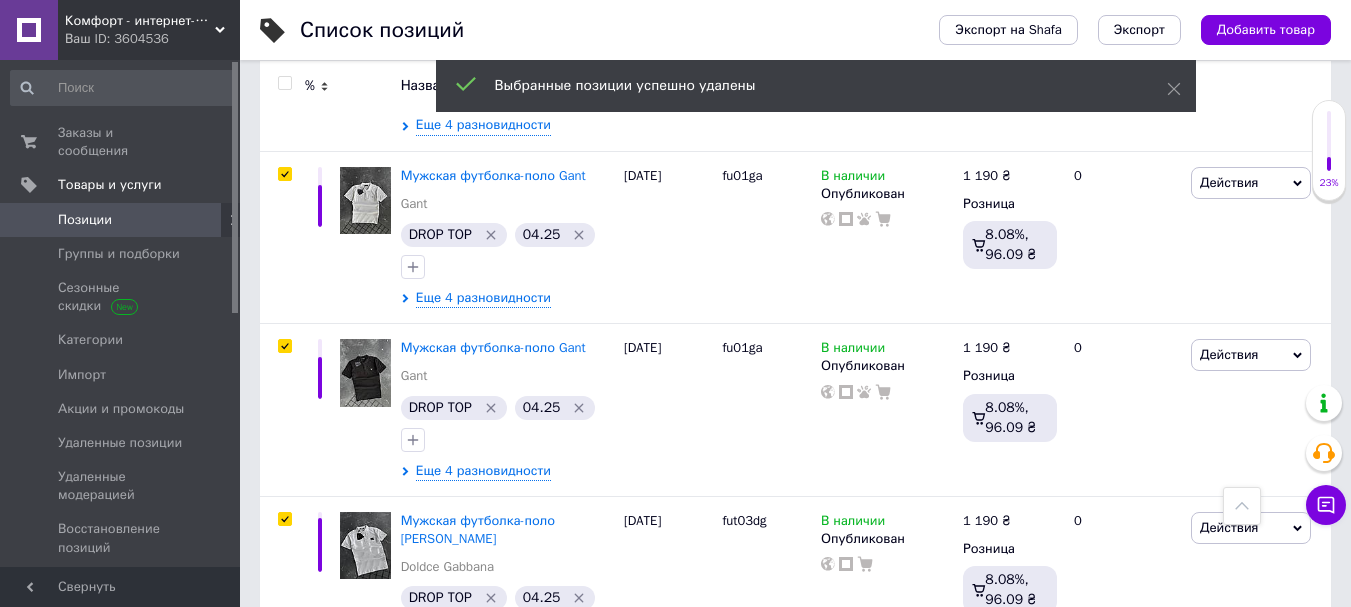 scroll, scrollTop: 15590, scrollLeft: 0, axis: vertical 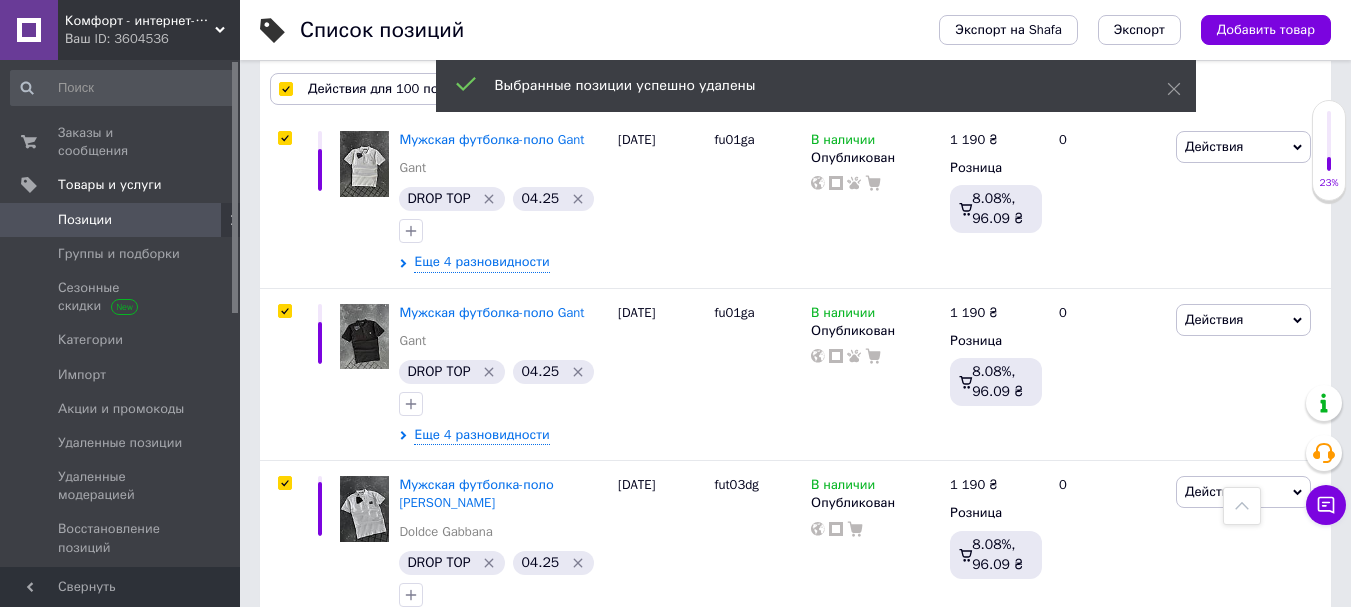 click on "Действия для 100 позиций" at bounding box center (392, 89) 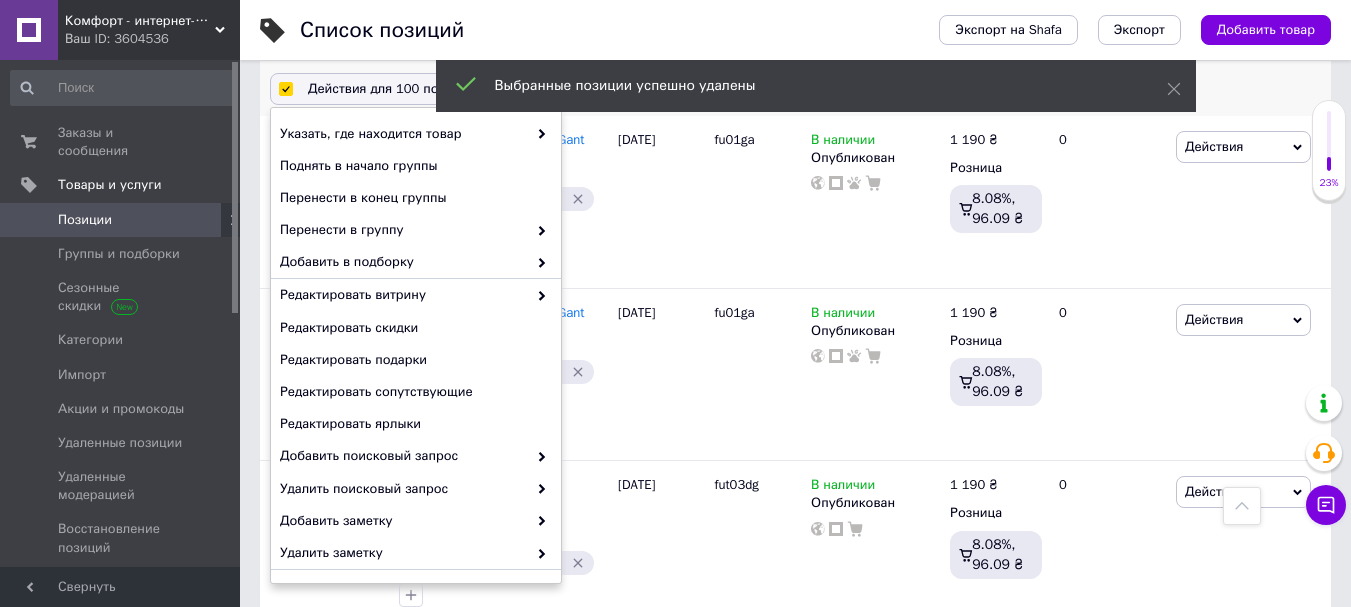scroll, scrollTop: 257, scrollLeft: 0, axis: vertical 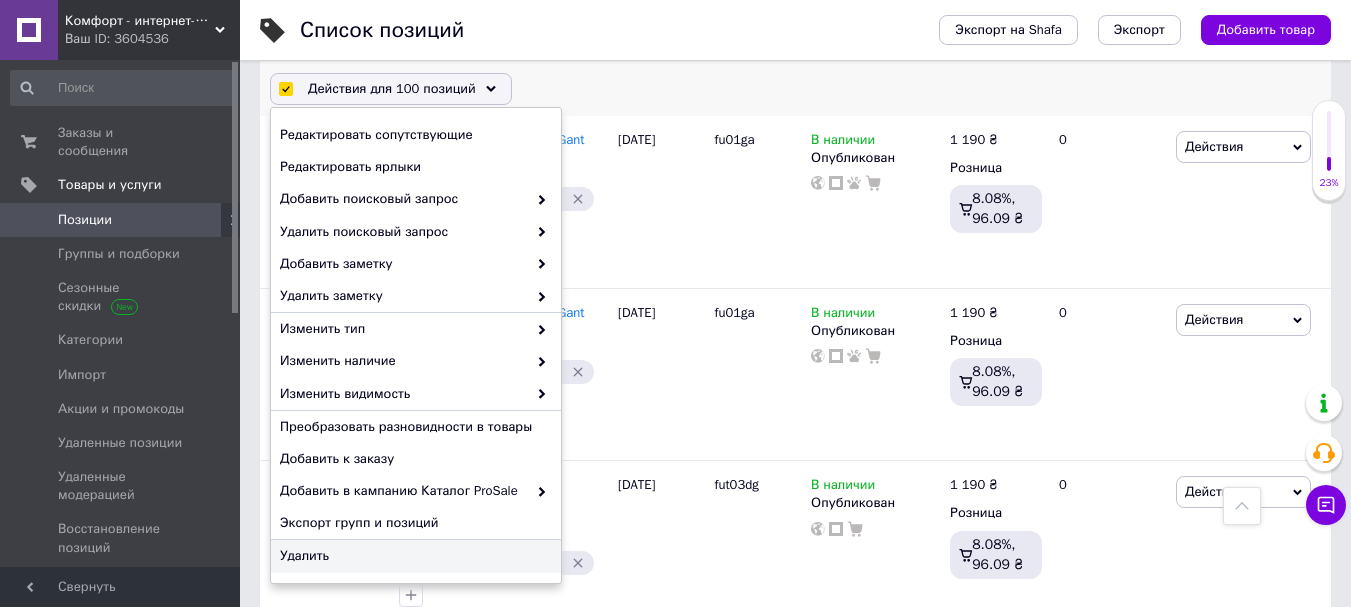 click on "Удалить" at bounding box center (413, 556) 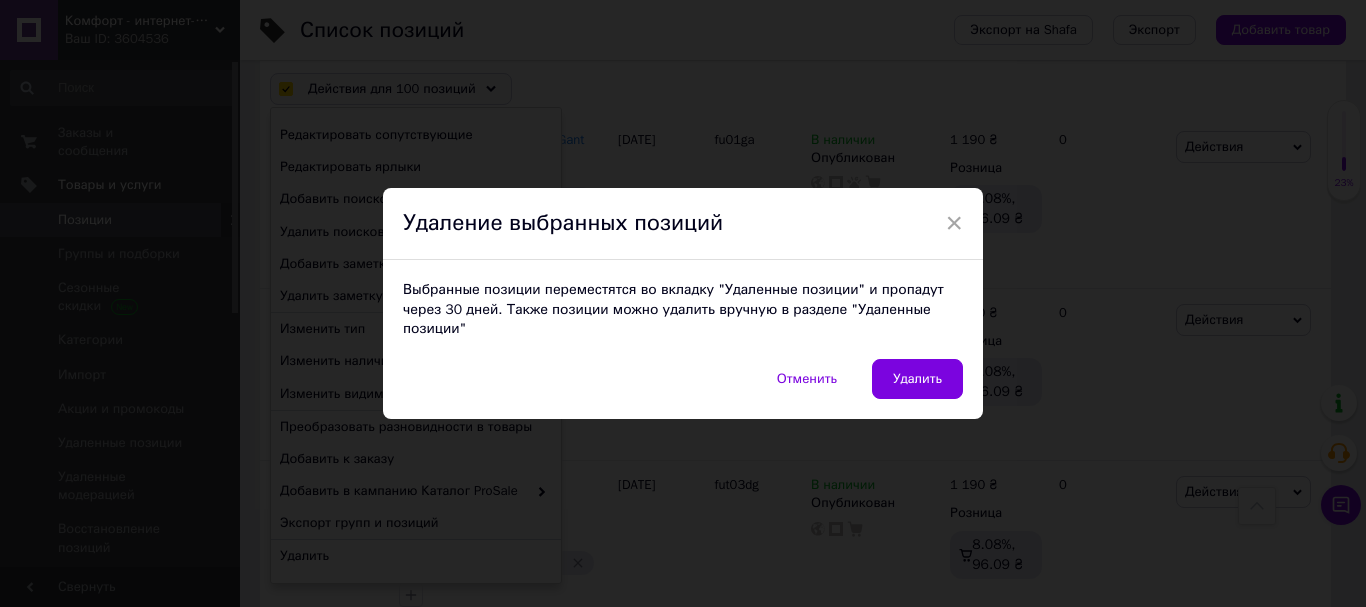 click on "Удалить" at bounding box center (917, 379) 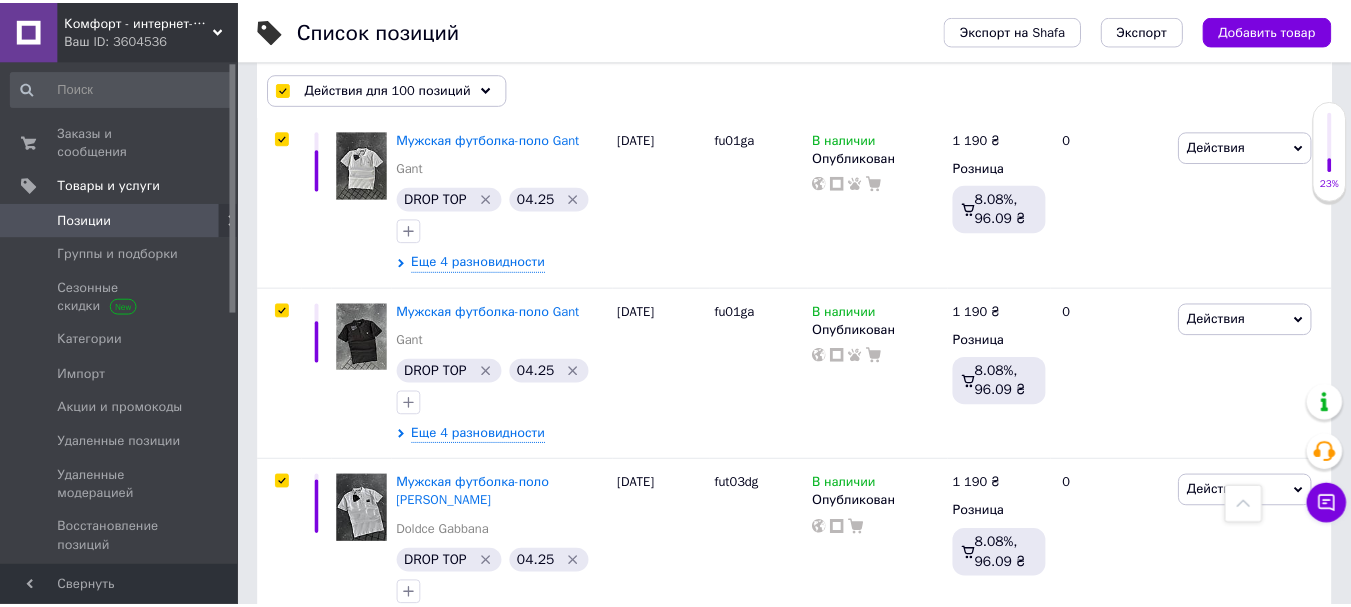 scroll, scrollTop: 0, scrollLeft: 417, axis: horizontal 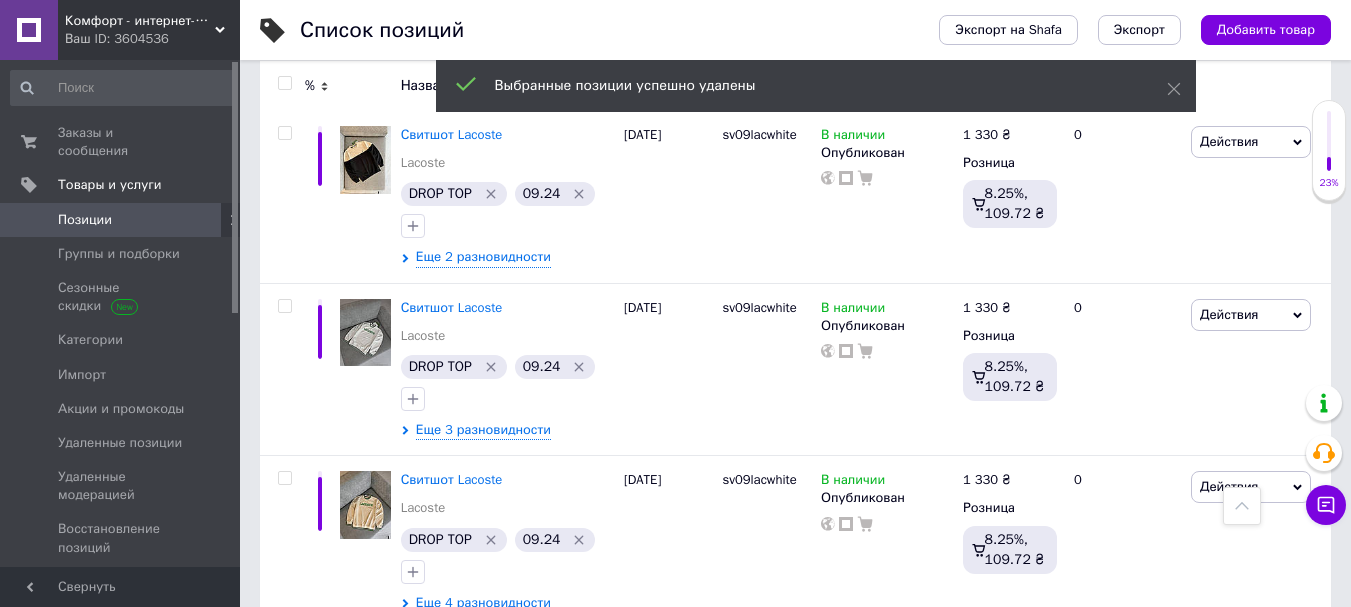 click at bounding box center [284, 83] 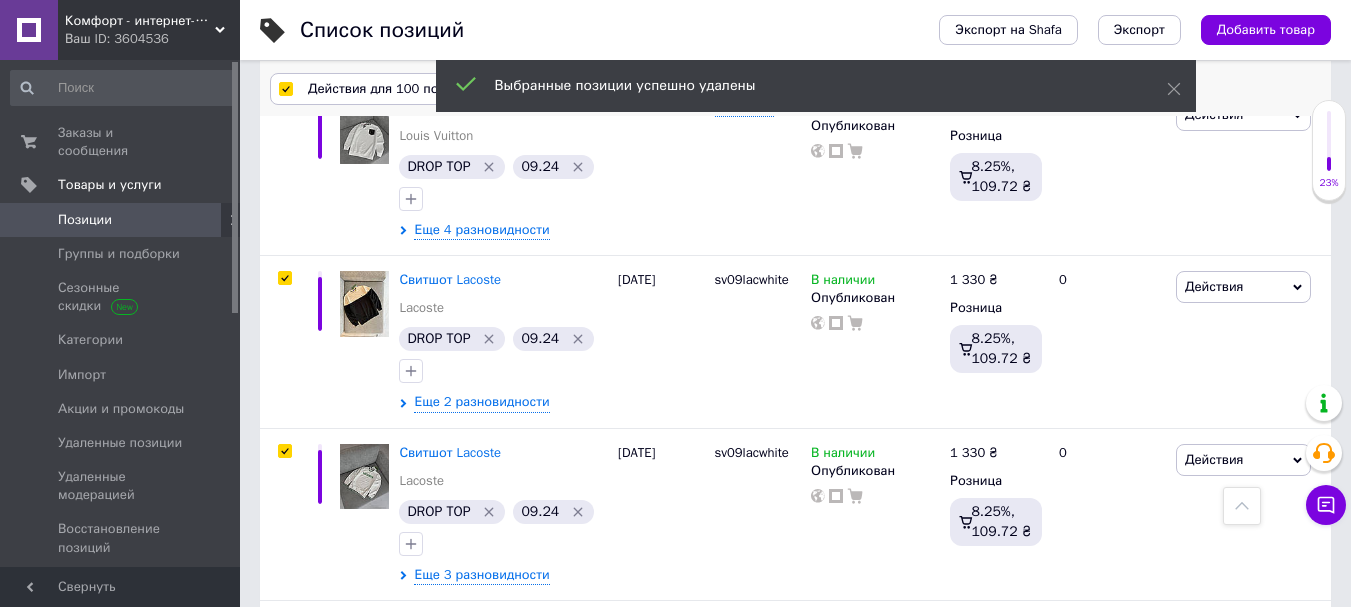 scroll, scrollTop: 17669, scrollLeft: 0, axis: vertical 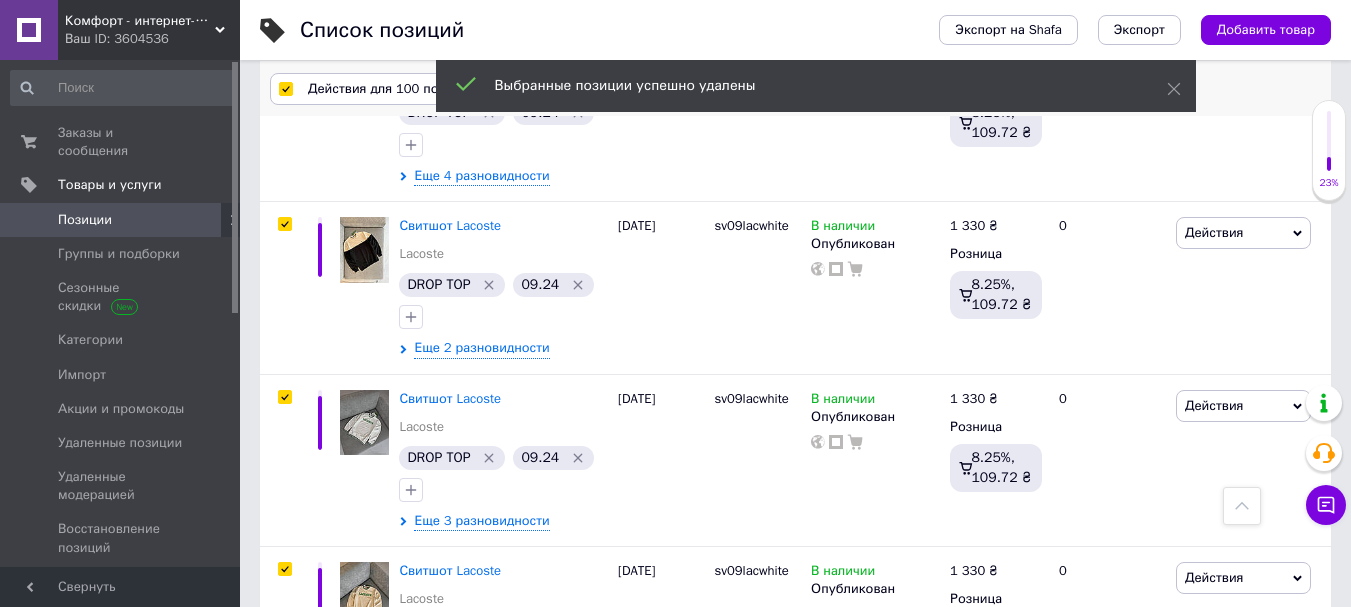 click on "Действия для 100 позиций" at bounding box center [392, 89] 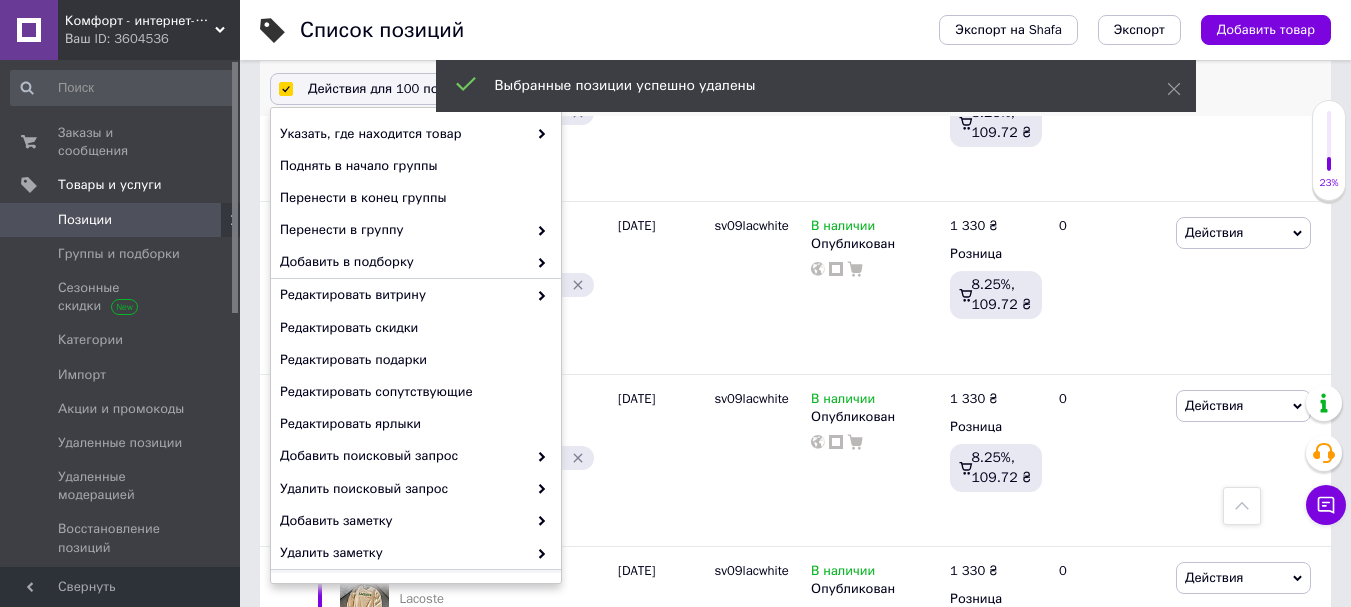 scroll, scrollTop: 257, scrollLeft: 0, axis: vertical 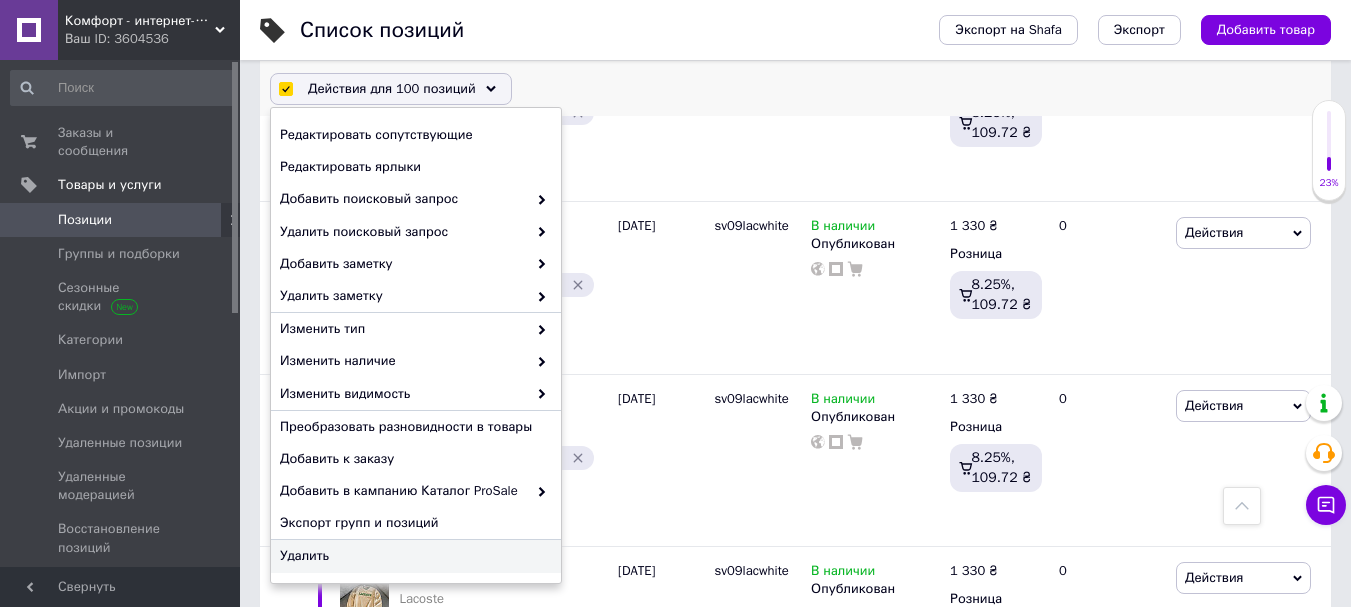 click on "Удалить" at bounding box center [413, 556] 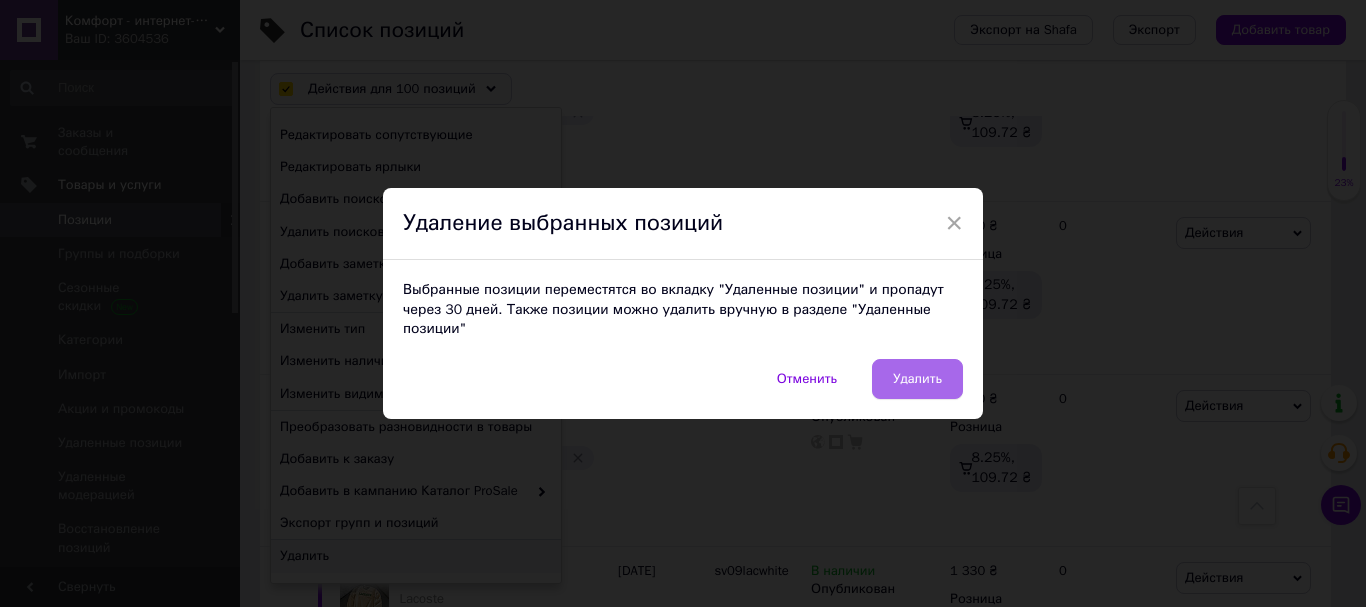 click on "Удалить" at bounding box center (917, 379) 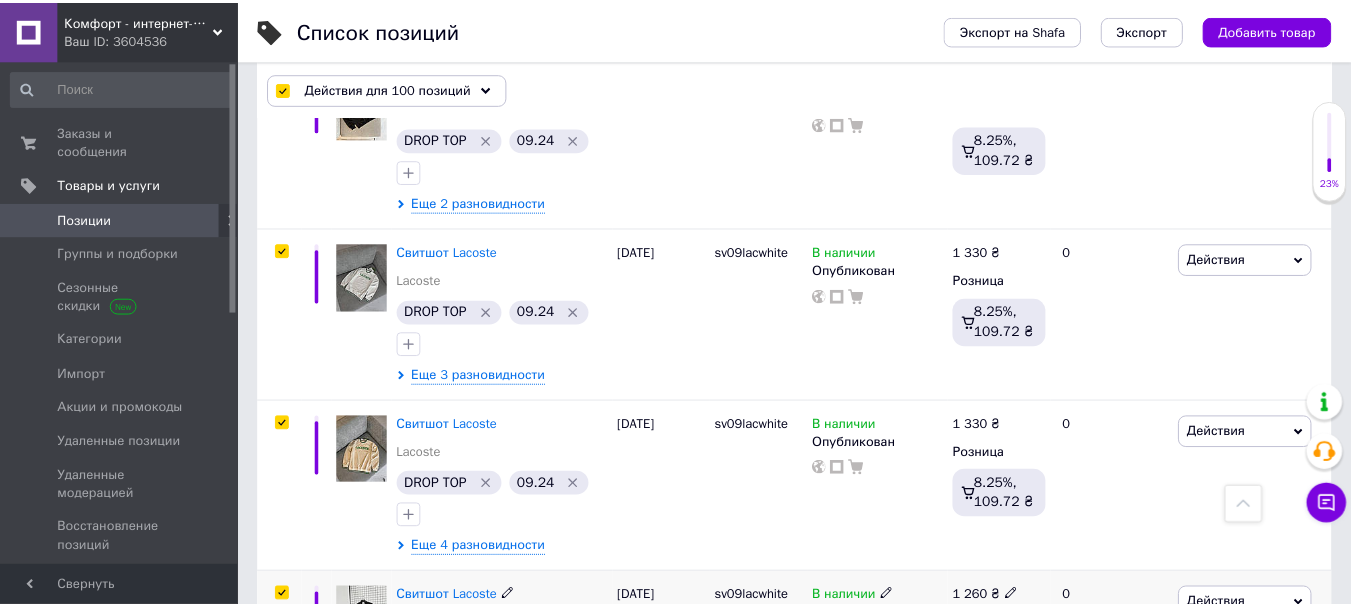 scroll, scrollTop: 0, scrollLeft: 417, axis: horizontal 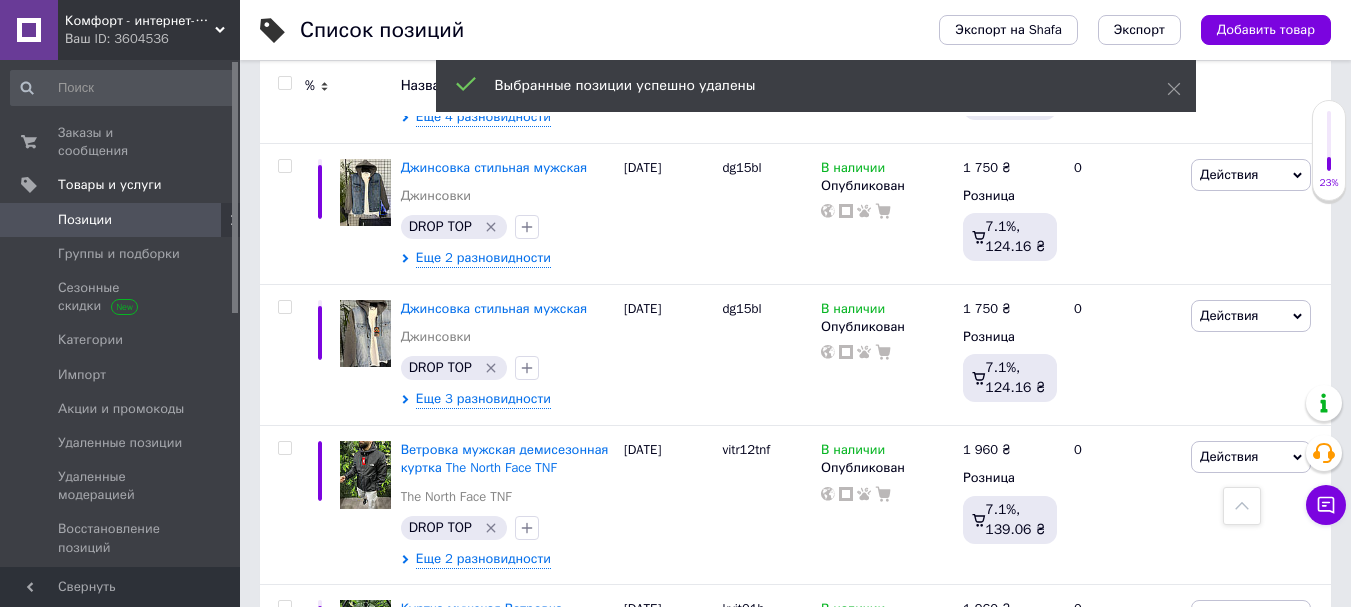 click at bounding box center [284, 83] 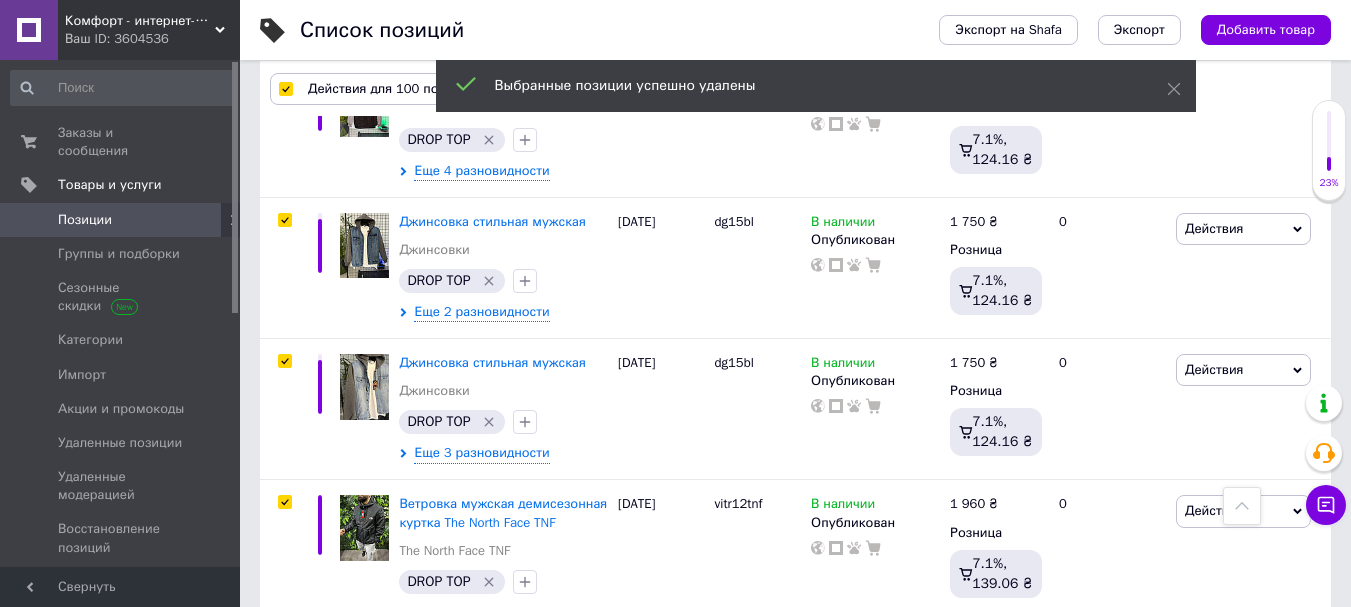 scroll, scrollTop: 17786, scrollLeft: 0, axis: vertical 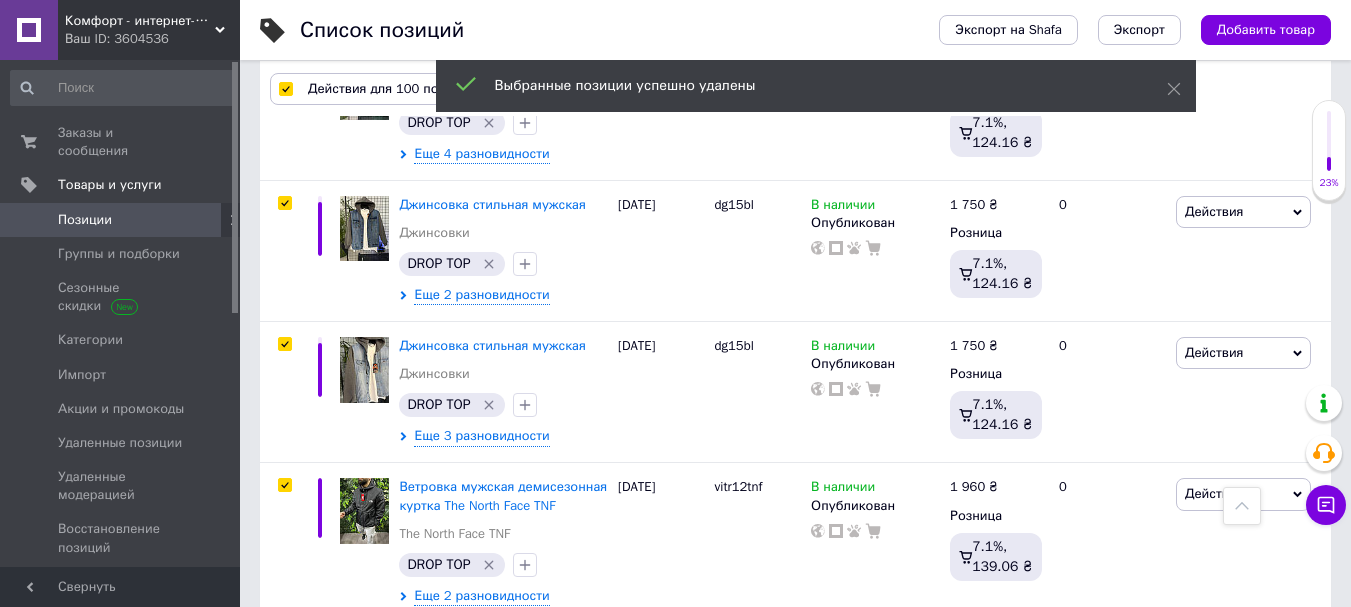 click on "Действия для 100 позиций" at bounding box center (392, 89) 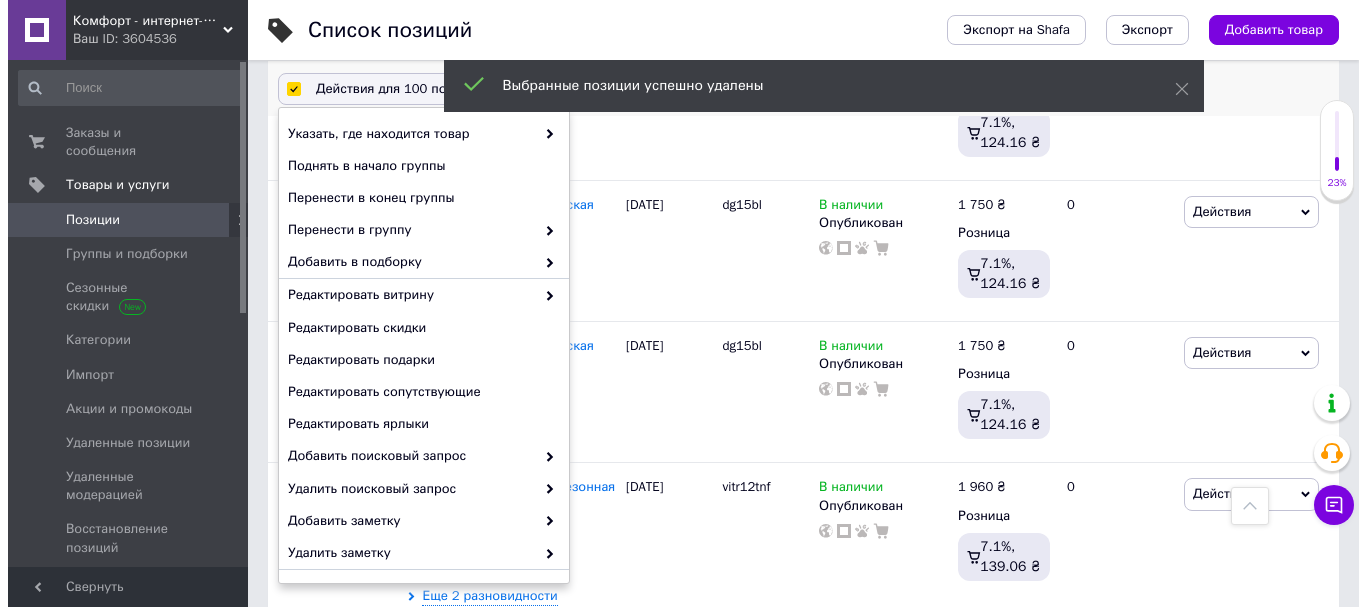 scroll, scrollTop: 257, scrollLeft: 0, axis: vertical 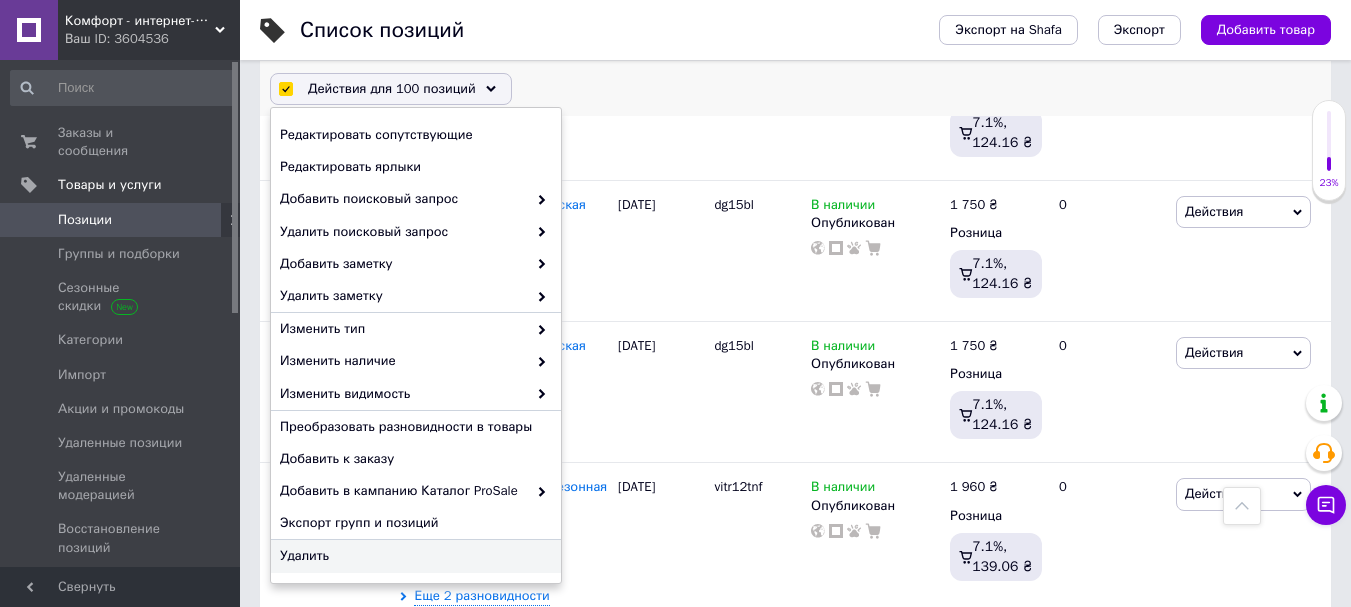 click on "Удалить" at bounding box center [413, 556] 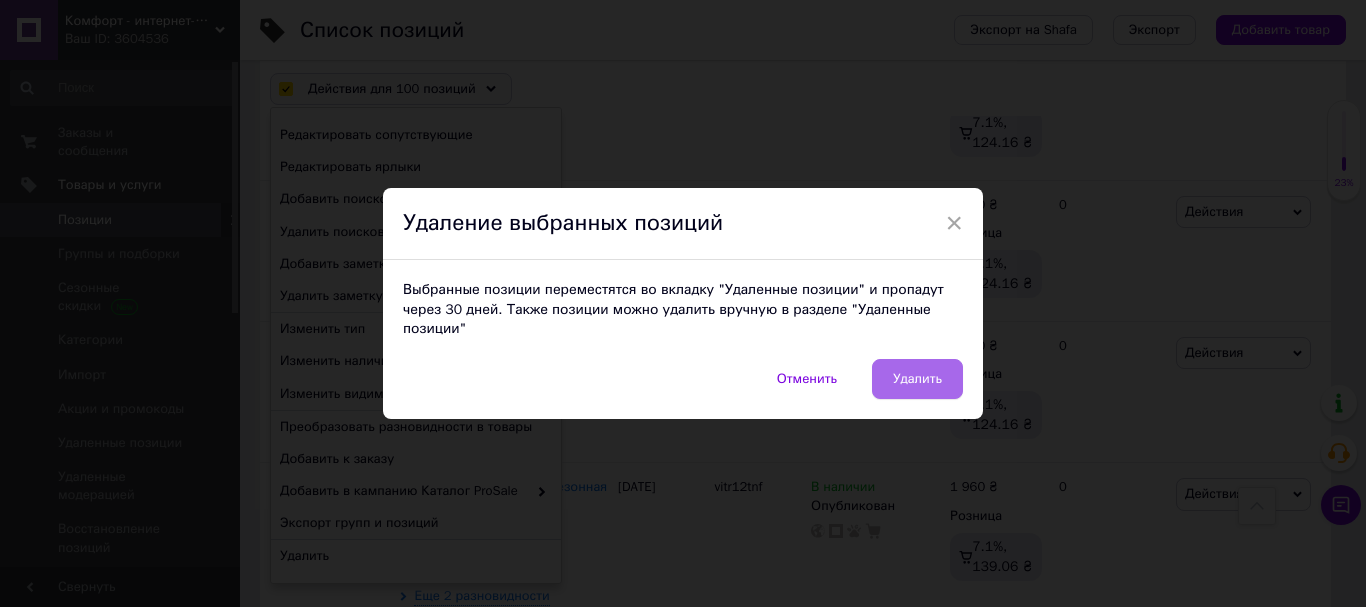 click on "Удалить" at bounding box center [917, 379] 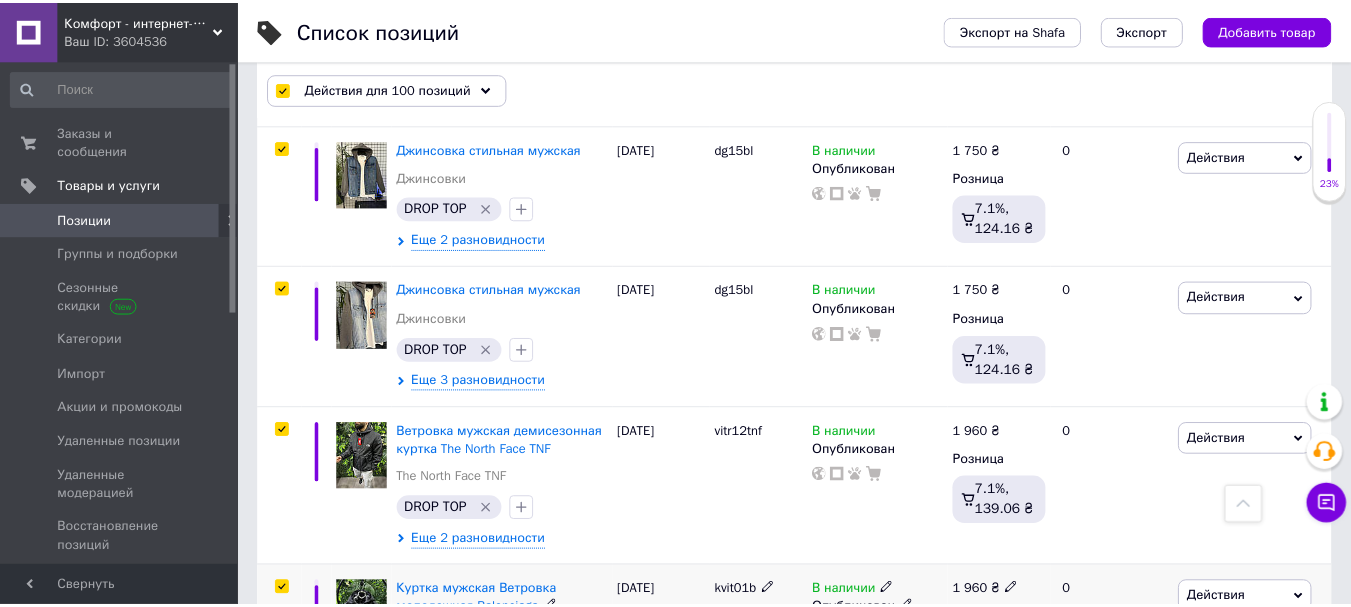 scroll, scrollTop: 17769, scrollLeft: 0, axis: vertical 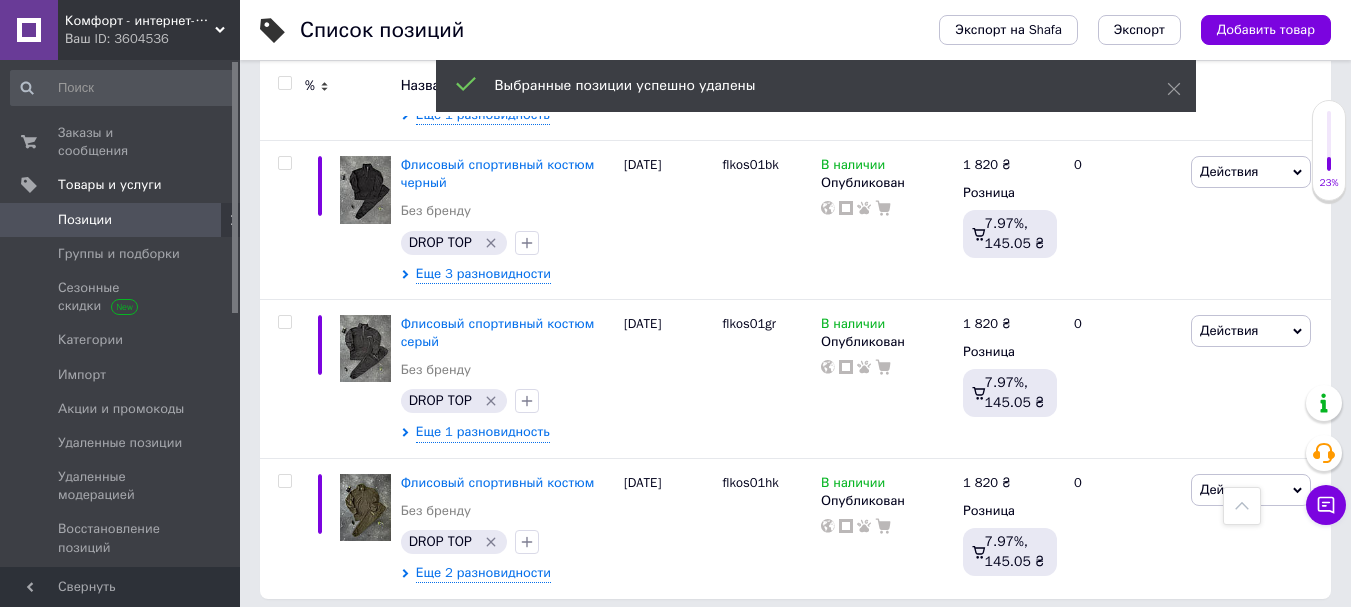 click at bounding box center [284, 83] 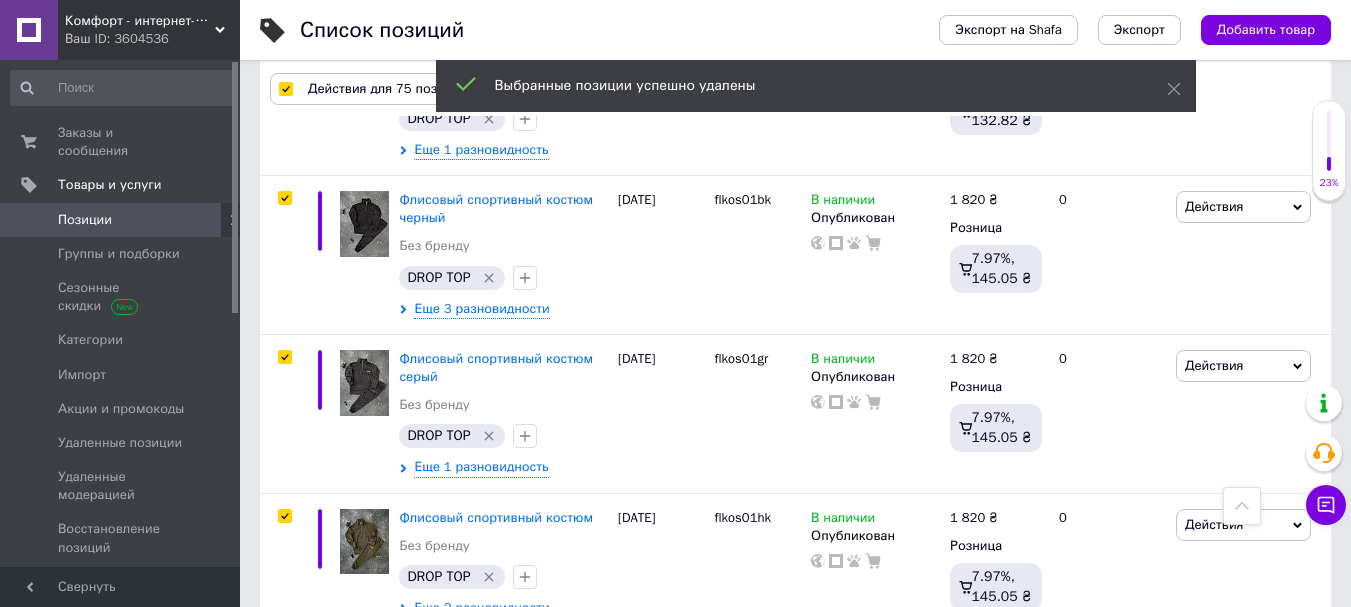 scroll, scrollTop: 11534, scrollLeft: 0, axis: vertical 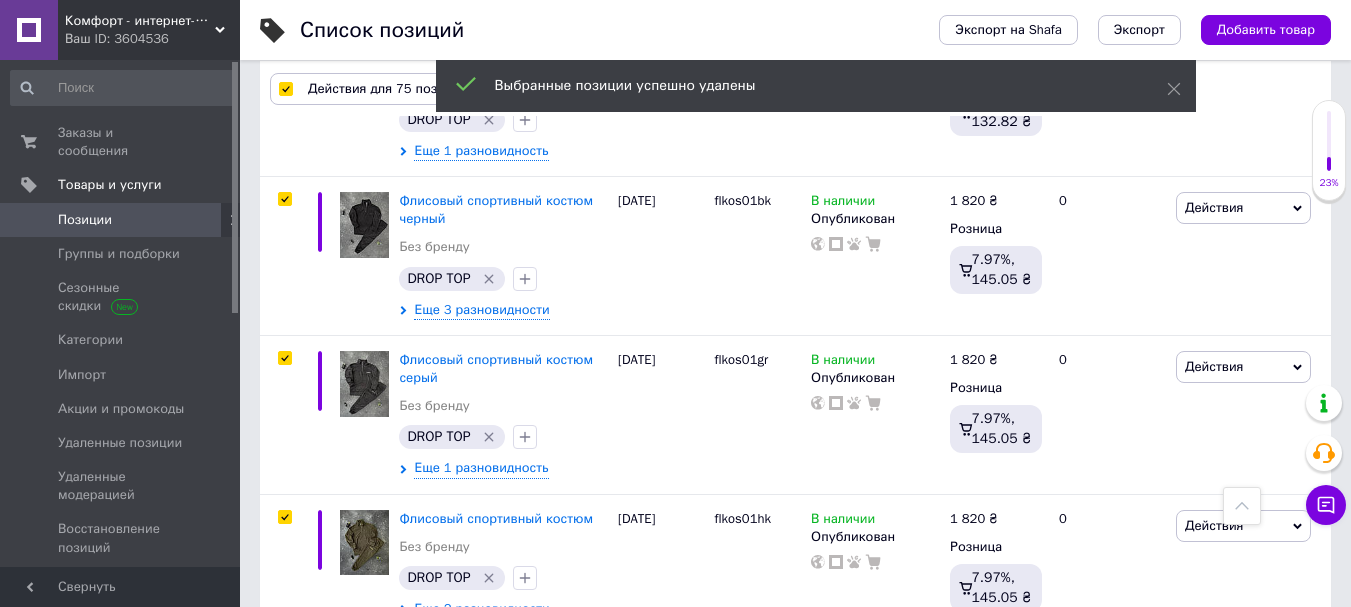 click on "Действия для 75 позиций" at bounding box center [388, 89] 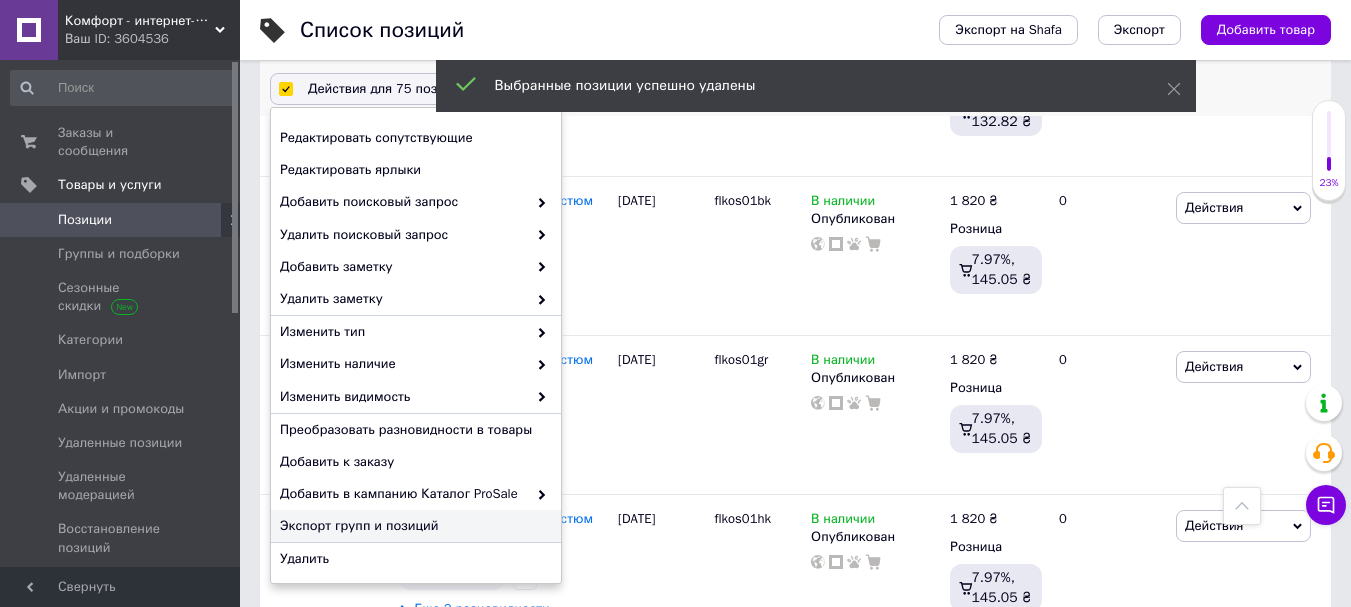 scroll, scrollTop: 257, scrollLeft: 0, axis: vertical 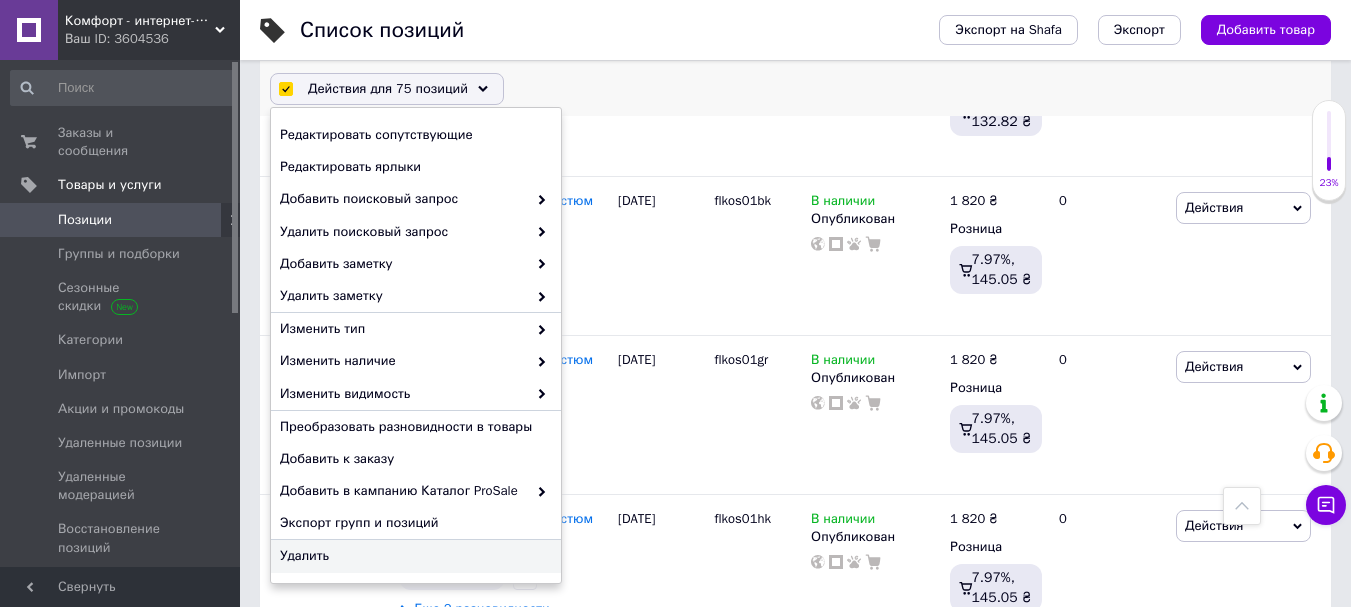 click on "Удалить" at bounding box center (416, 556) 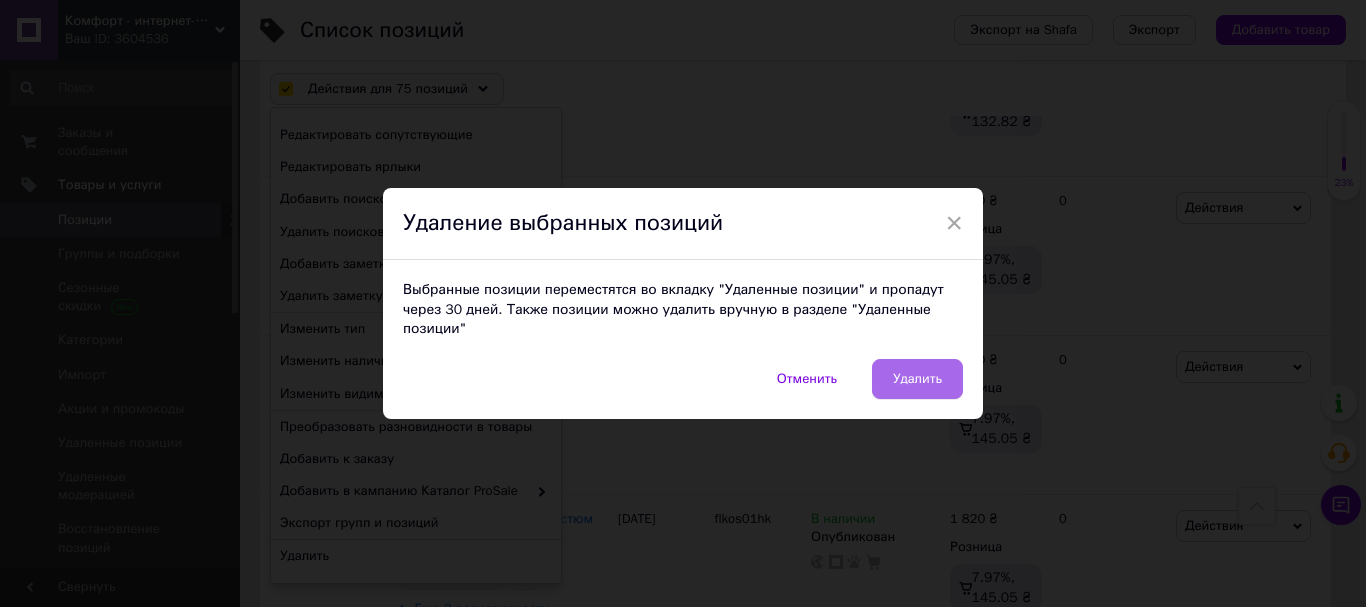 click on "Удалить" at bounding box center (917, 379) 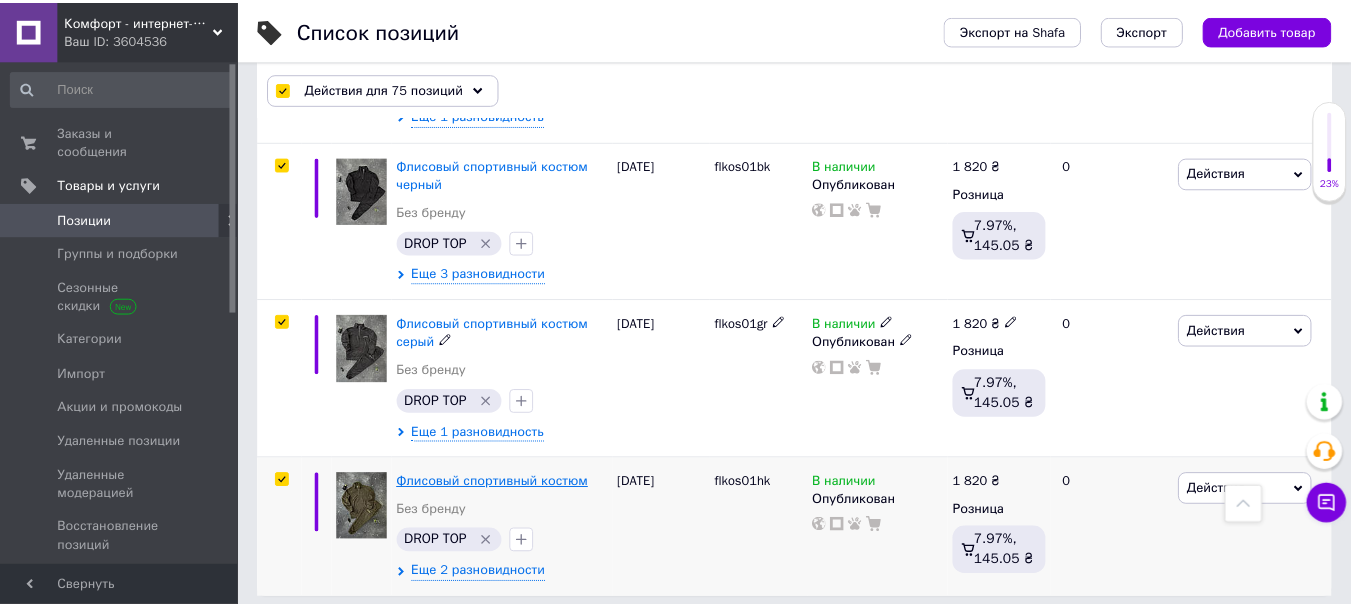 scroll, scrollTop: 0, scrollLeft: 417, axis: horizontal 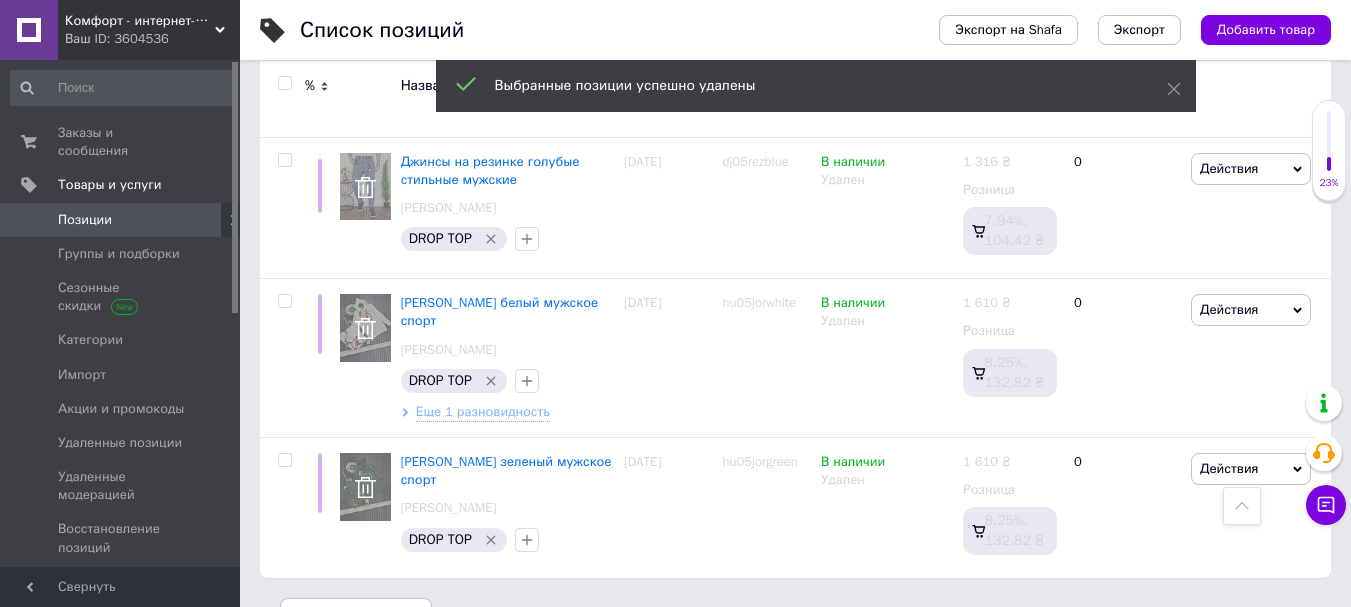 click at bounding box center [284, 83] 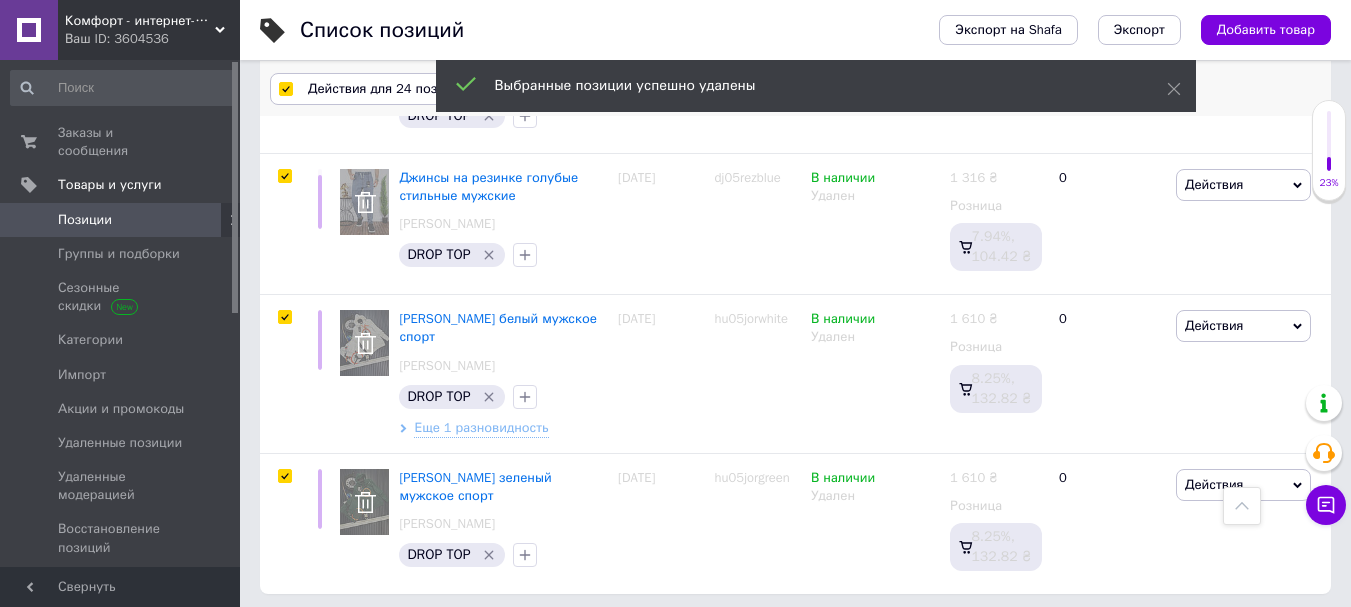 scroll, scrollTop: 3473, scrollLeft: 0, axis: vertical 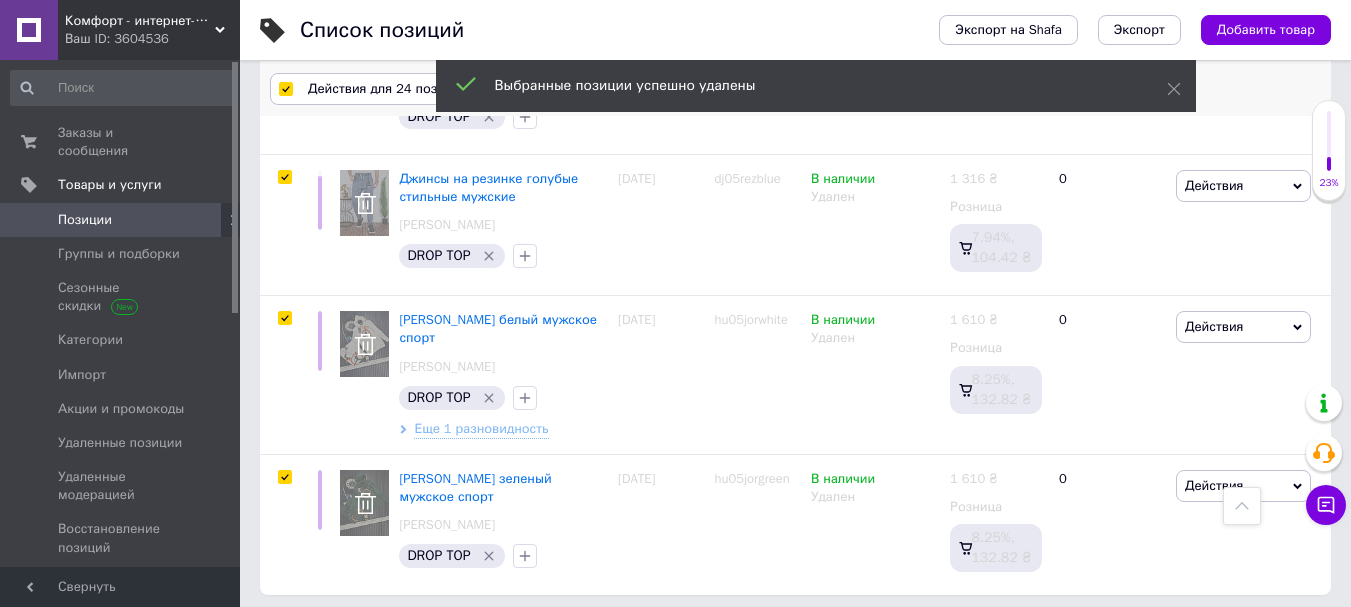 click on "Действия для 24 позиции" at bounding box center (388, 89) 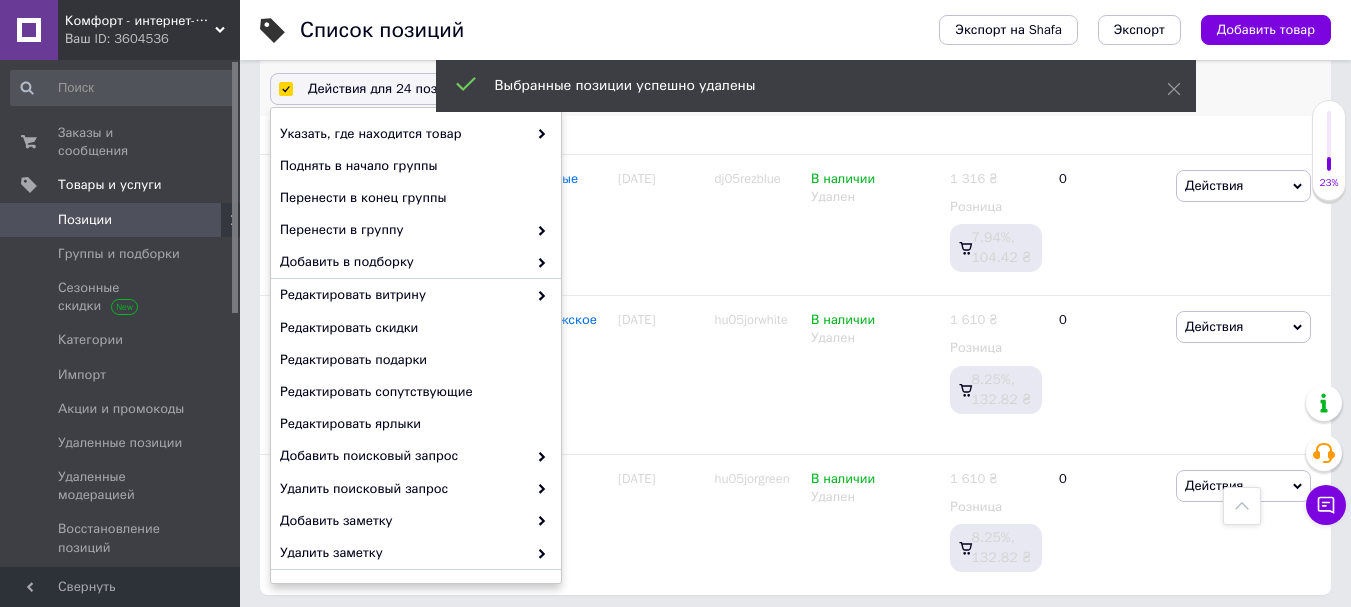 scroll, scrollTop: 257, scrollLeft: 0, axis: vertical 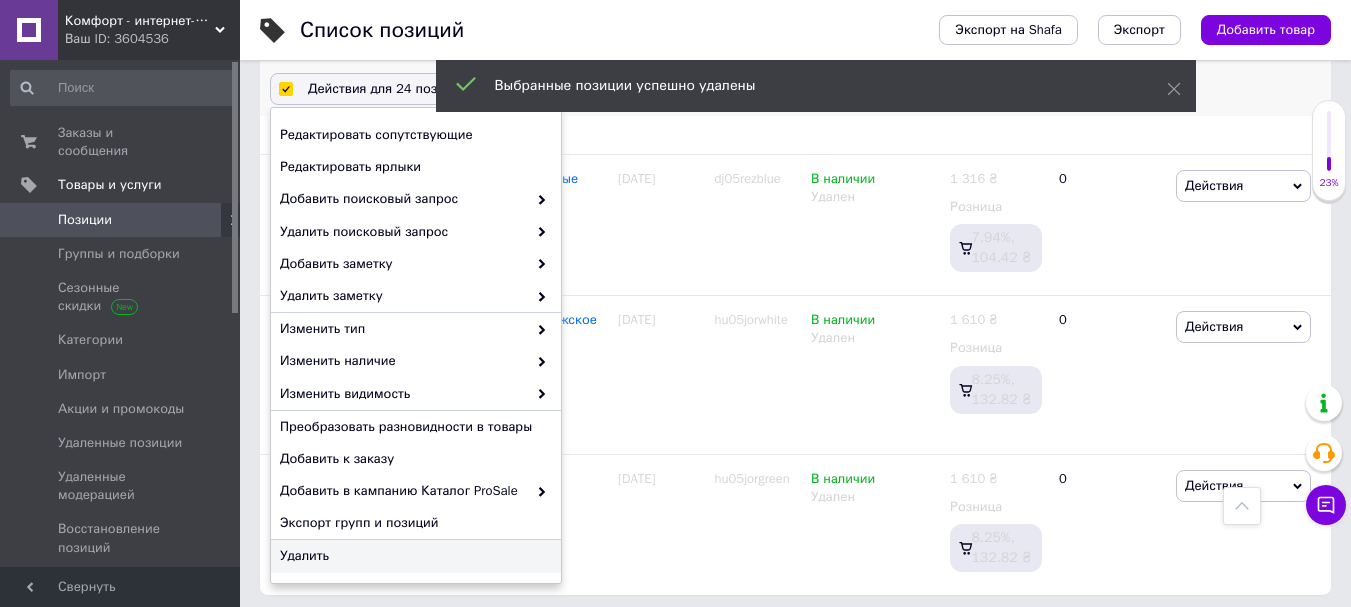 click on "Удалить" at bounding box center (413, 556) 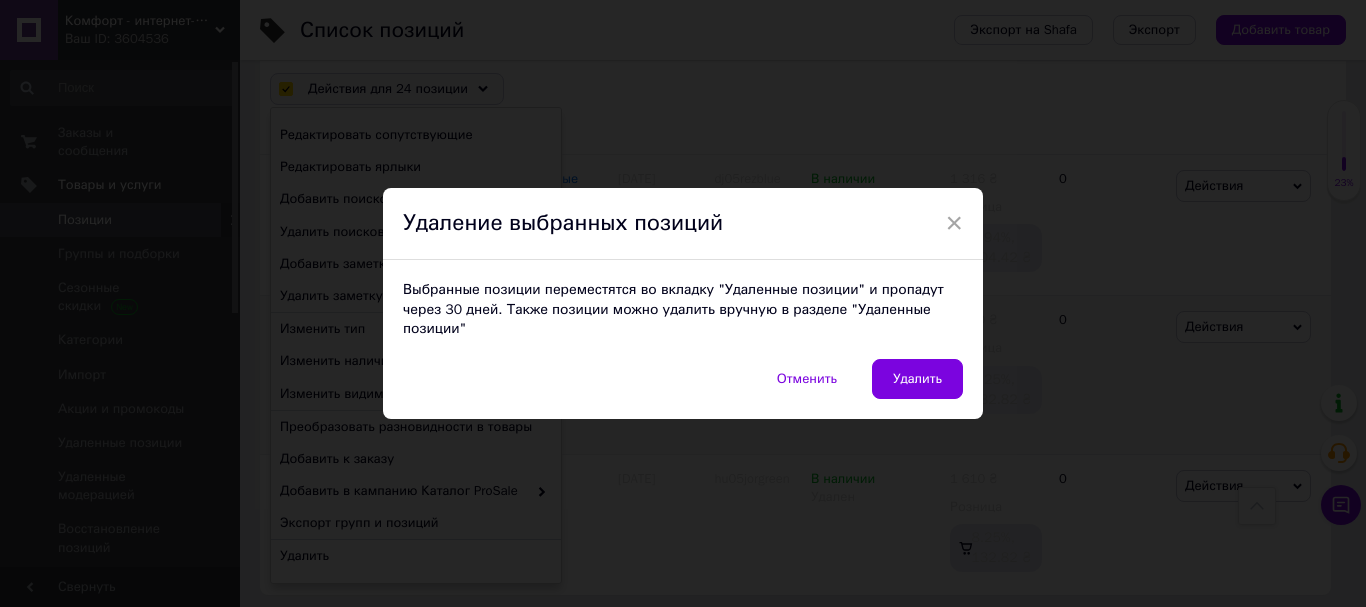 drag, startPoint x: 889, startPoint y: 370, endPoint x: 798, endPoint y: 385, distance: 92.22798 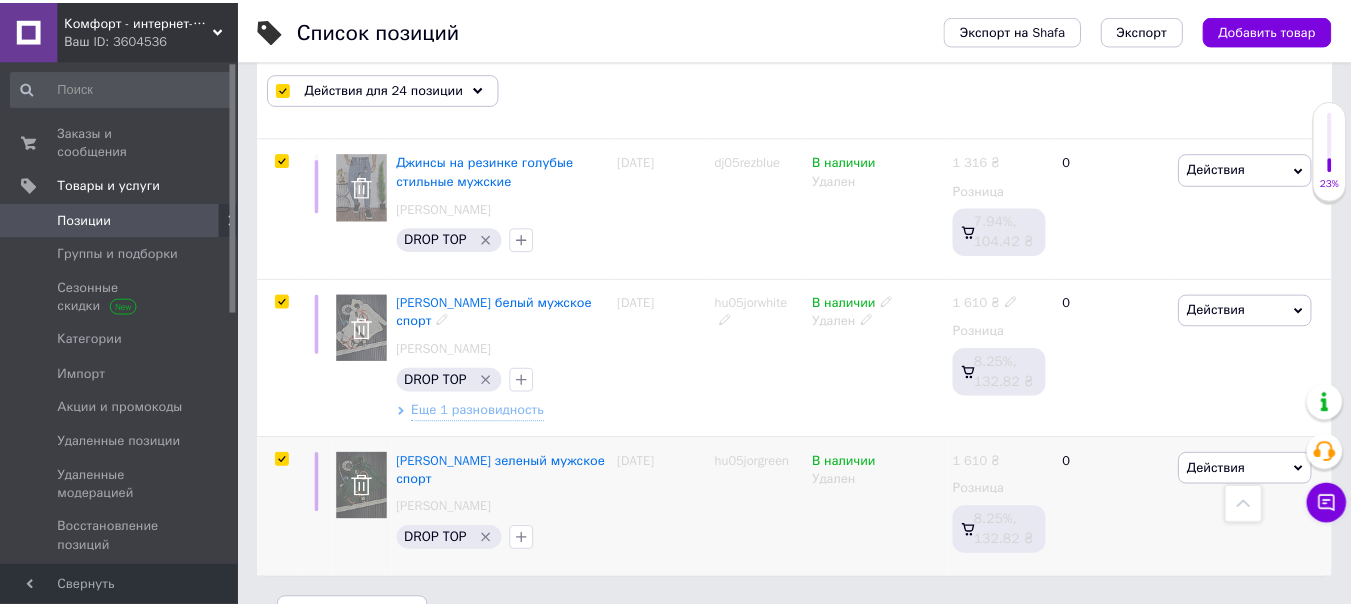 scroll, scrollTop: 0, scrollLeft: 417, axis: horizontal 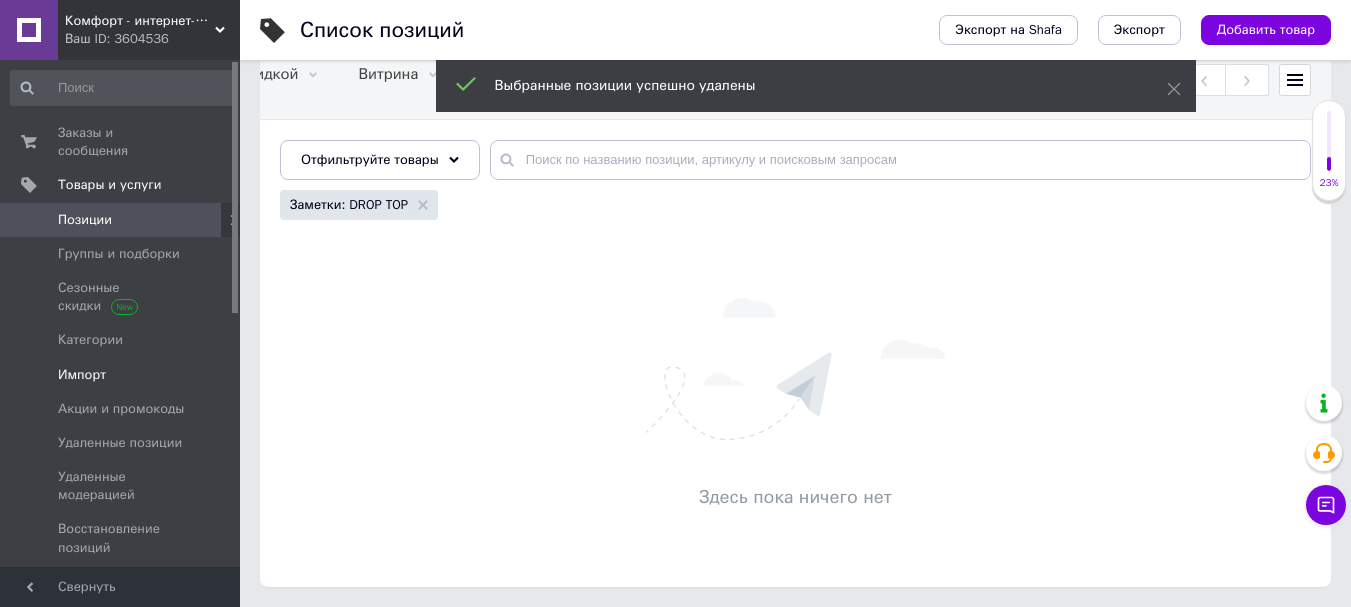 click on "Импорт" at bounding box center (82, 375) 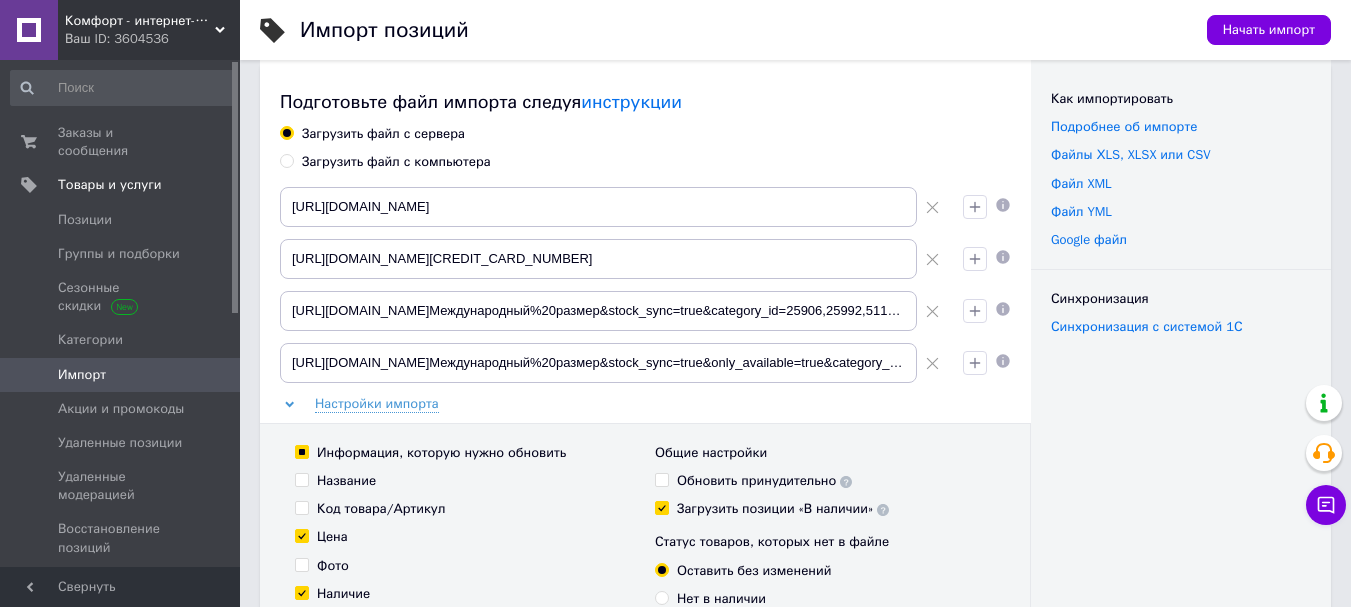 scroll, scrollTop: 0, scrollLeft: 0, axis: both 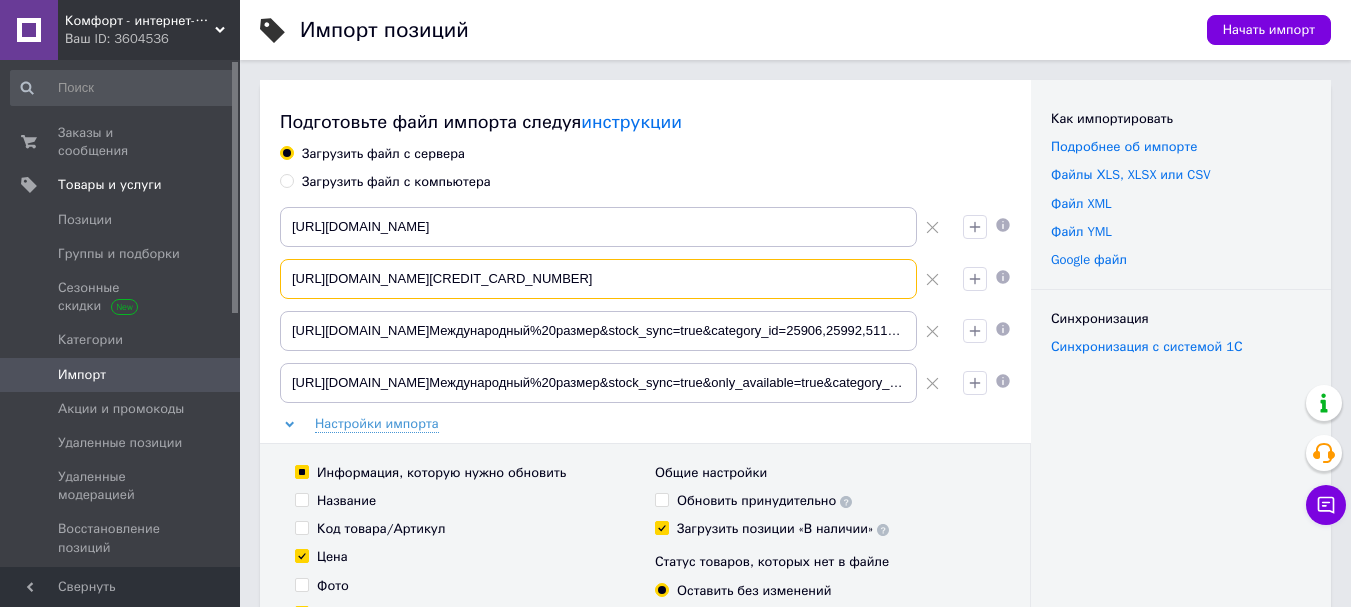click on "[URL][DOMAIN_NAME][CREDIT_CARD_NUMBER]" at bounding box center (598, 279) 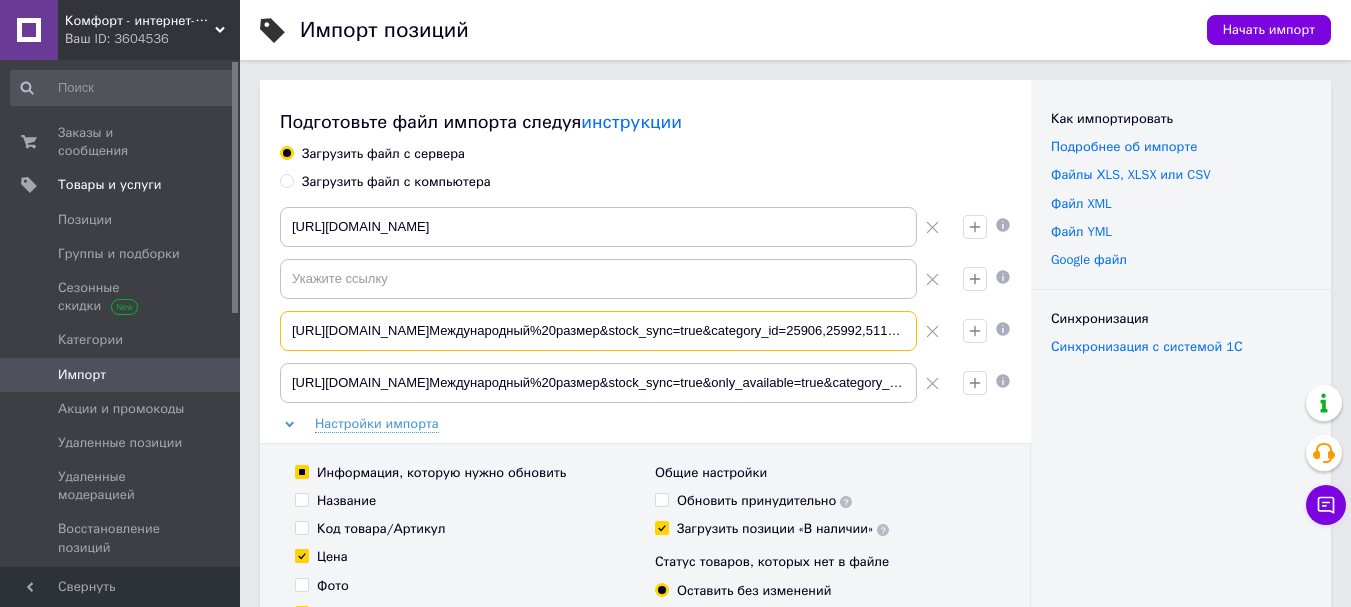 click on "[URL][DOMAIN_NAME]Международный%20размер&stock_sync=true&category_id=25906,25992,51106,27743,25905,27740" at bounding box center (598, 331) 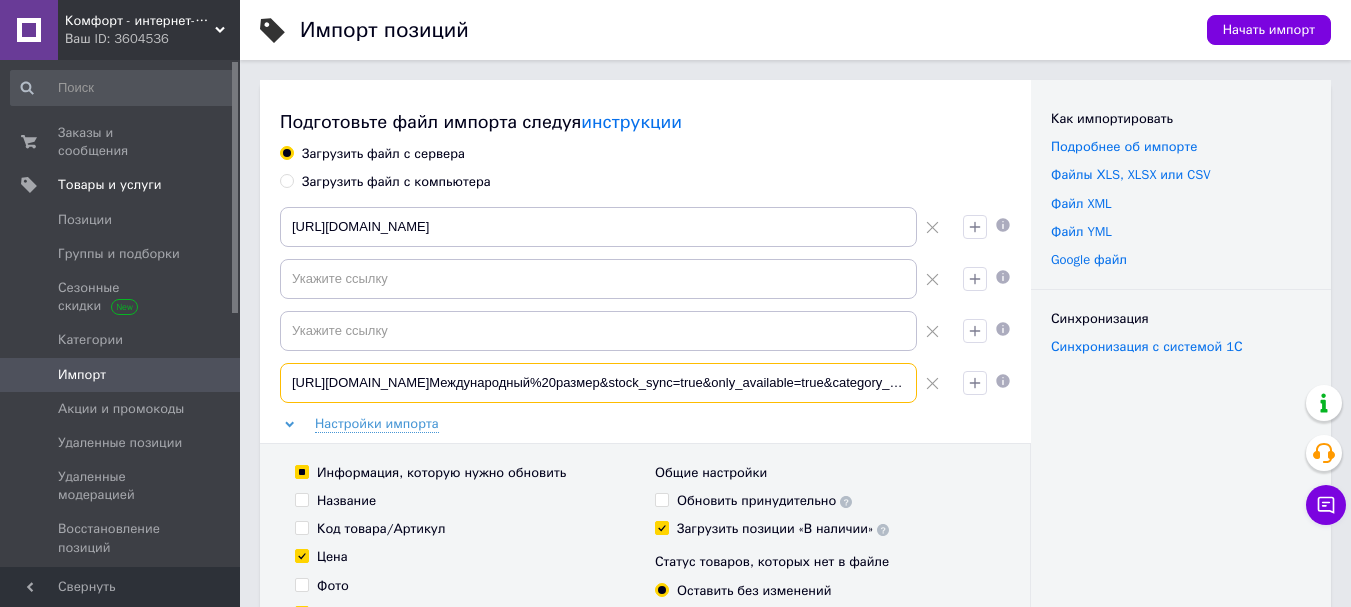 click on "[URL][DOMAIN_NAME]Международный%20размер&stock_sync=true&only_available=true&category_id=19136,19731,25547,19746,25516,31974,19765,19786" at bounding box center [598, 383] 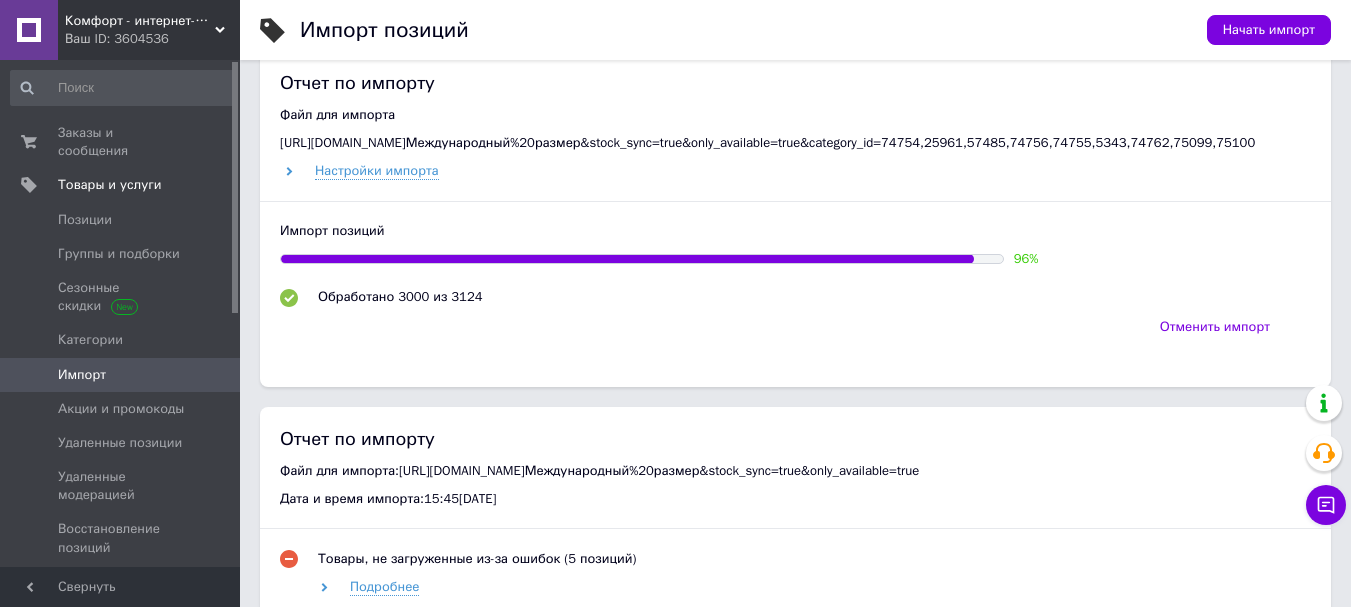 scroll, scrollTop: 900, scrollLeft: 0, axis: vertical 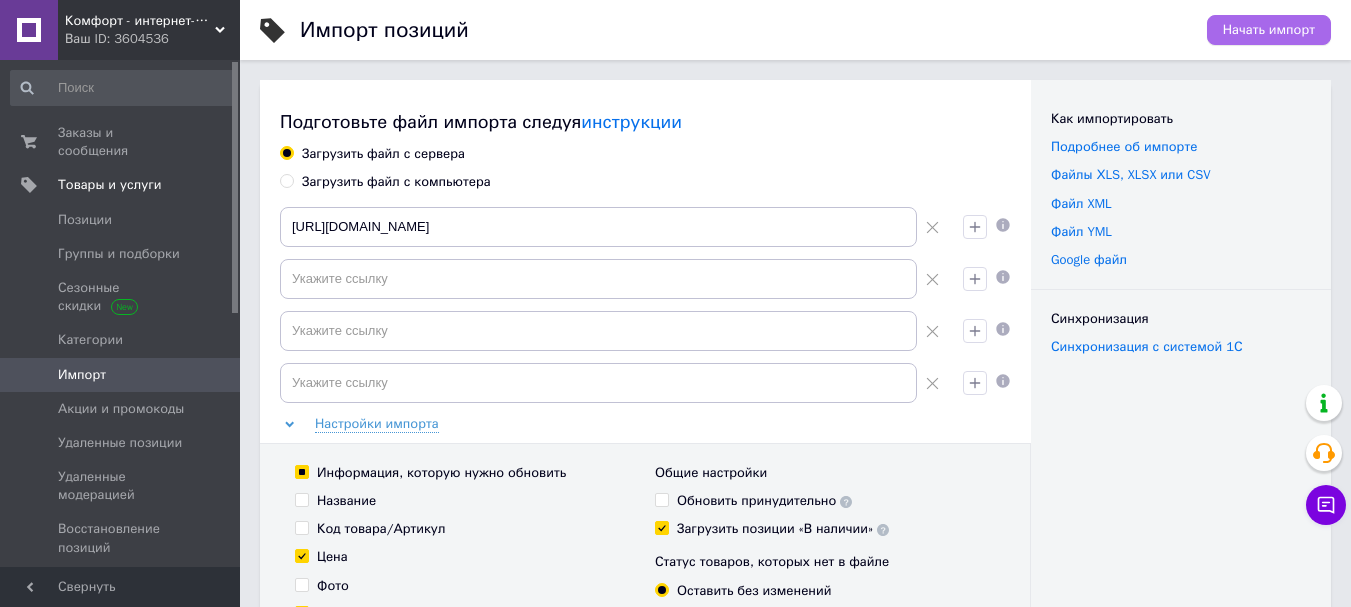 click on "Начать импорт" at bounding box center (1269, 30) 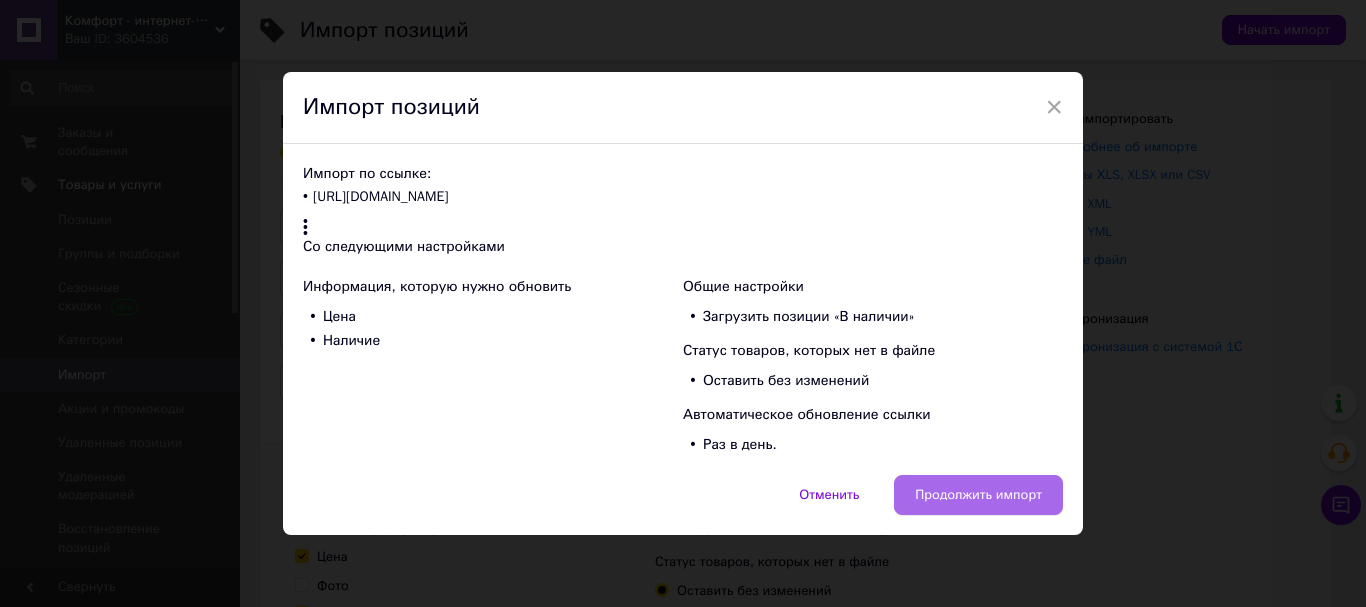 click on "Продолжить импорт" at bounding box center [978, 495] 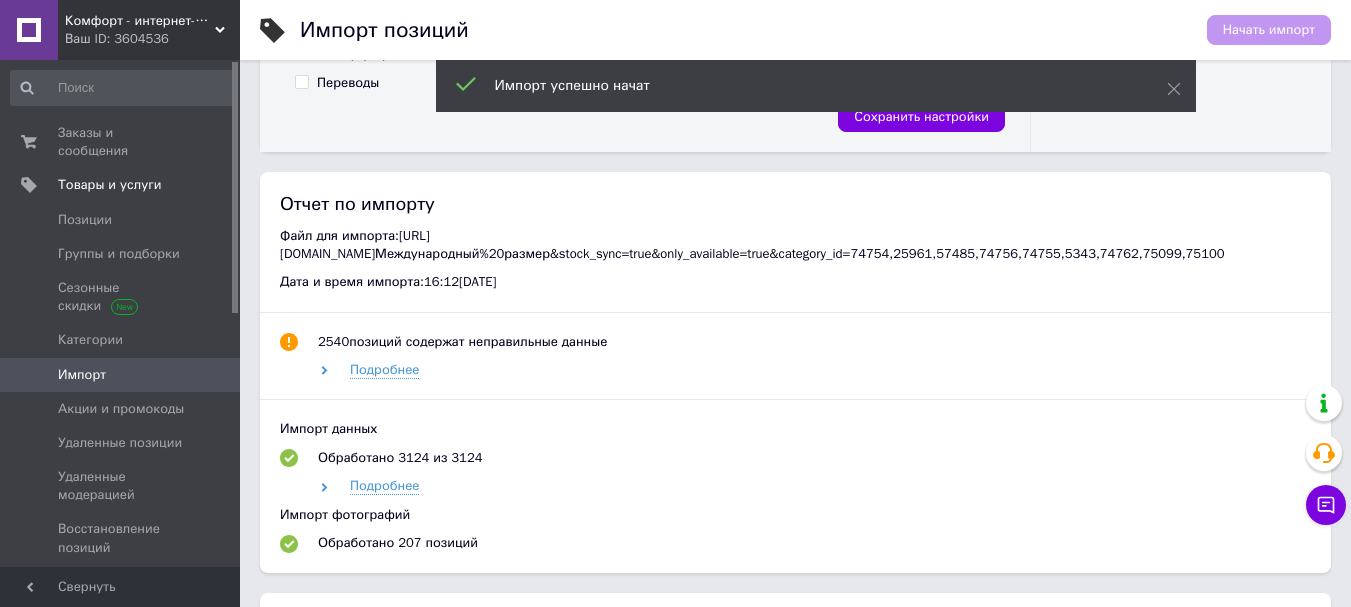 scroll, scrollTop: 800, scrollLeft: 0, axis: vertical 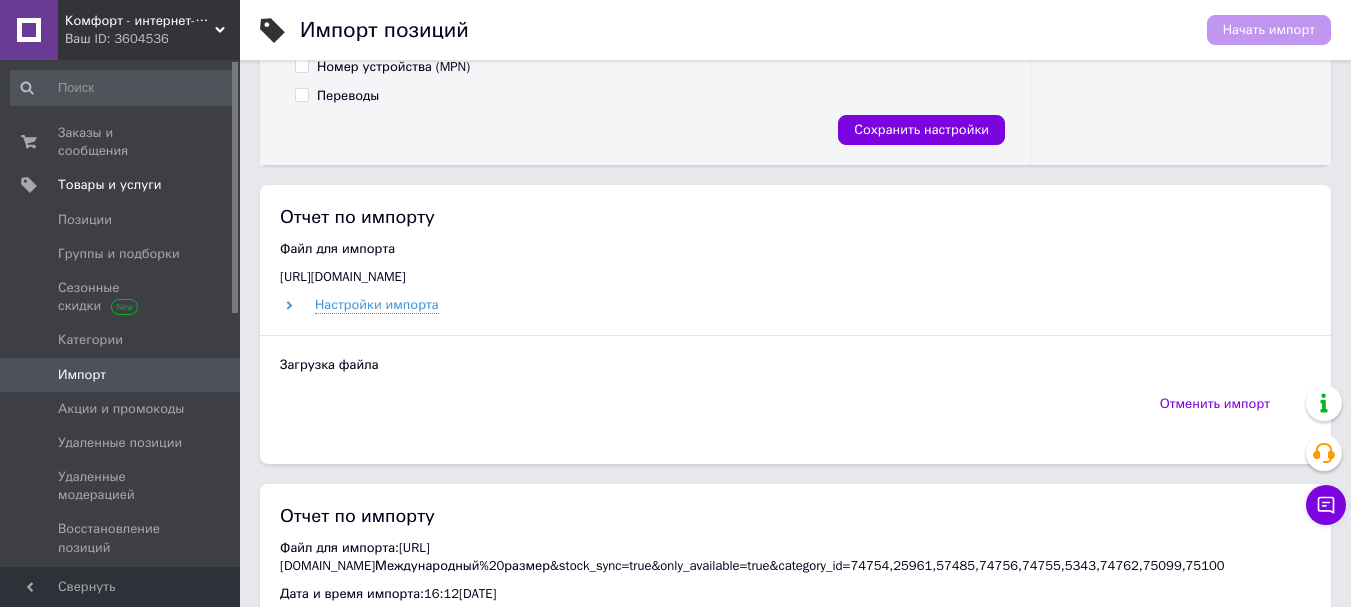 click on "Ваш ID: 3604536" at bounding box center (152, 39) 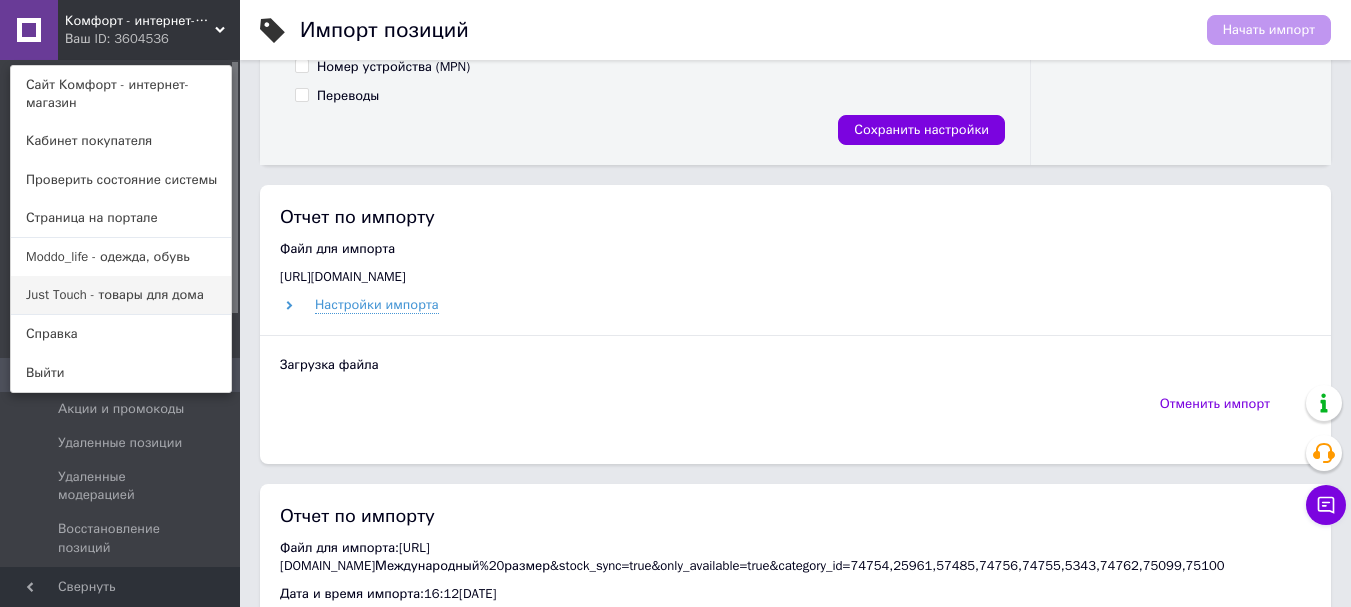 click on "Just Touch - товары для дома" at bounding box center [121, 295] 